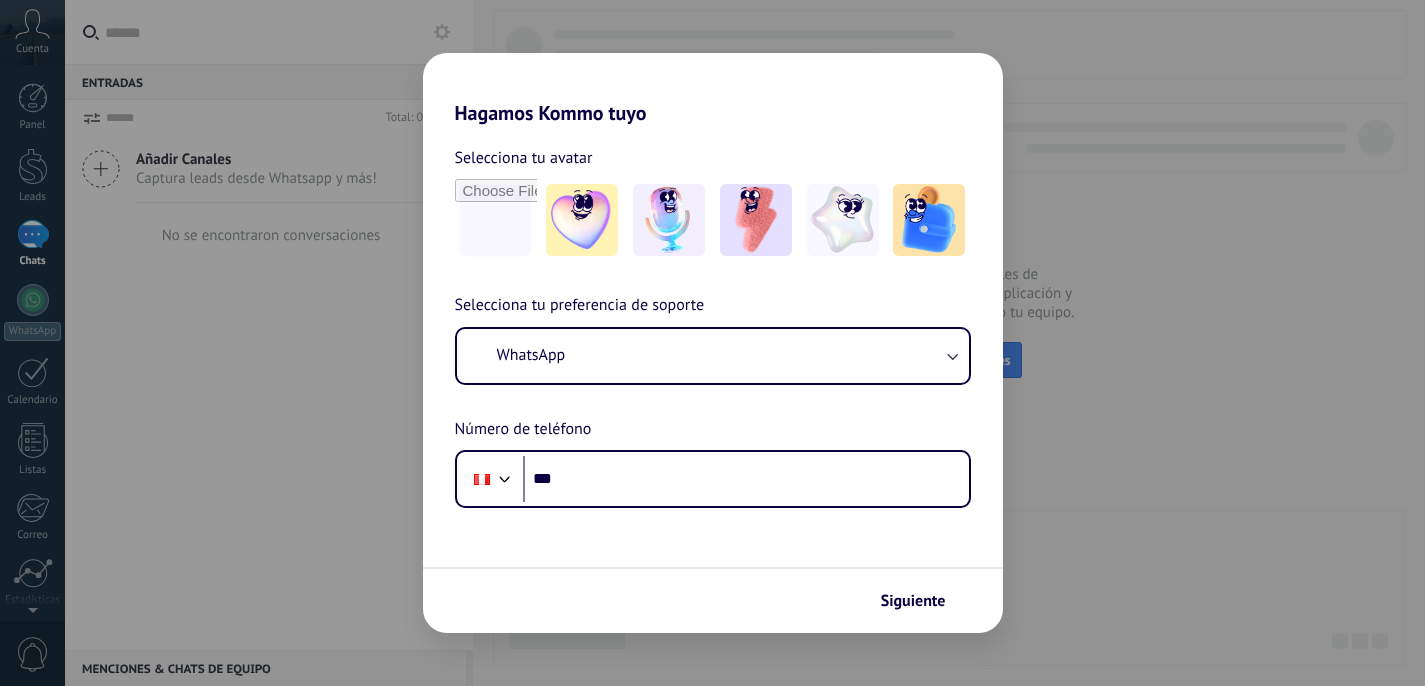 scroll, scrollTop: 0, scrollLeft: 0, axis: both 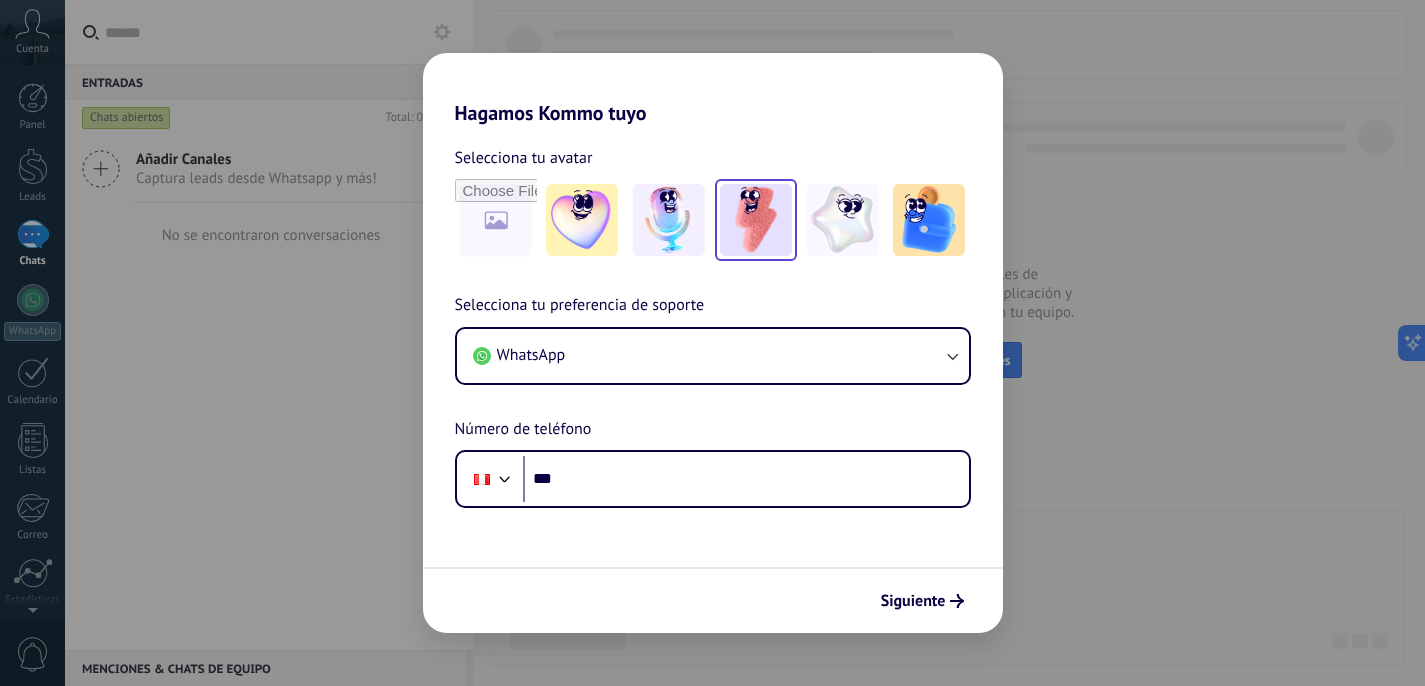 click at bounding box center (756, 220) 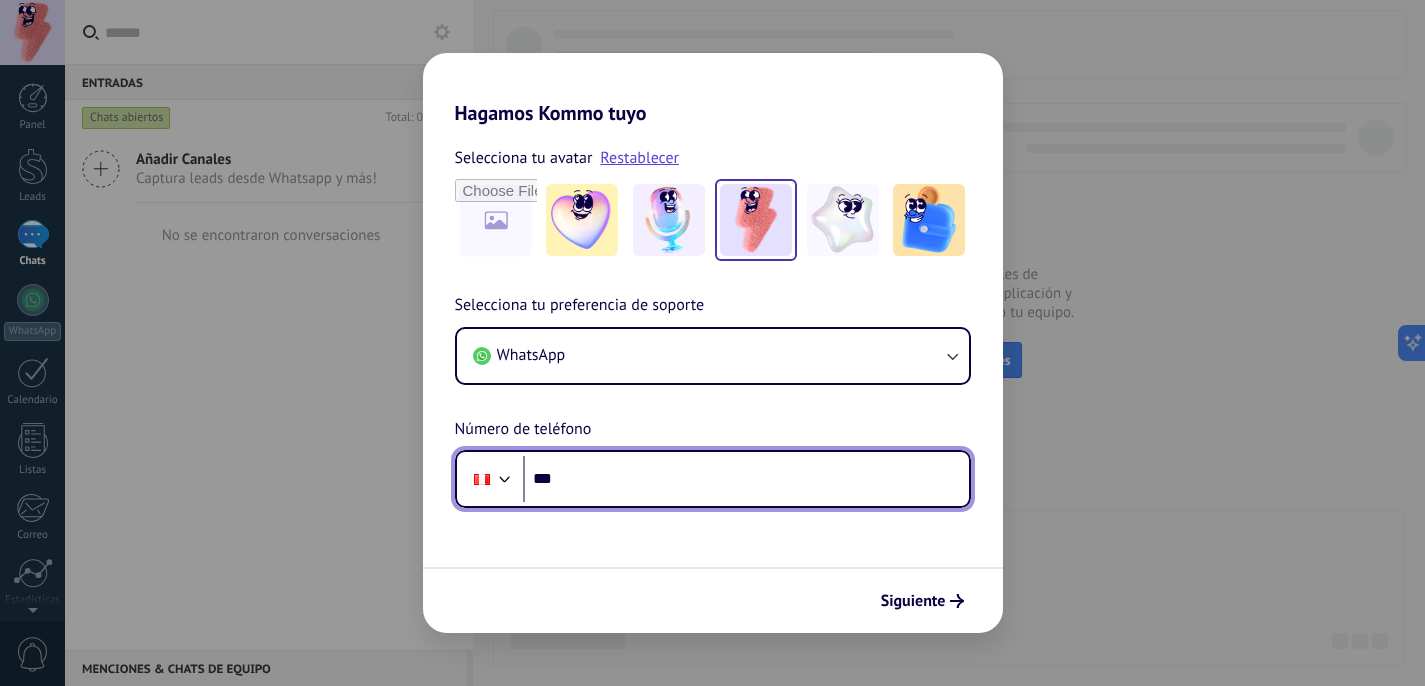 click on "***" at bounding box center (746, 479) 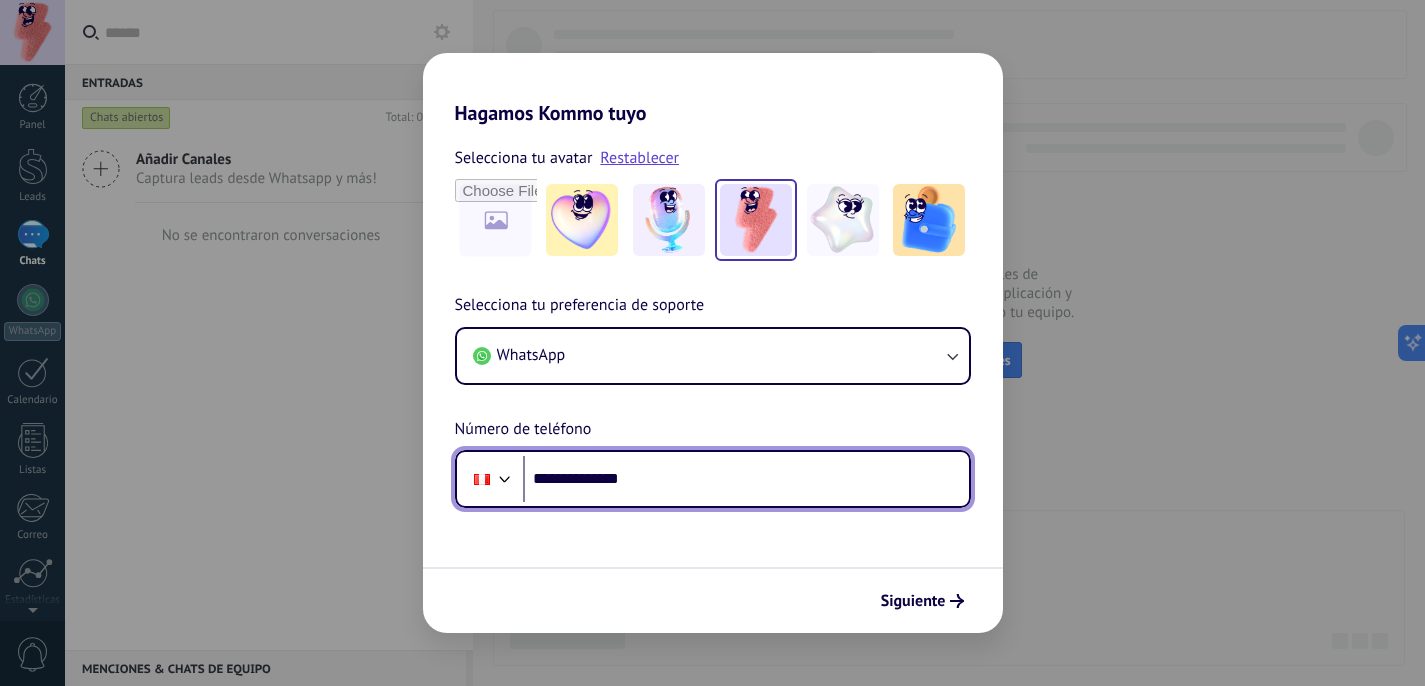 type on "**********" 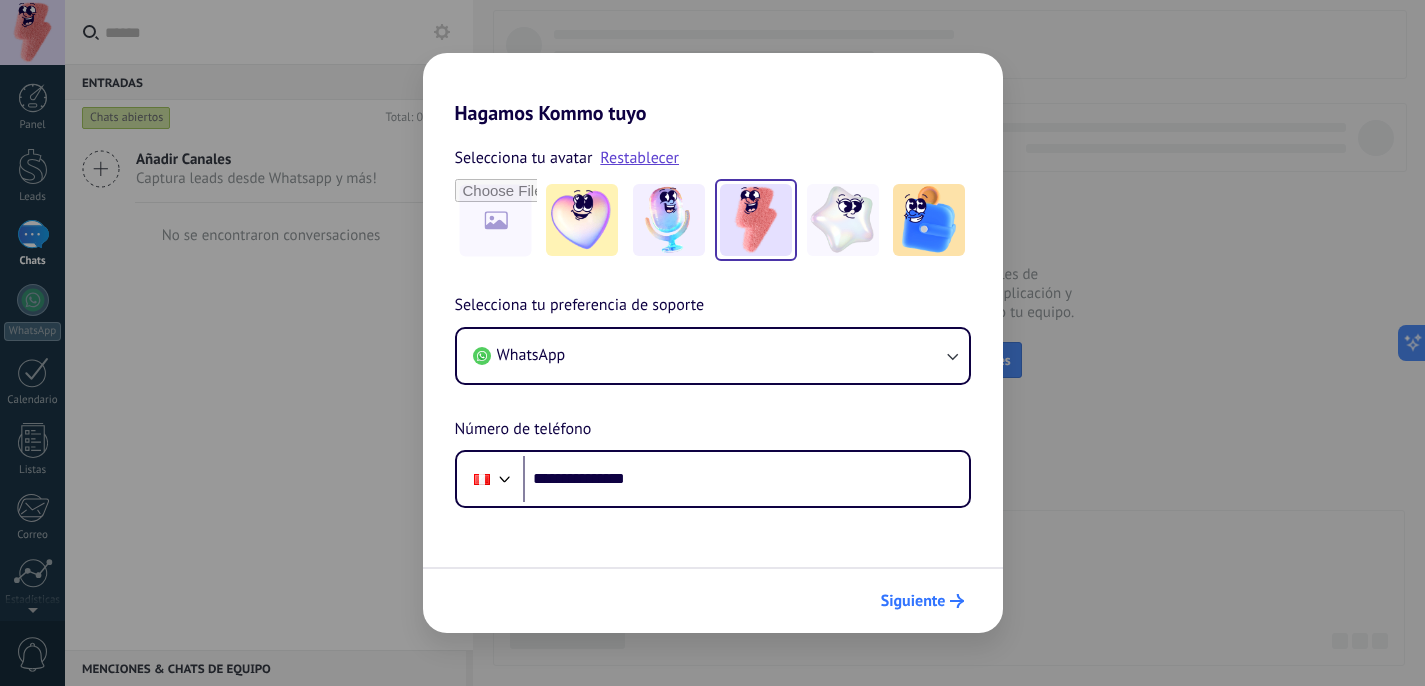 click on "Siguiente" at bounding box center [913, 601] 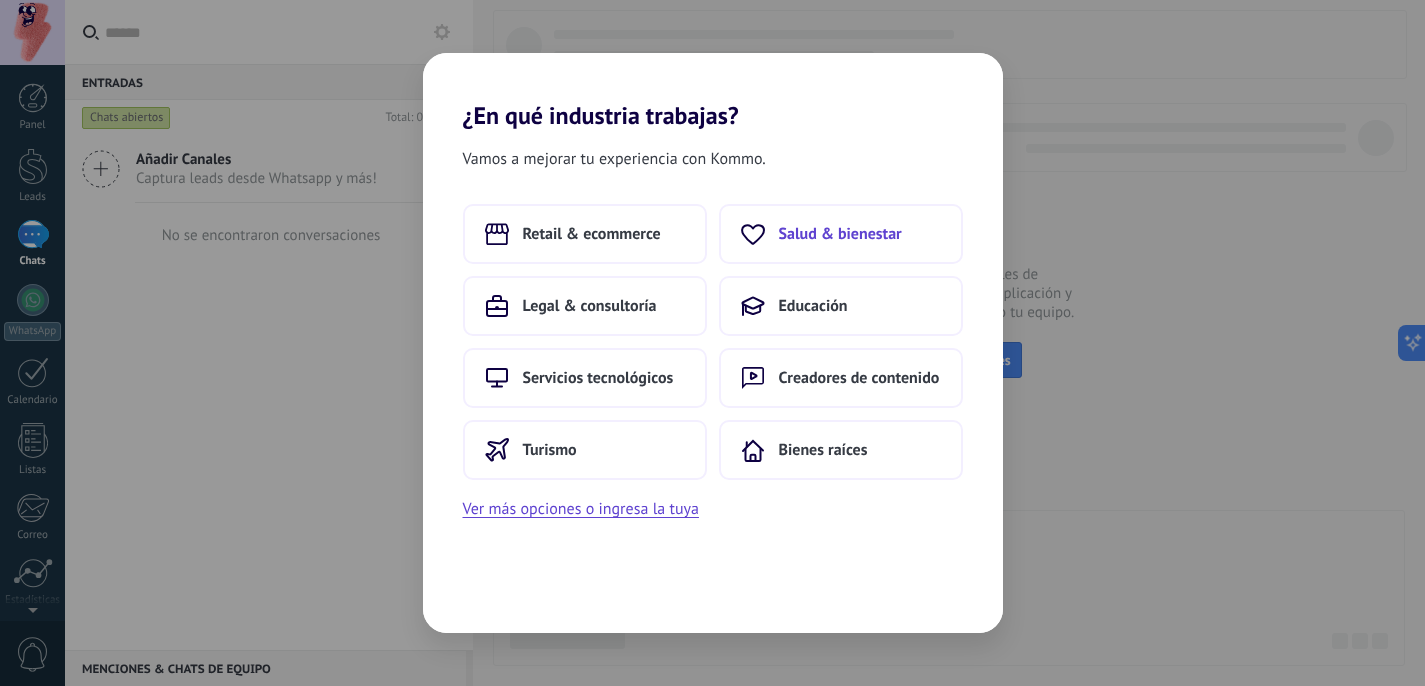 click on "Salud & bienestar" at bounding box center [841, 234] 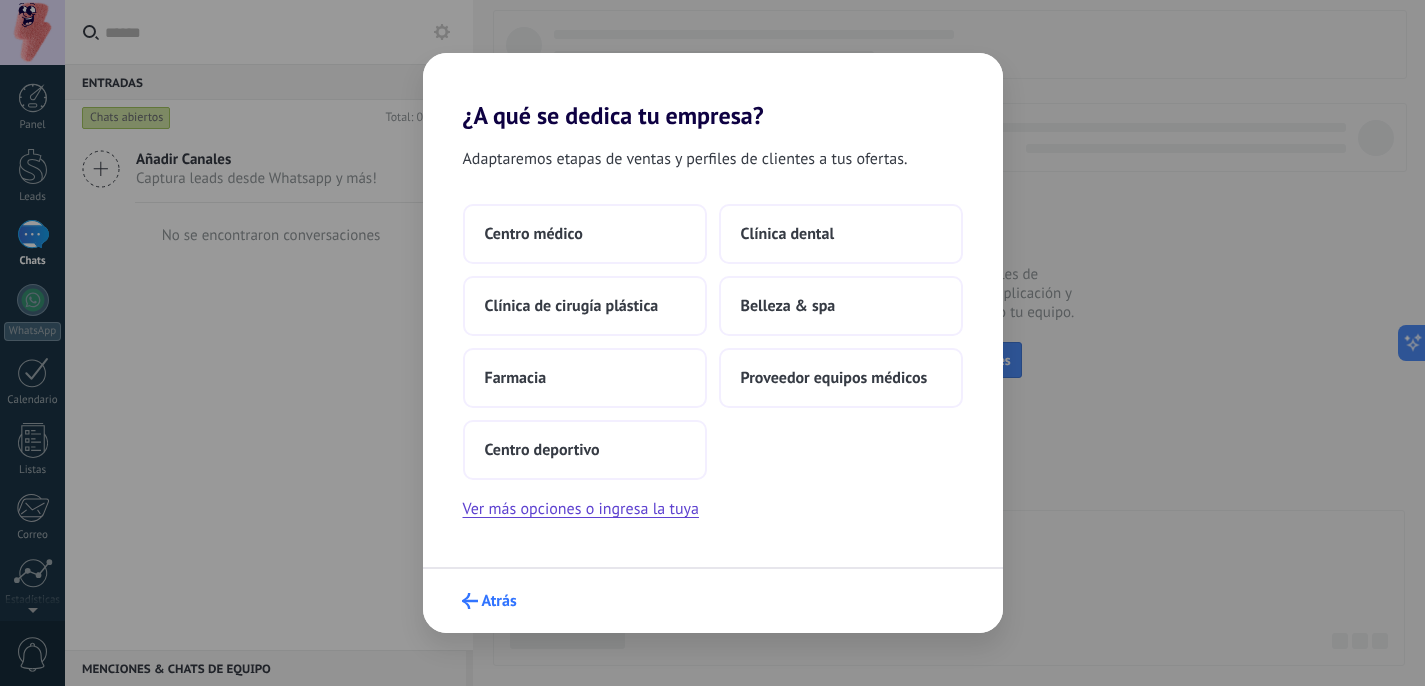 click on "Atrás" at bounding box center [499, 601] 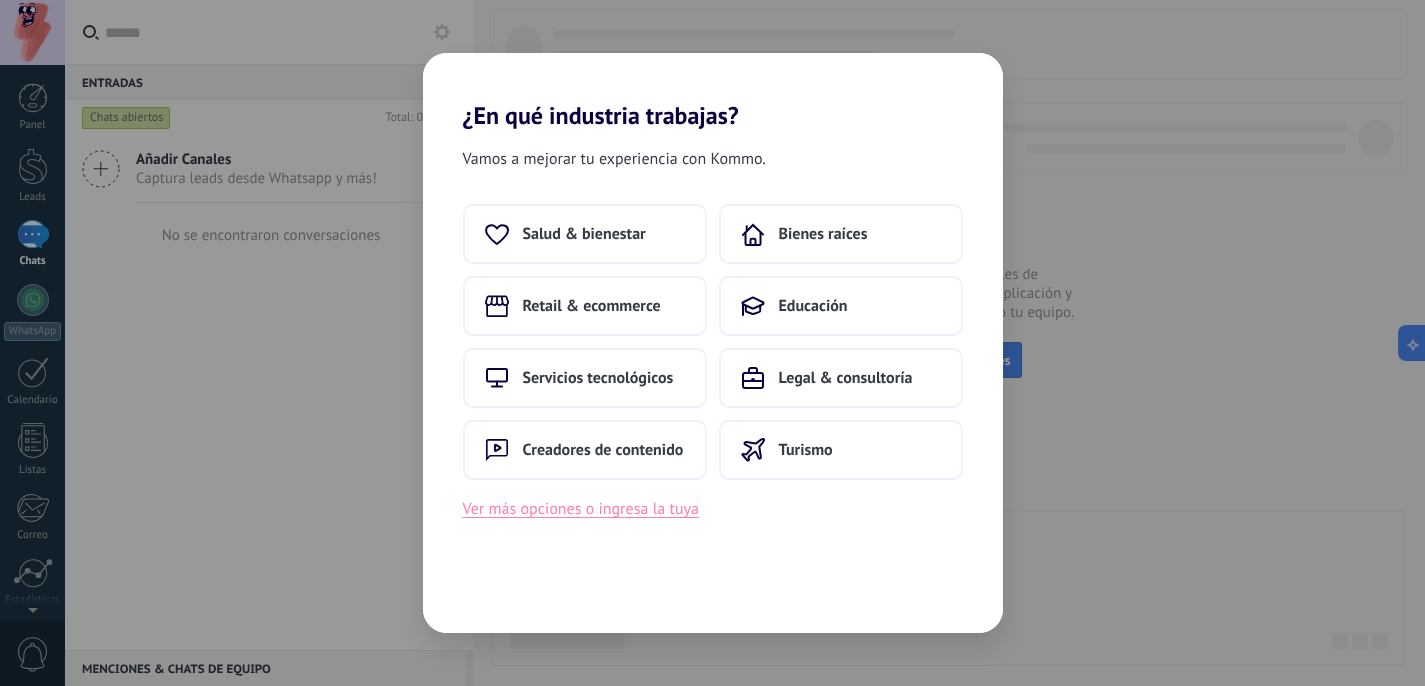 click on "Ver más opciones o ingresa la tuya" at bounding box center [581, 509] 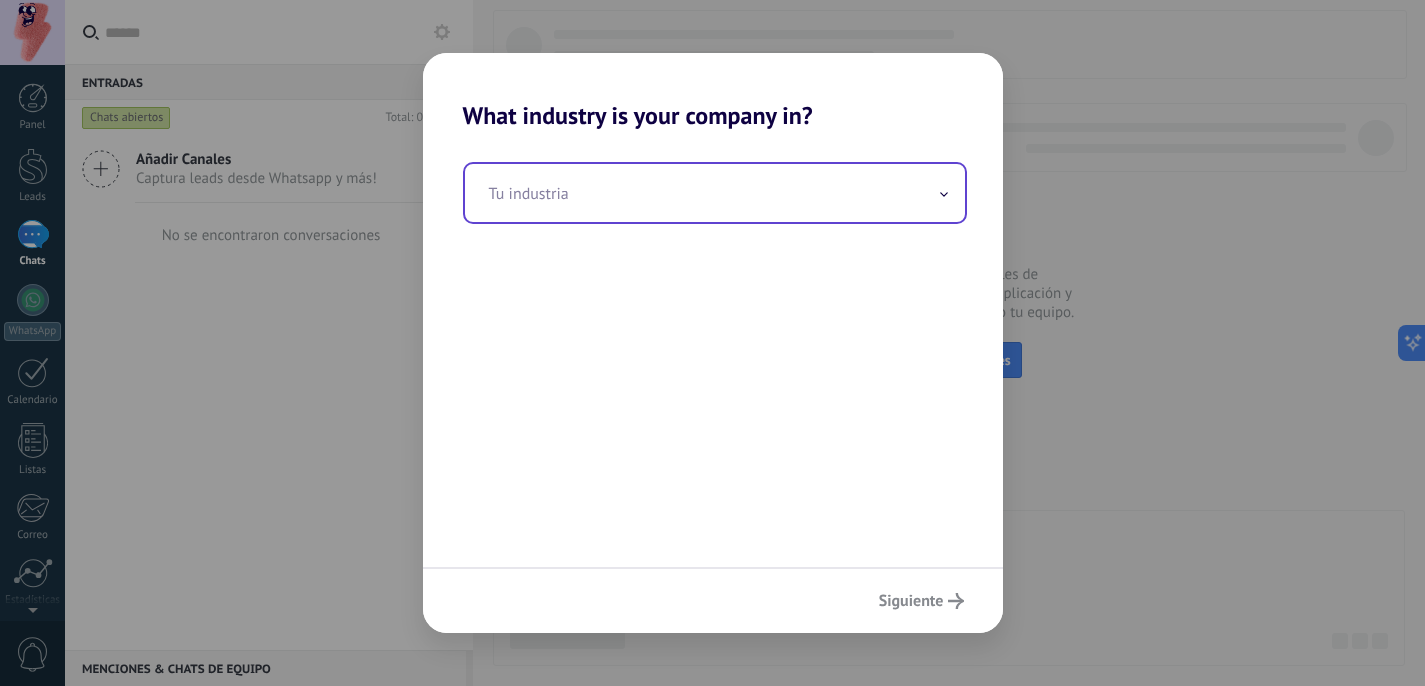 click at bounding box center (715, 193) 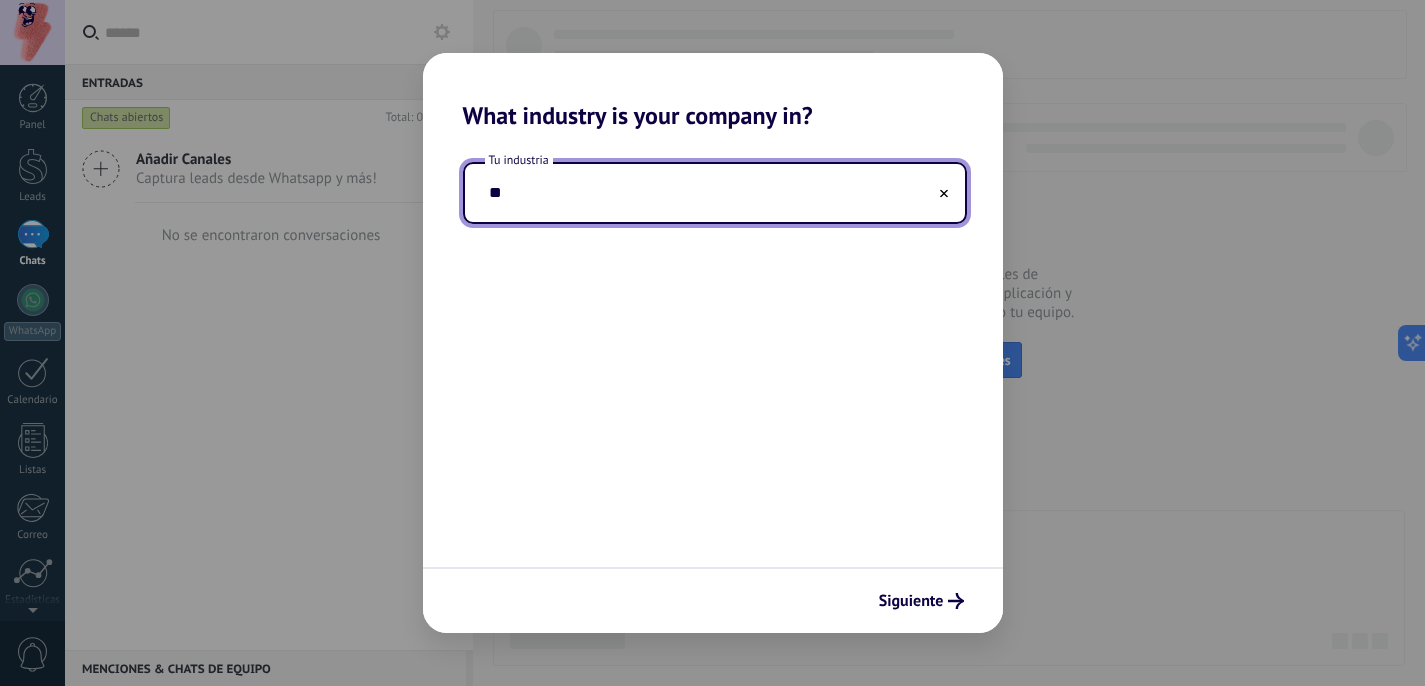 type on "*" 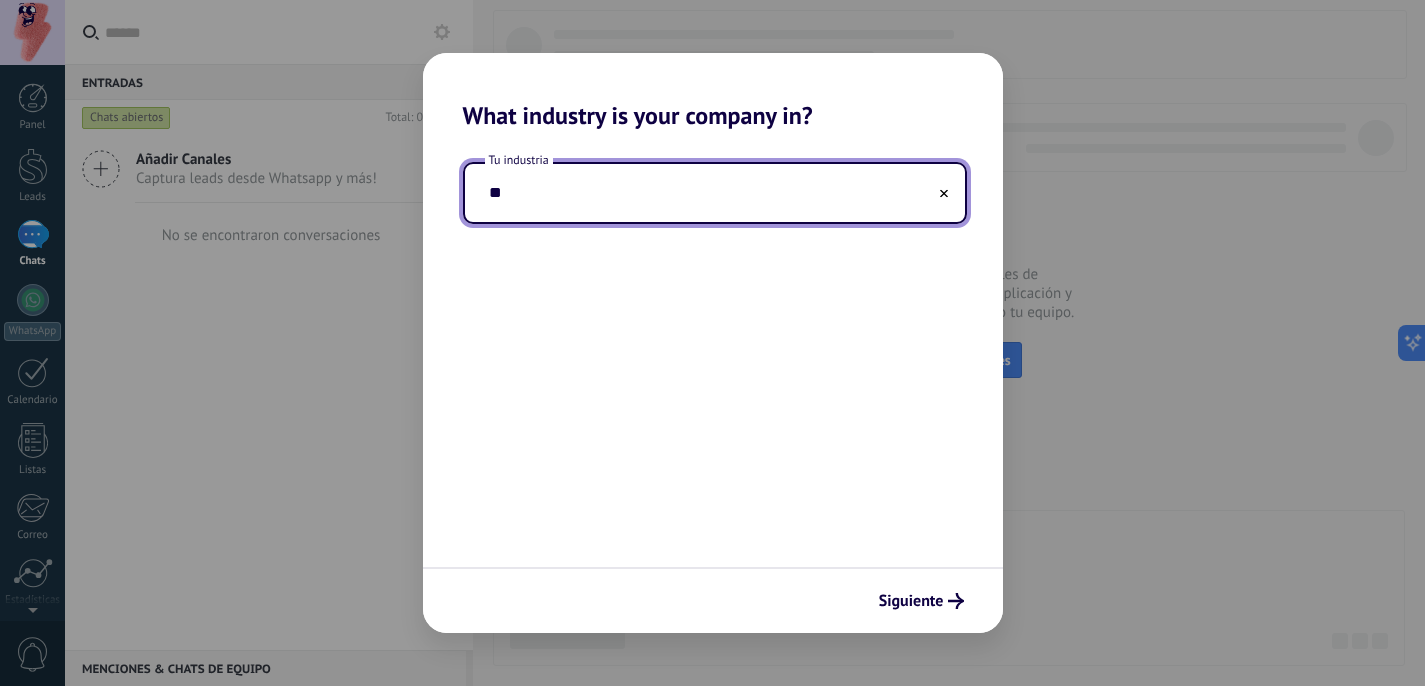 type on "*" 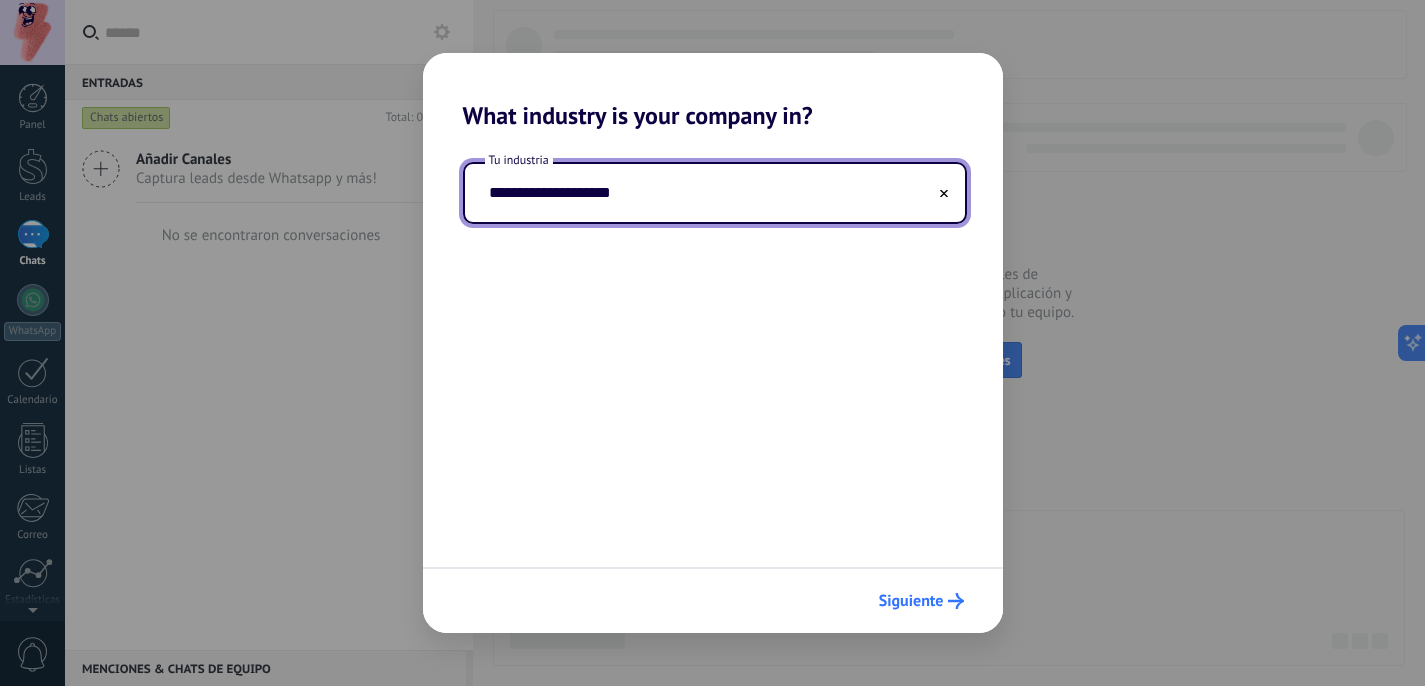 type on "**********" 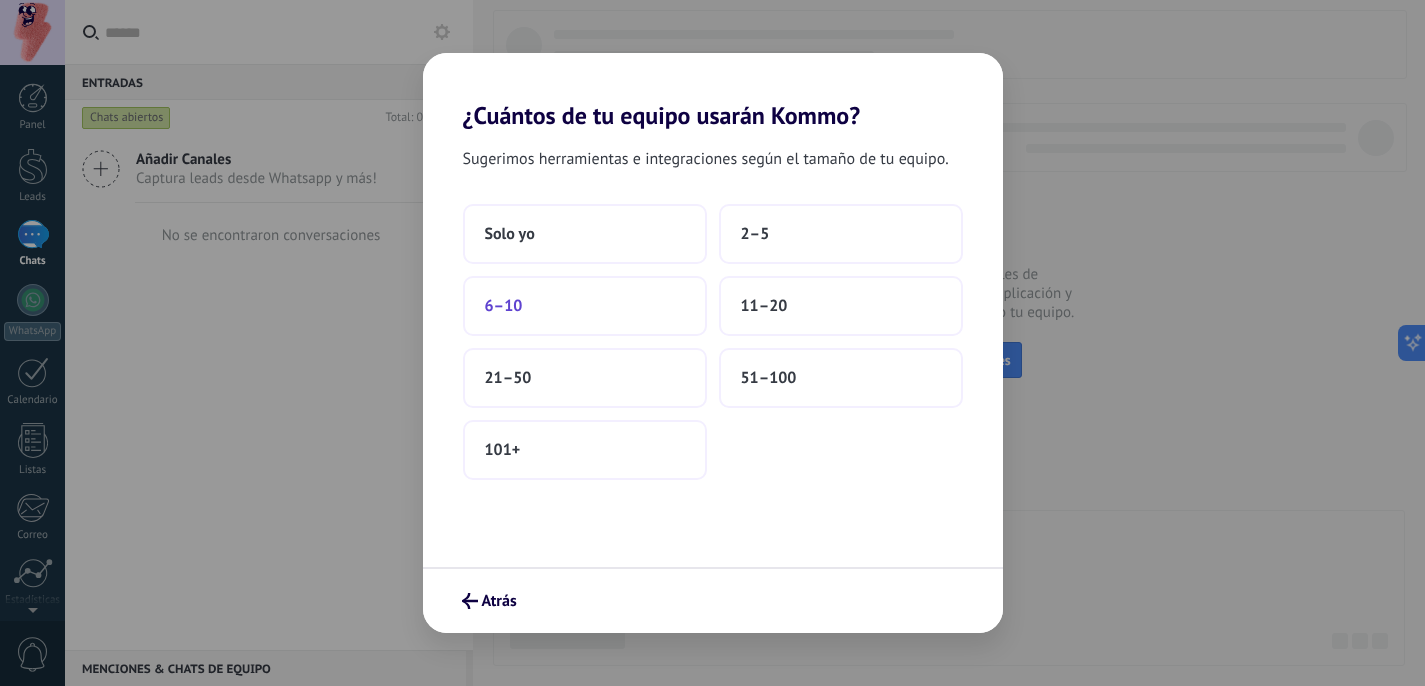 click on "6–10" at bounding box center [585, 306] 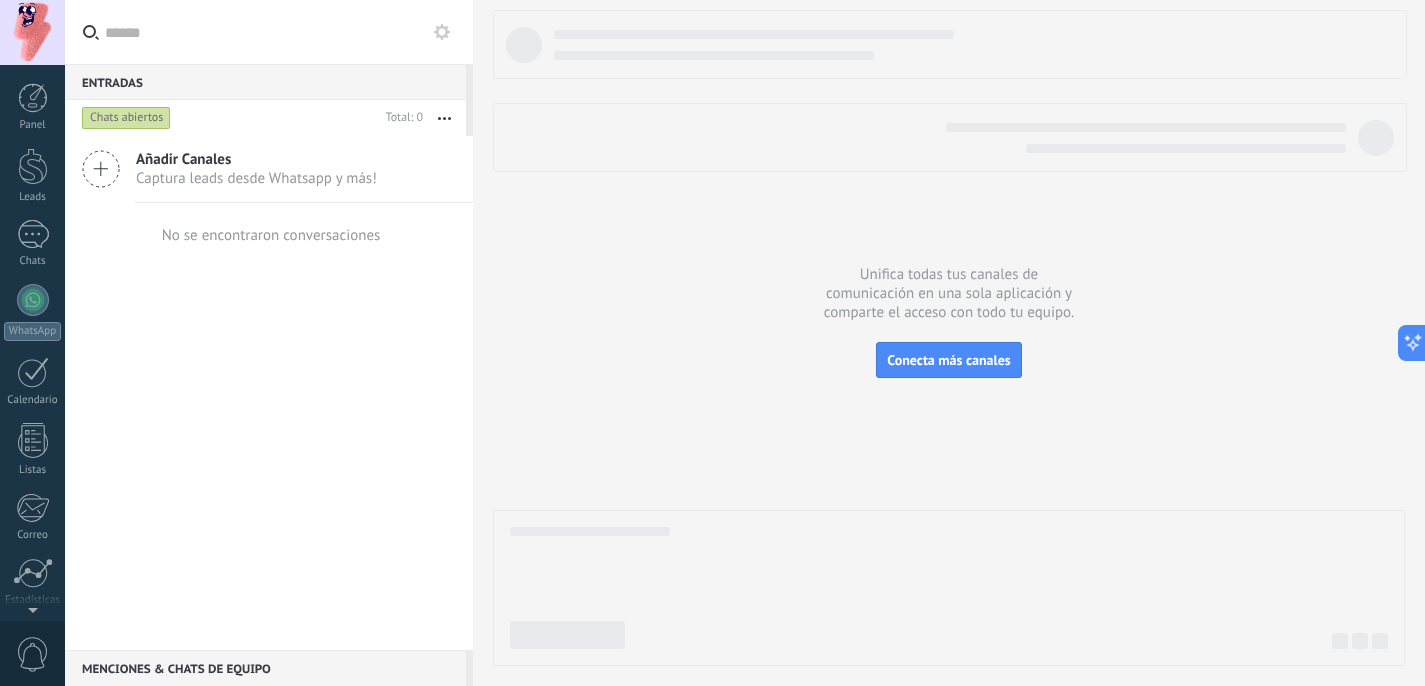 scroll, scrollTop: 146, scrollLeft: 0, axis: vertical 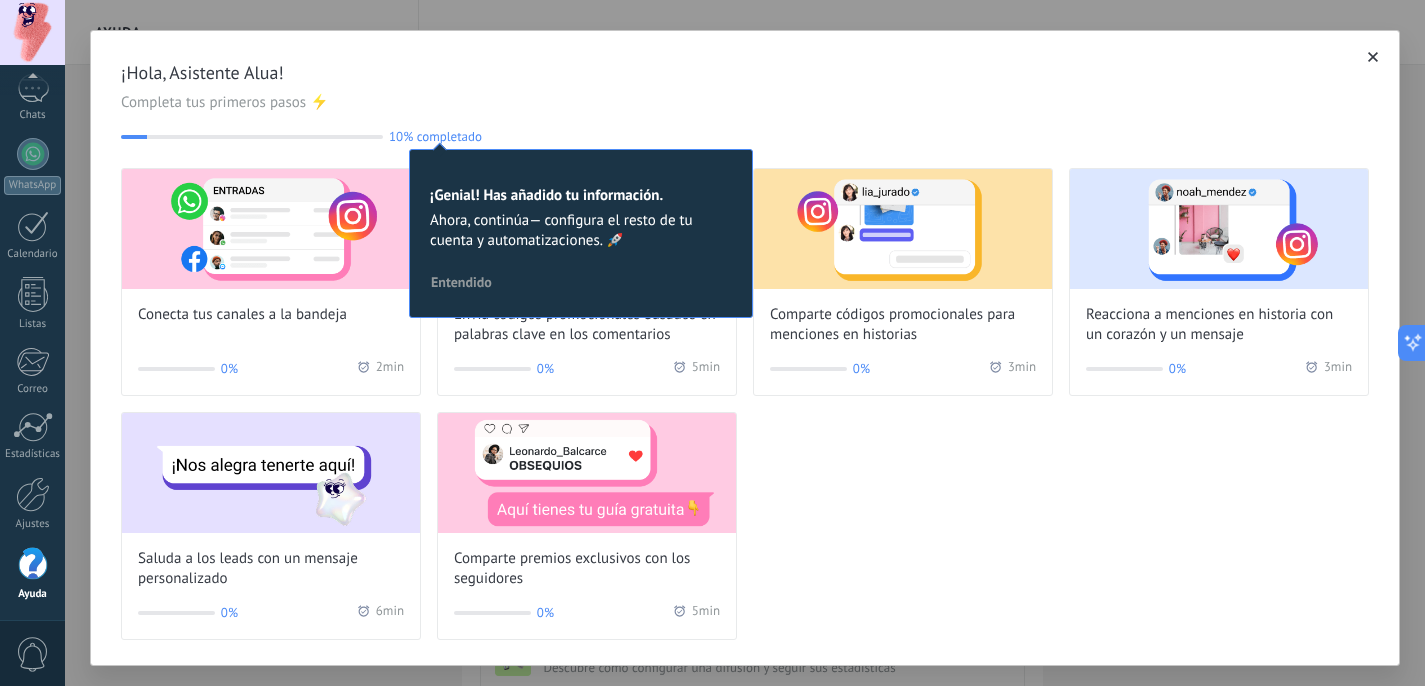 click on "Completa tus primeros pasos ⚡" at bounding box center [745, 103] 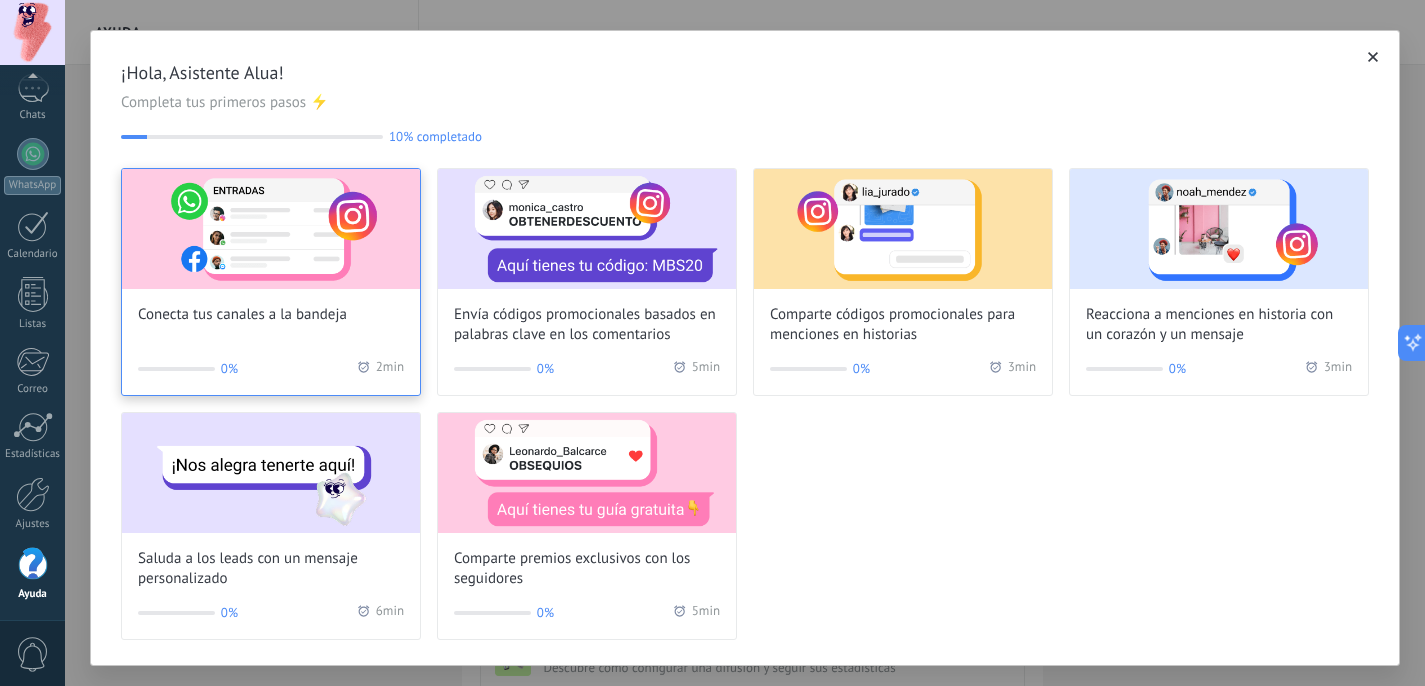 click on "Conecta tus canales a la bandeja 0% 2  min" at bounding box center [271, 282] 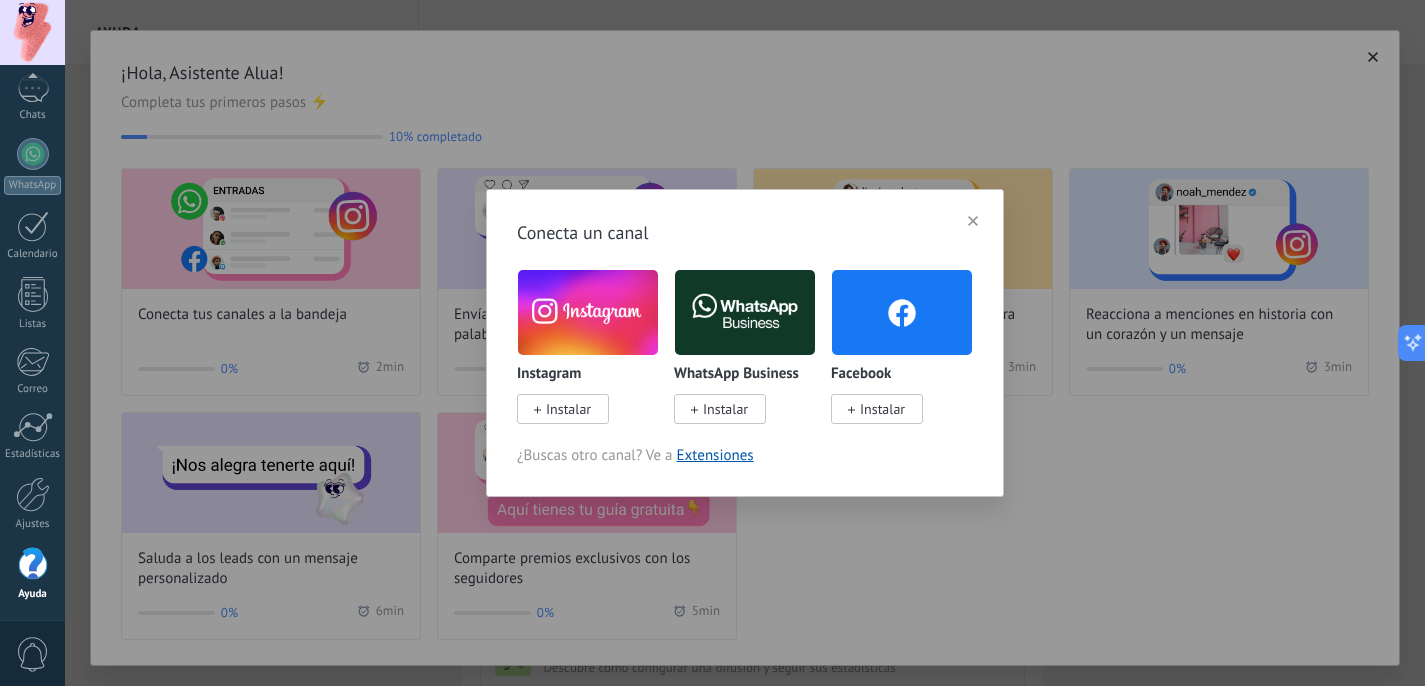click on "Instalar" at bounding box center (568, 409) 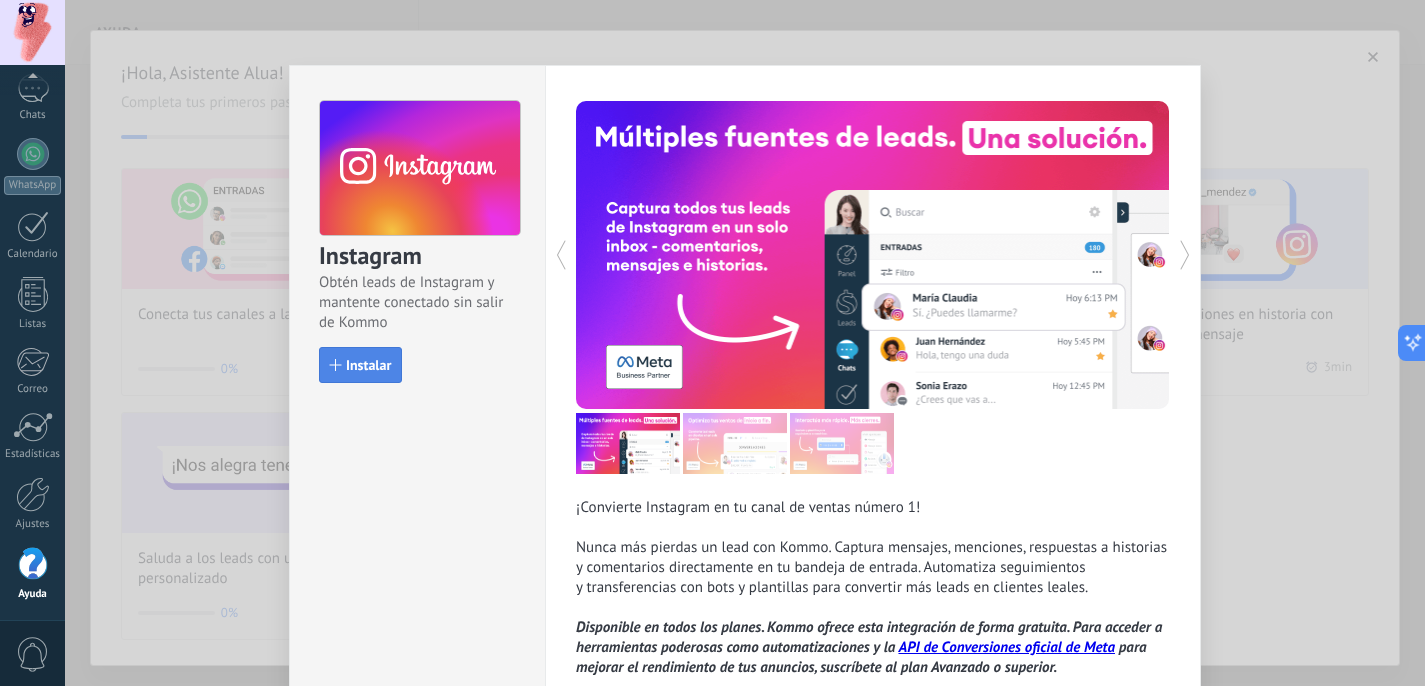 click on "Instalar" at bounding box center [360, 365] 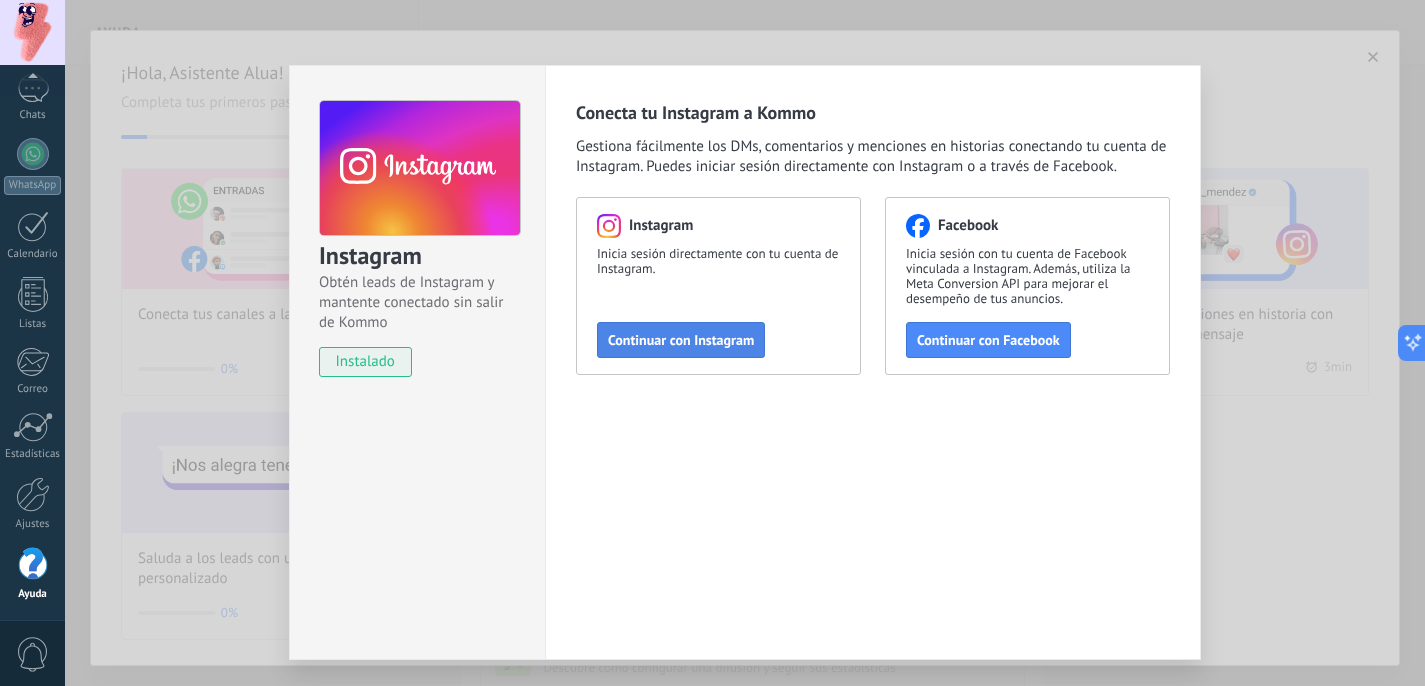 click on "Continuar con Instagram" at bounding box center (681, 340) 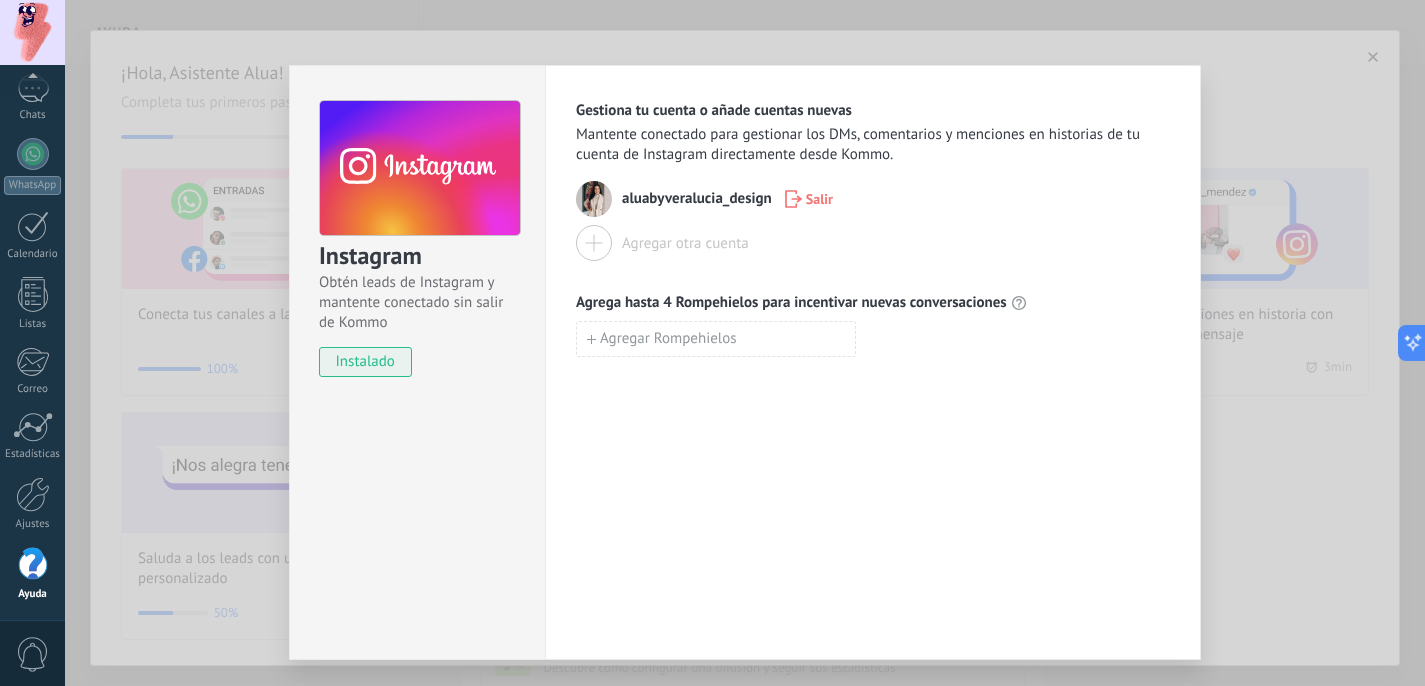 click on "Instagram Obtén leads de Instagram y mantente conectado sin salir de Kommo instalado Gestiona tu cuenta o añade cuentas nuevas Mantente conectado para gestionar los DMs, comentarios y menciones en historias de tu cuenta de Instagram directamente desde Kommo. aluabyveralucia_design Salir Agregar otra cuenta Agrega hasta 4 Rompehielos para incentivar nuevas conversaciones Agregar Rompehielos" at bounding box center [745, 343] 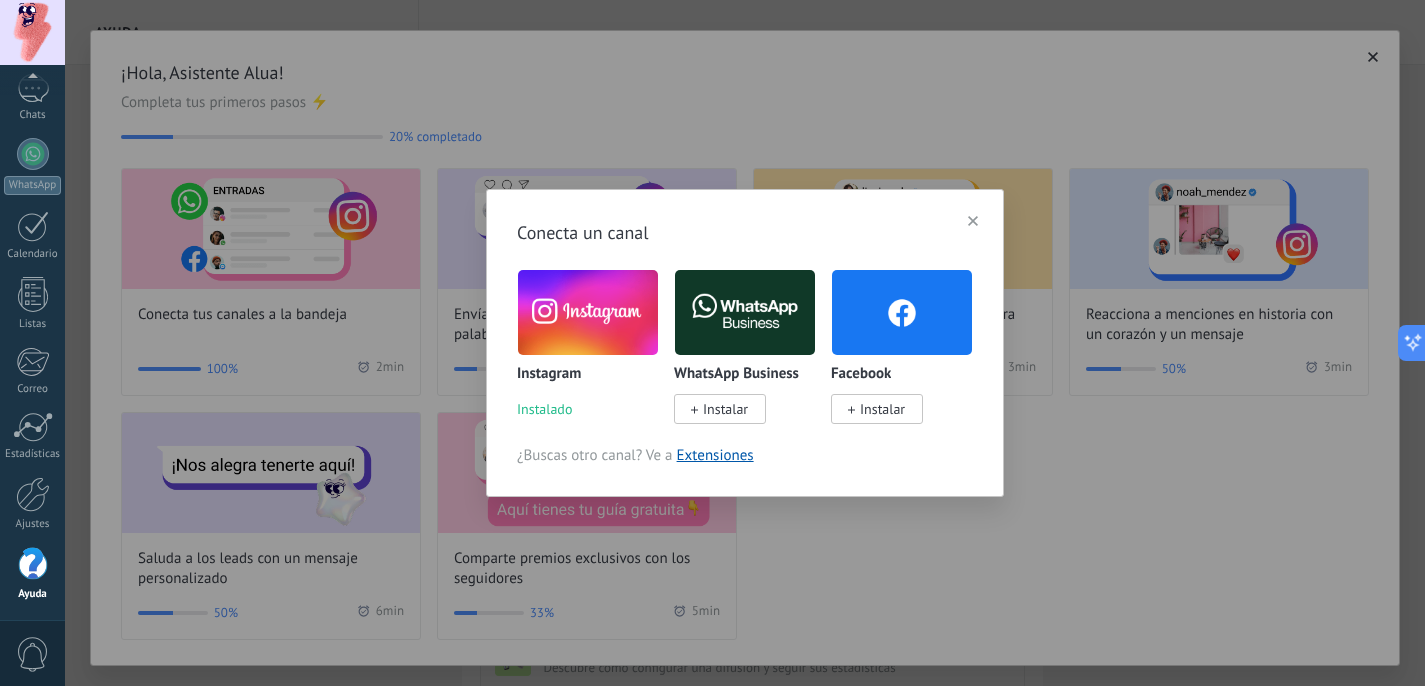 click 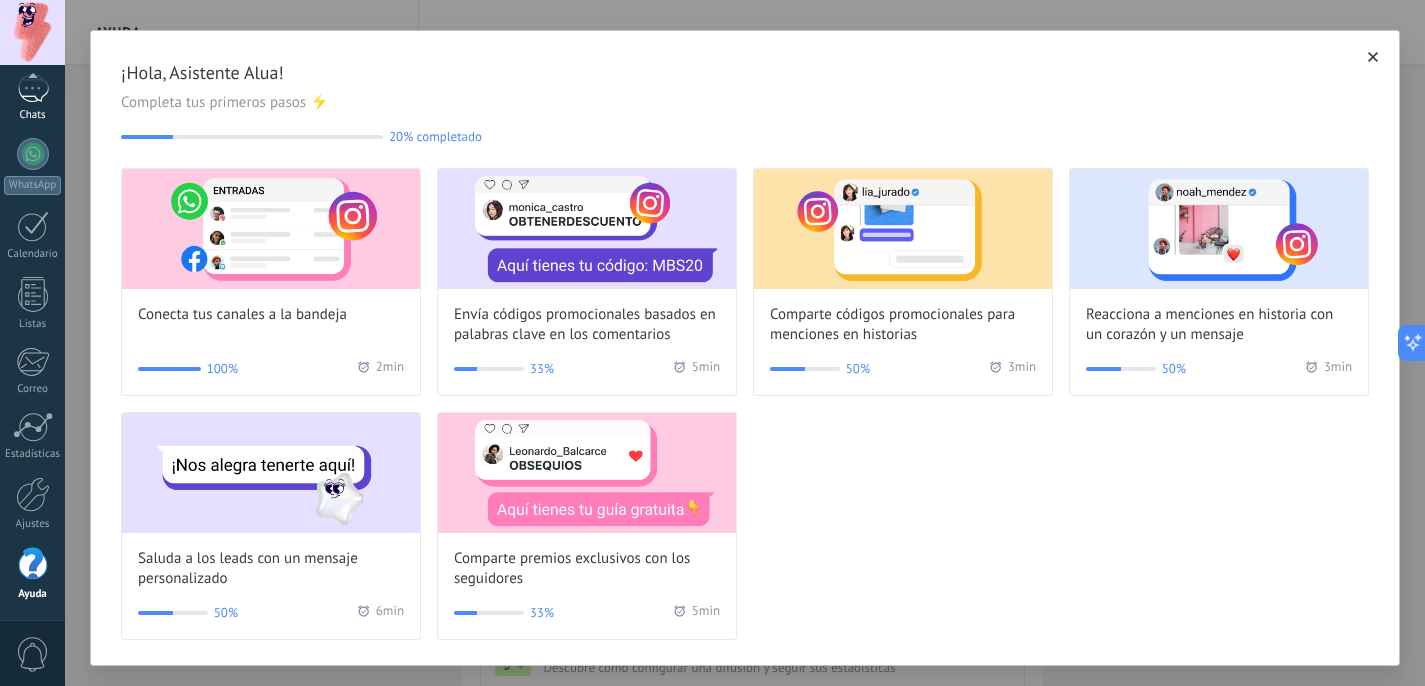 click at bounding box center [33, 88] 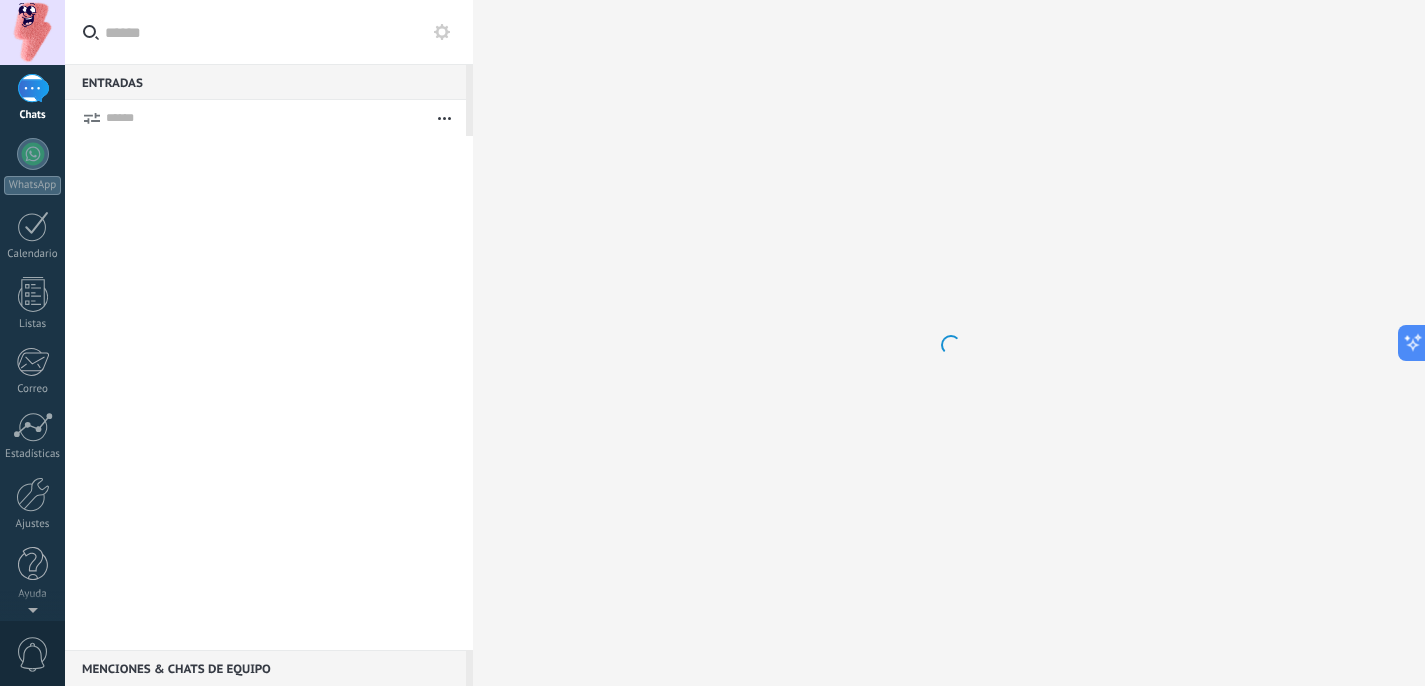 scroll, scrollTop: 0, scrollLeft: 0, axis: both 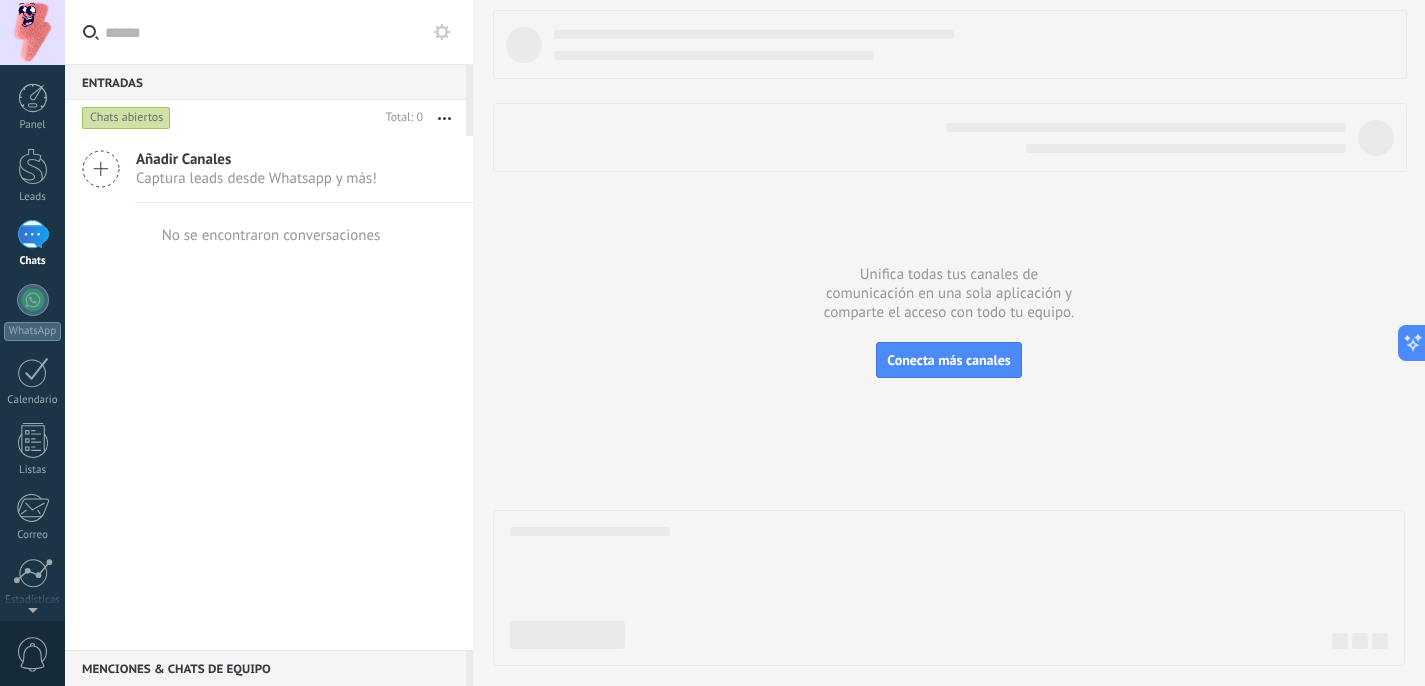 click on "Chats abiertos" at bounding box center (126, 118) 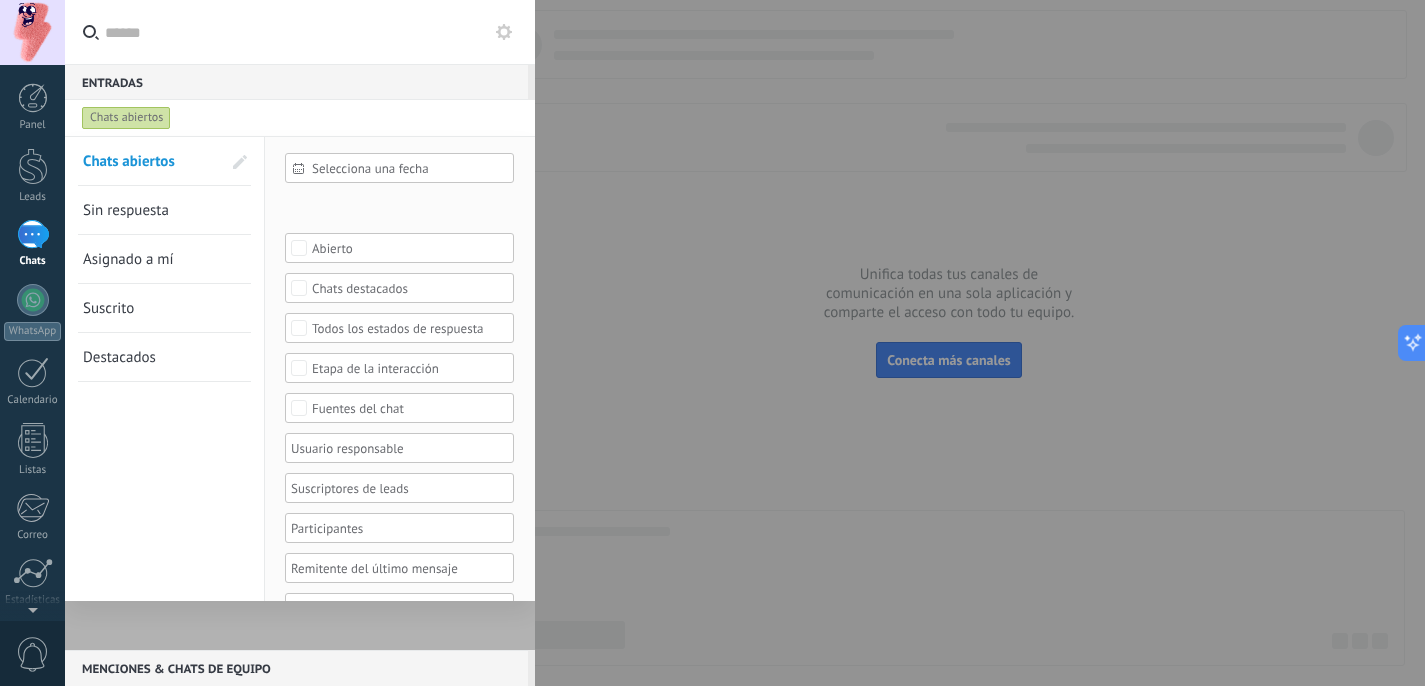 click on "Chats abiertos" at bounding box center [126, 118] 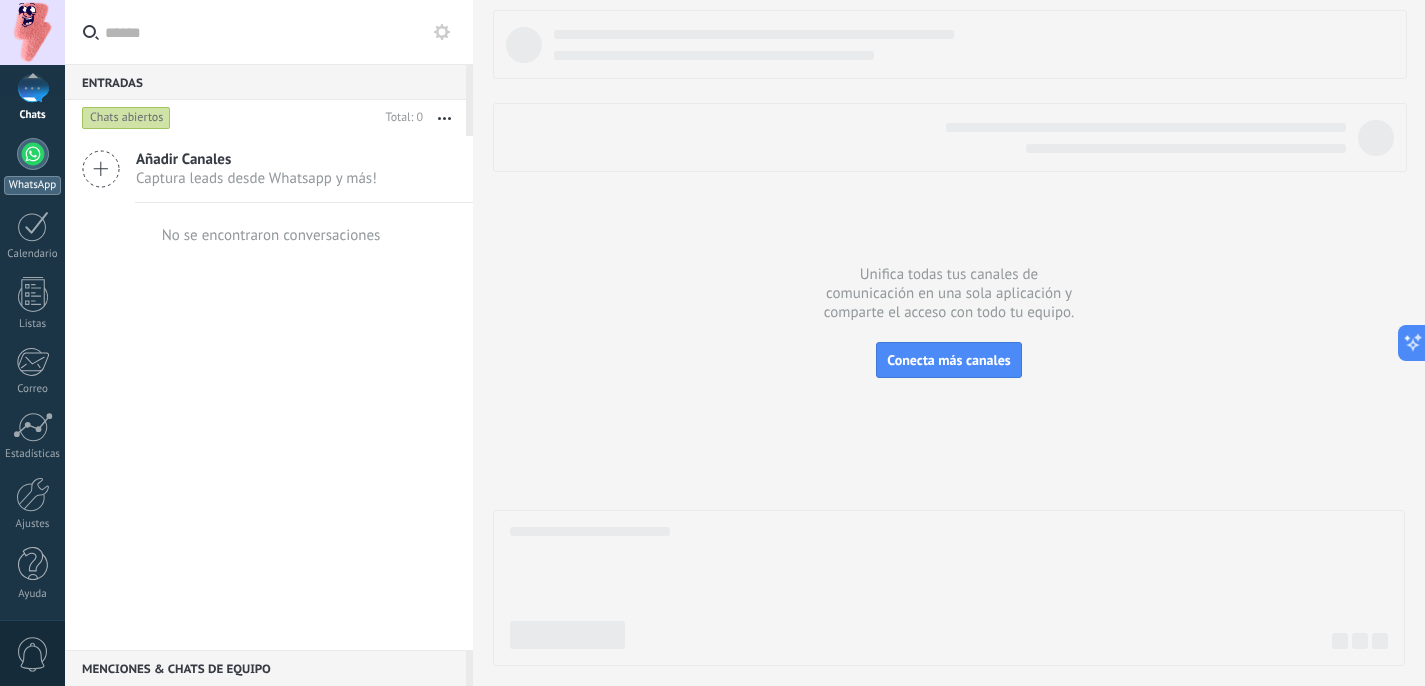 scroll, scrollTop: 0, scrollLeft: 0, axis: both 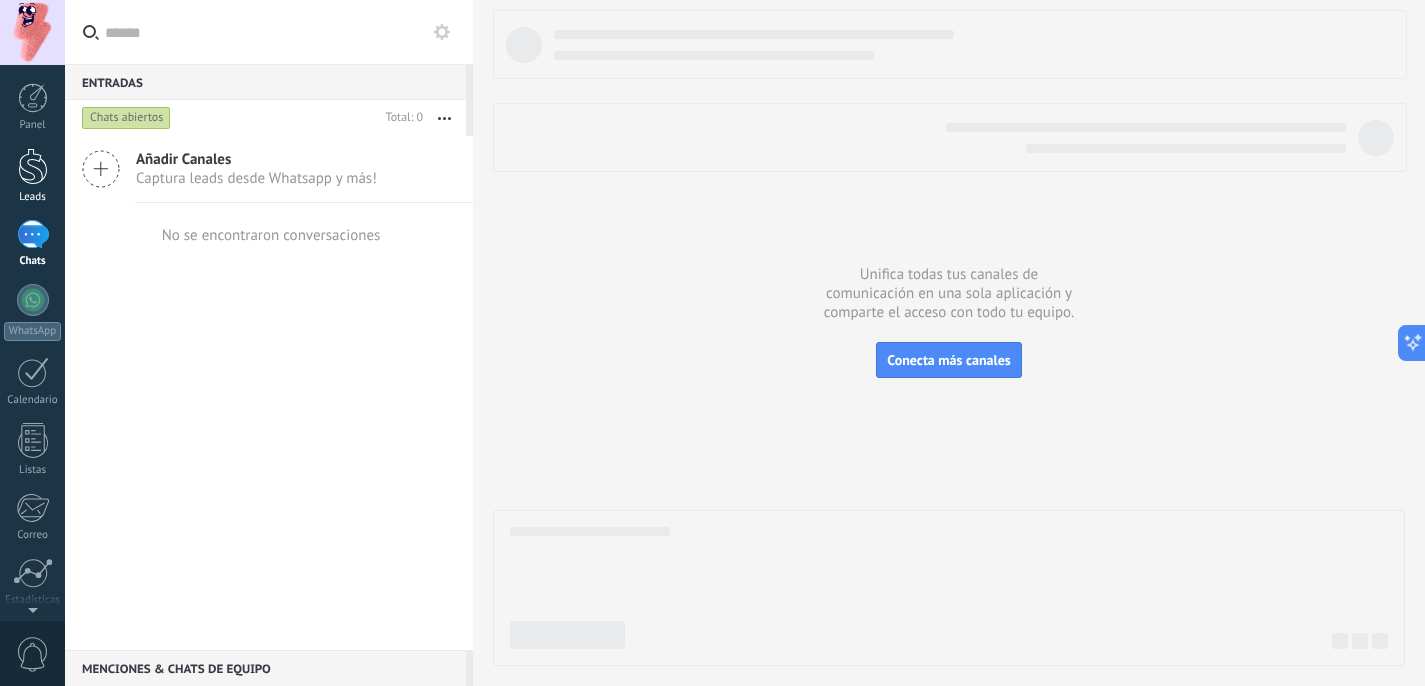 click on "Leads" at bounding box center [33, 197] 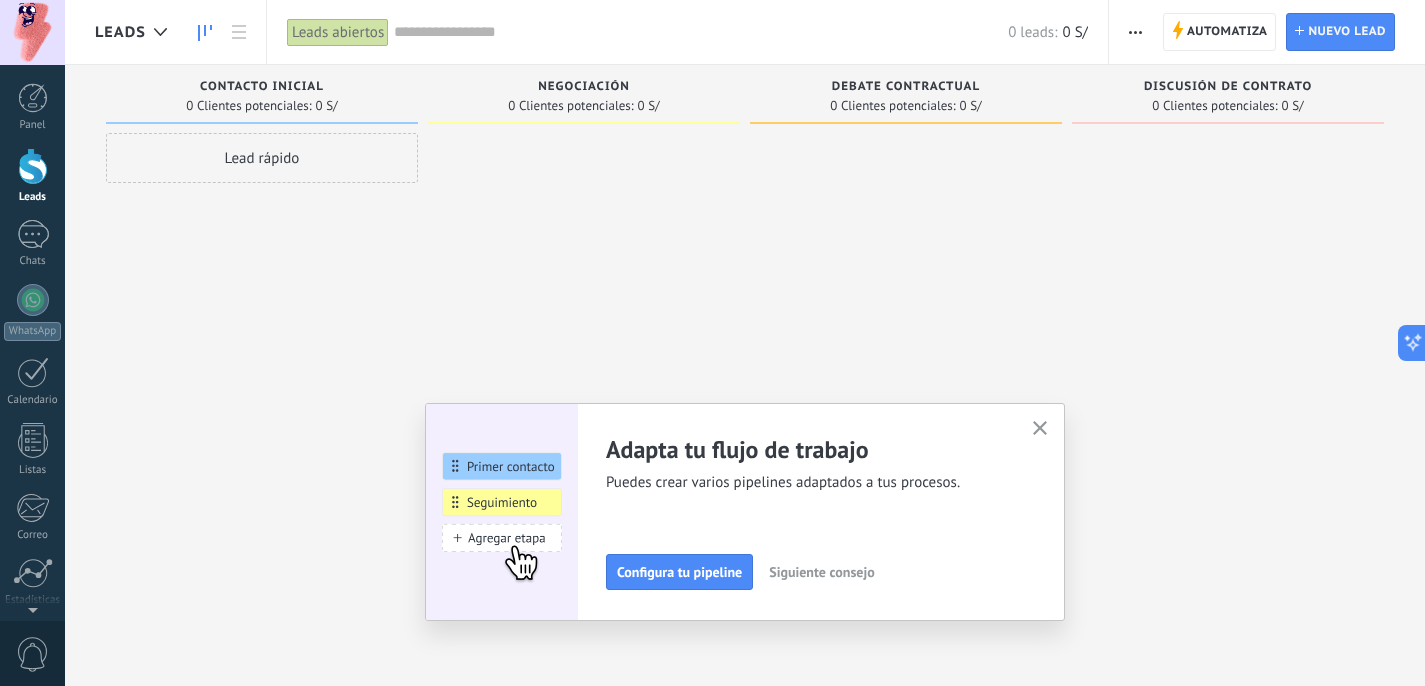 click at bounding box center (1040, 429) 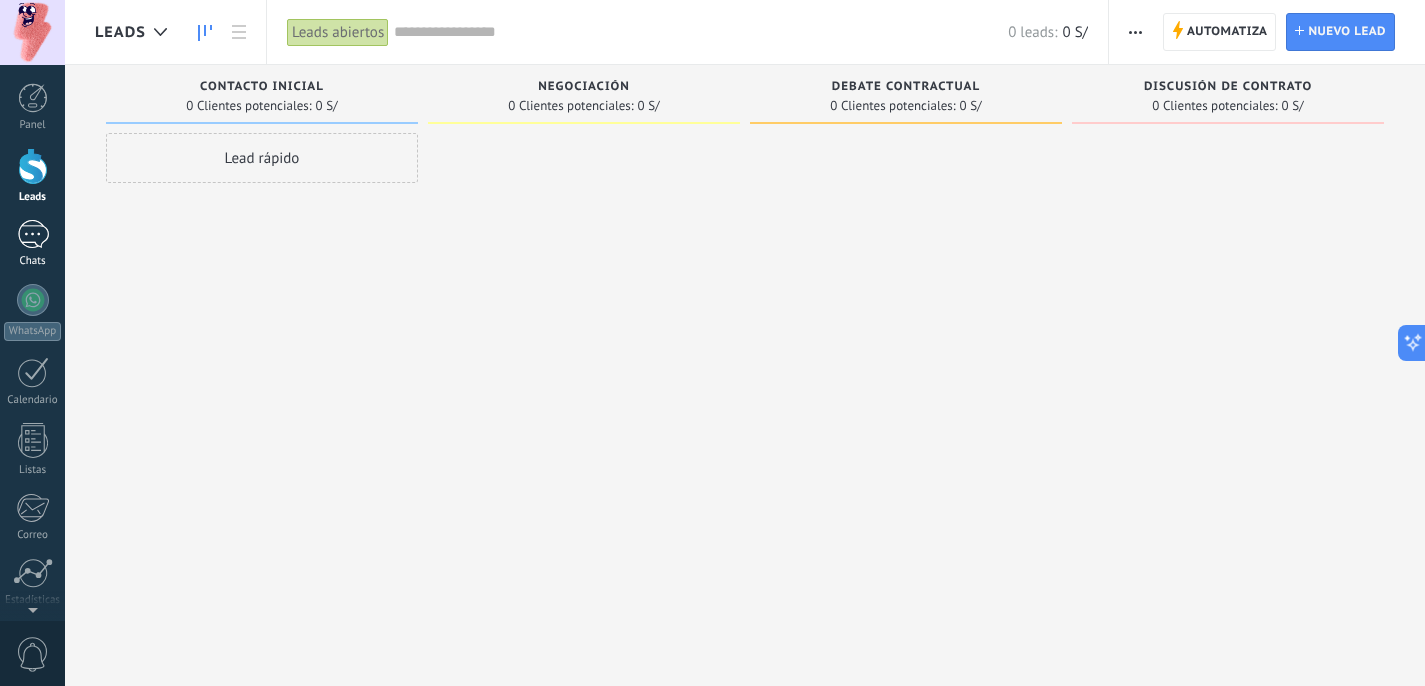 click on "Chats" at bounding box center (33, 261) 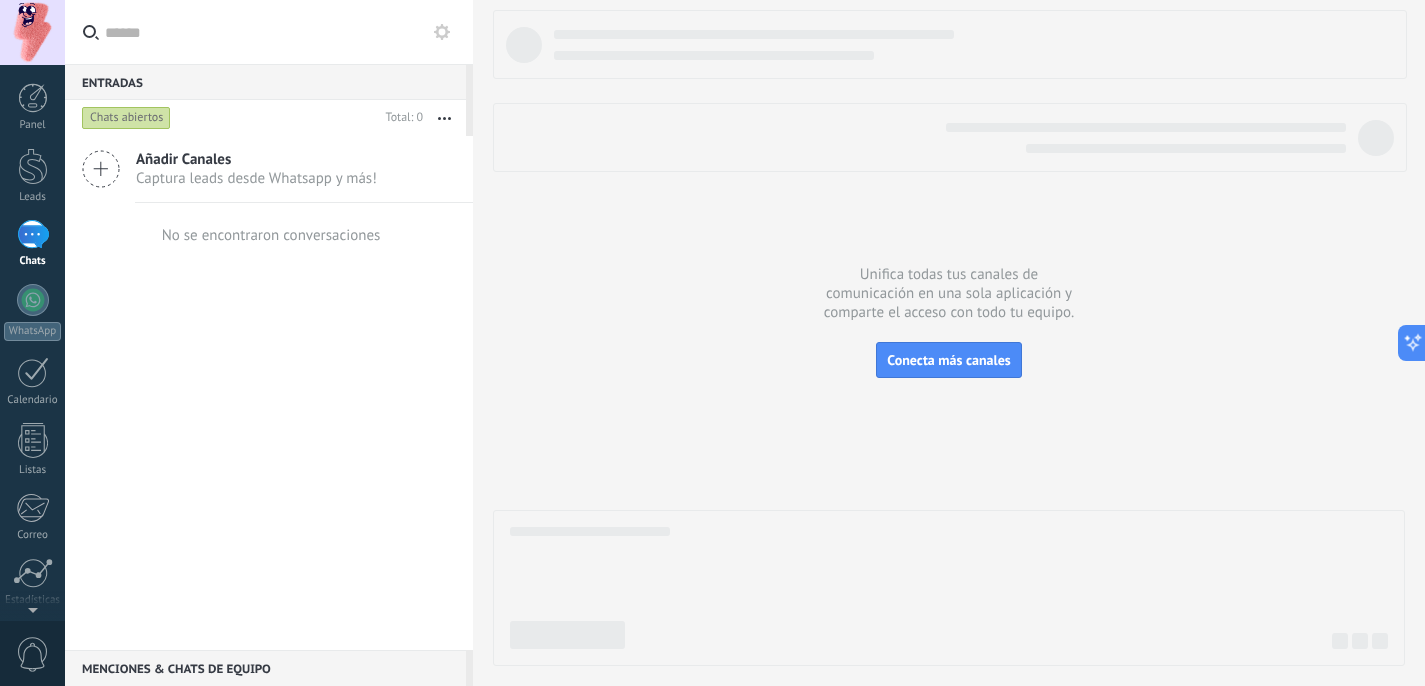 click on "Añadir Canales" at bounding box center [256, 159] 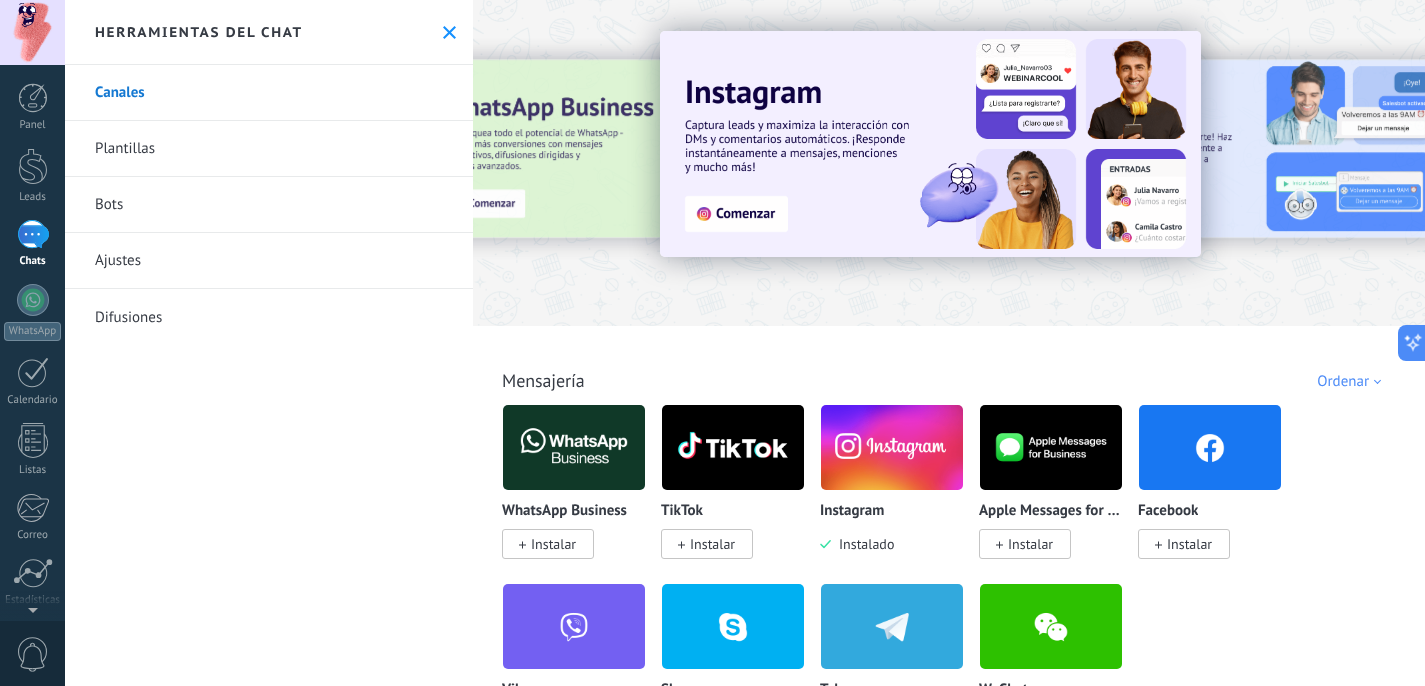scroll, scrollTop: 160, scrollLeft: 0, axis: vertical 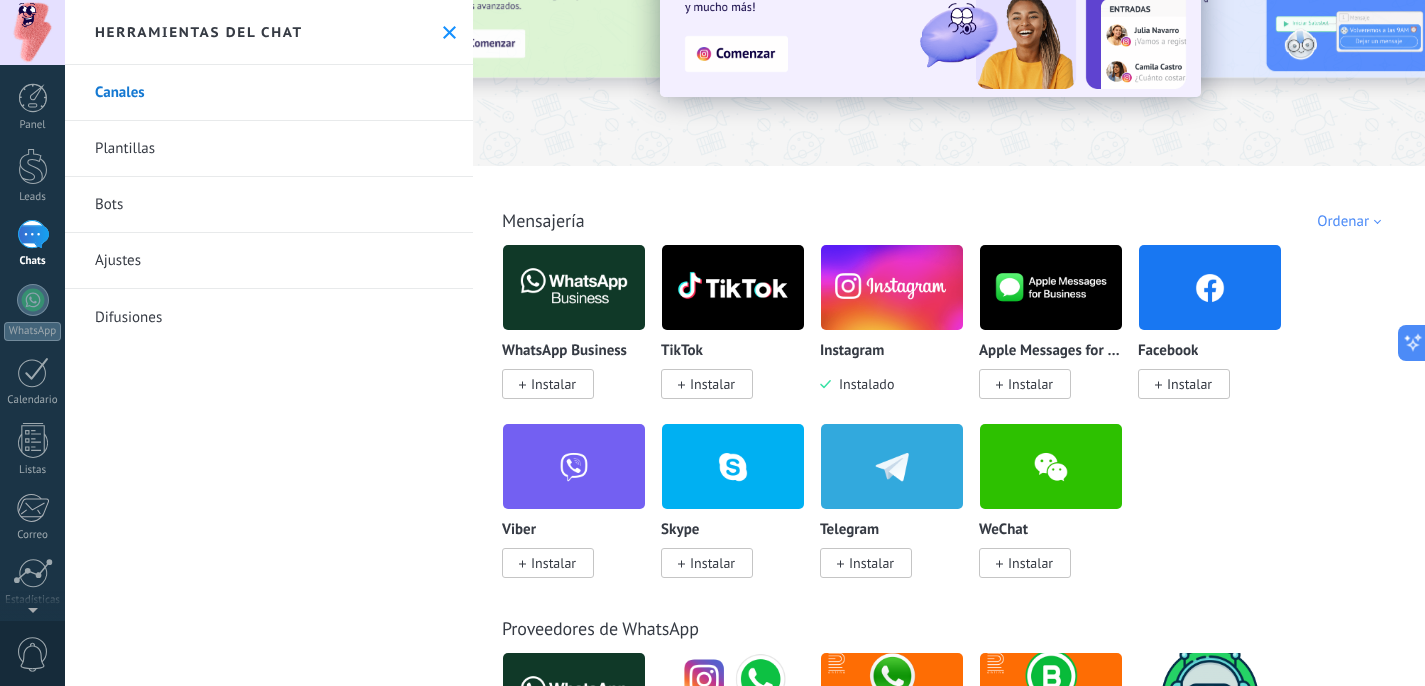 click at bounding box center [892, 287] 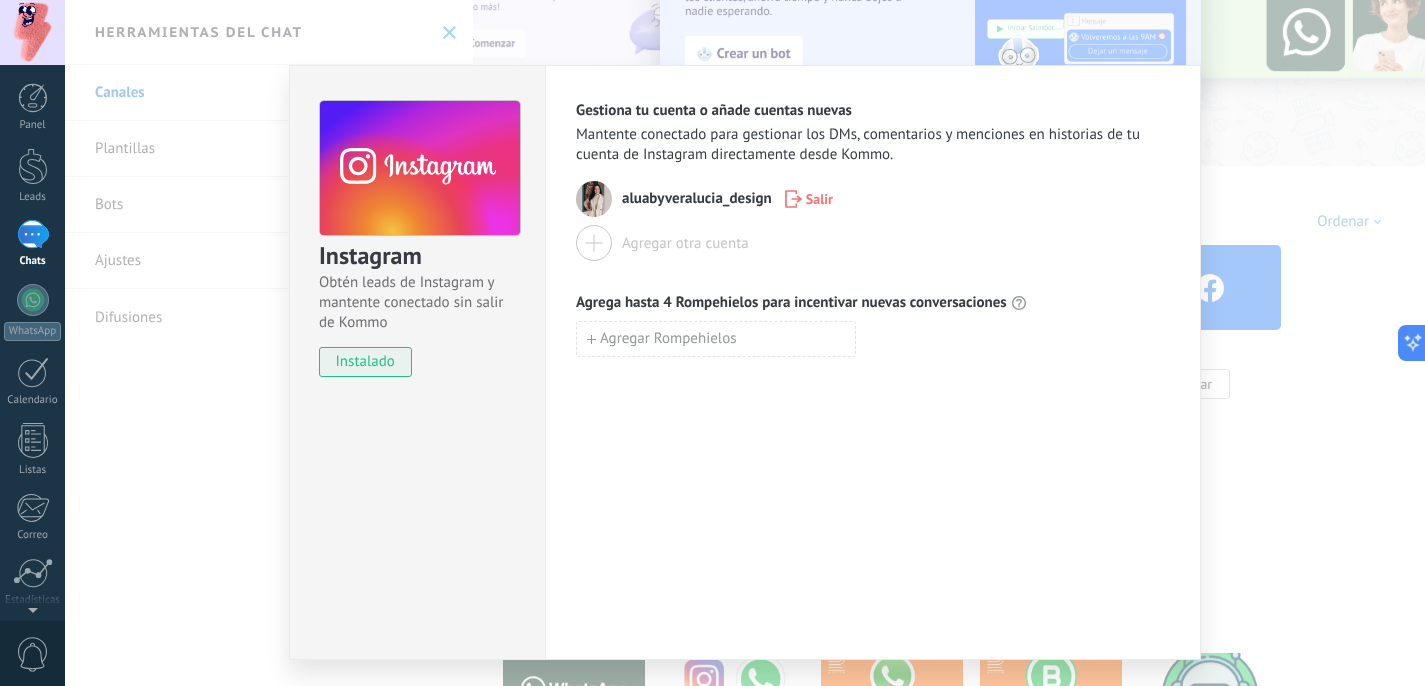 scroll, scrollTop: 49, scrollLeft: 0, axis: vertical 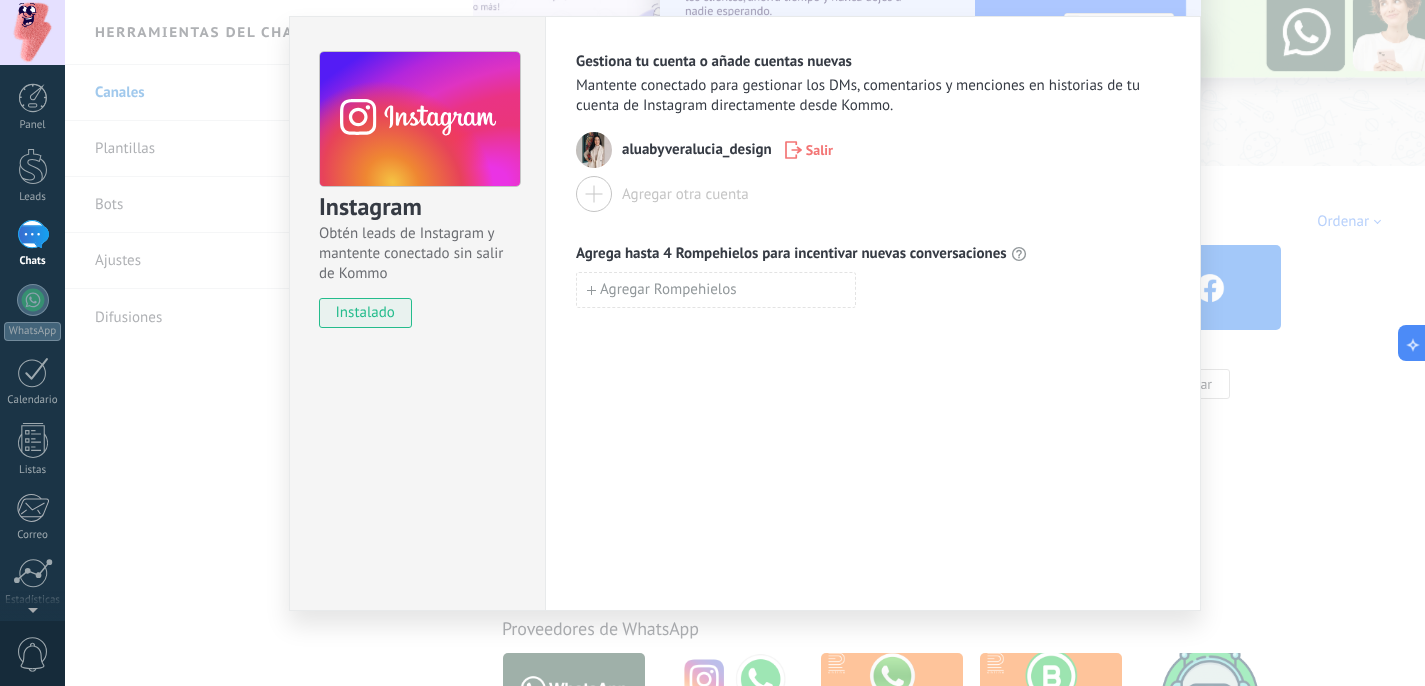 click on "instalado" at bounding box center (365, 313) 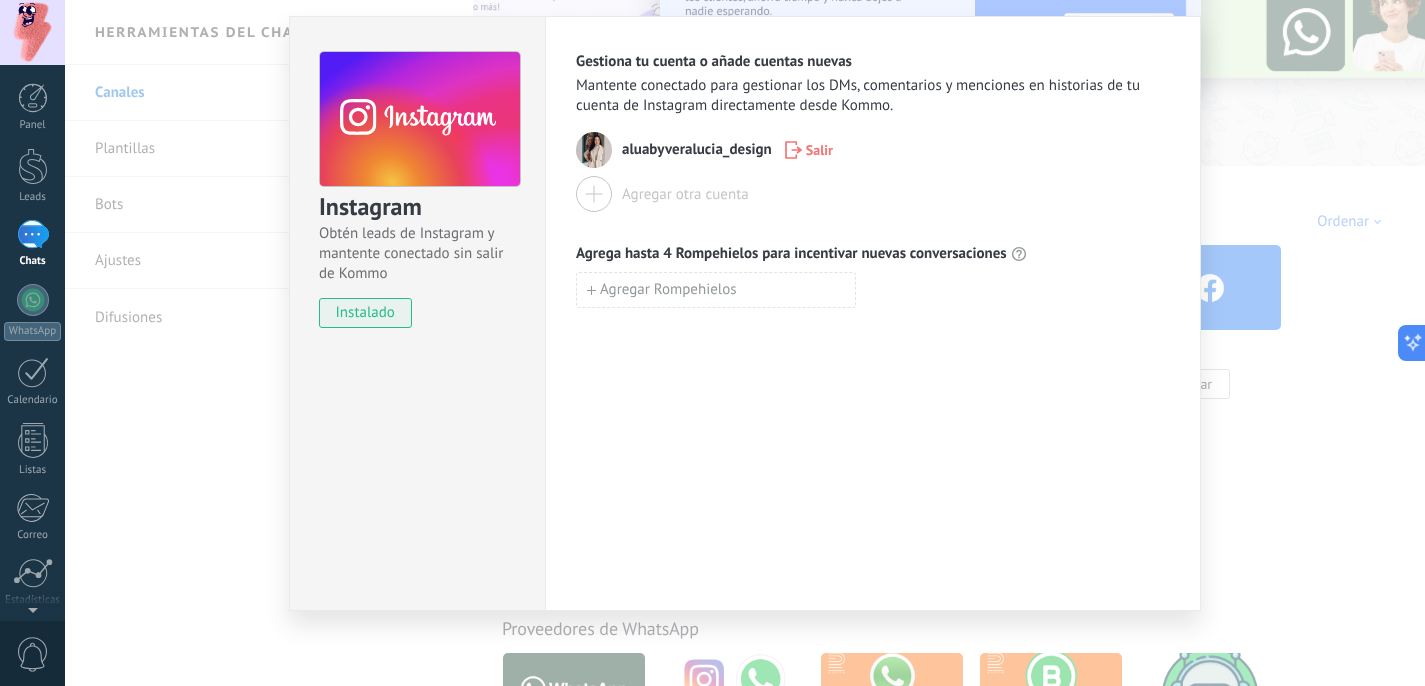 click on "Agrega hasta 4 Rompehielos para incentivar nuevas conversaciones" at bounding box center [791, 254] 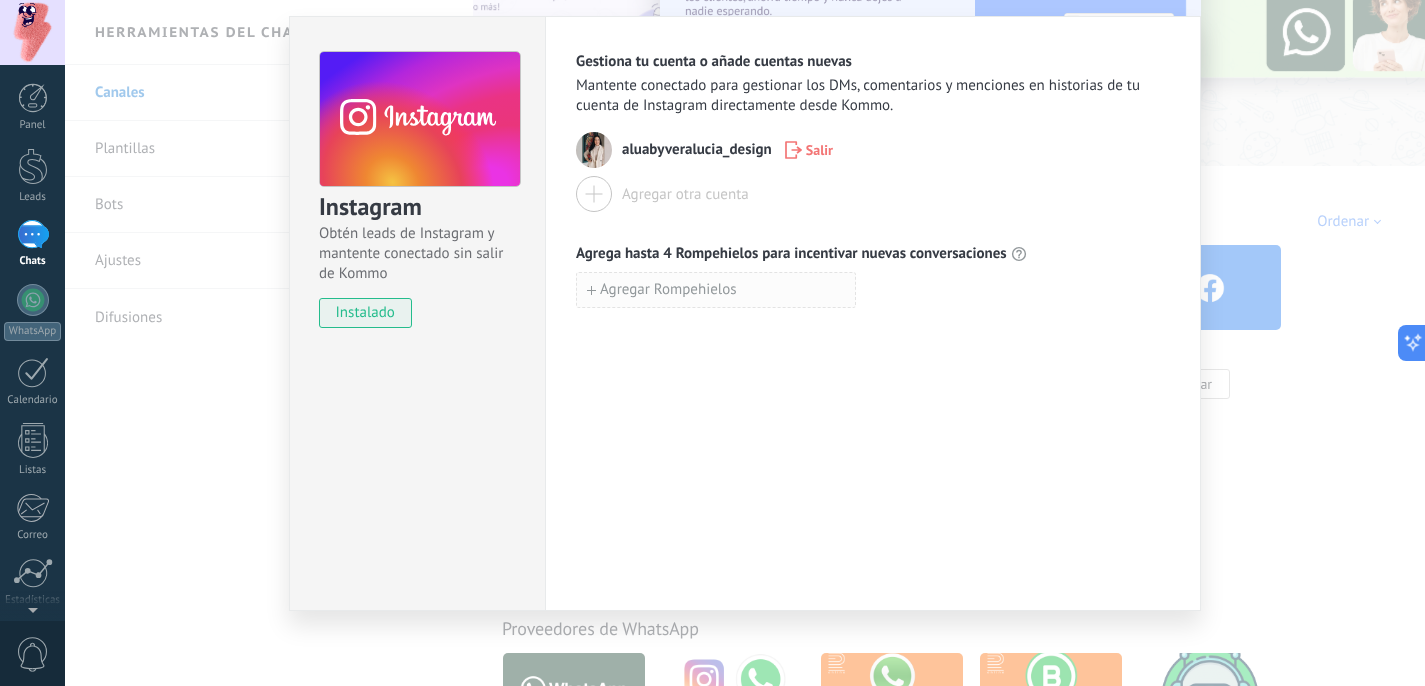 click on "Agregar Rompehielos" at bounding box center (668, 290) 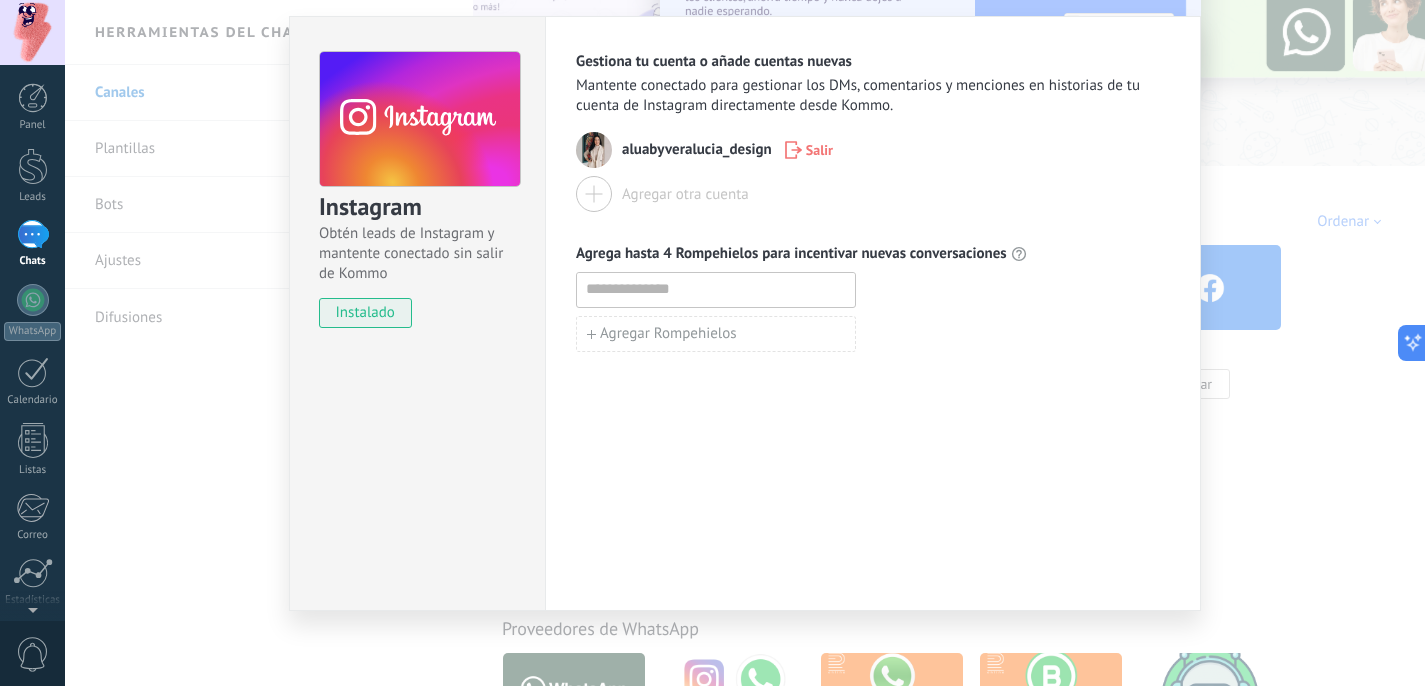 click on "Agregar Rompehielos" at bounding box center [873, 312] 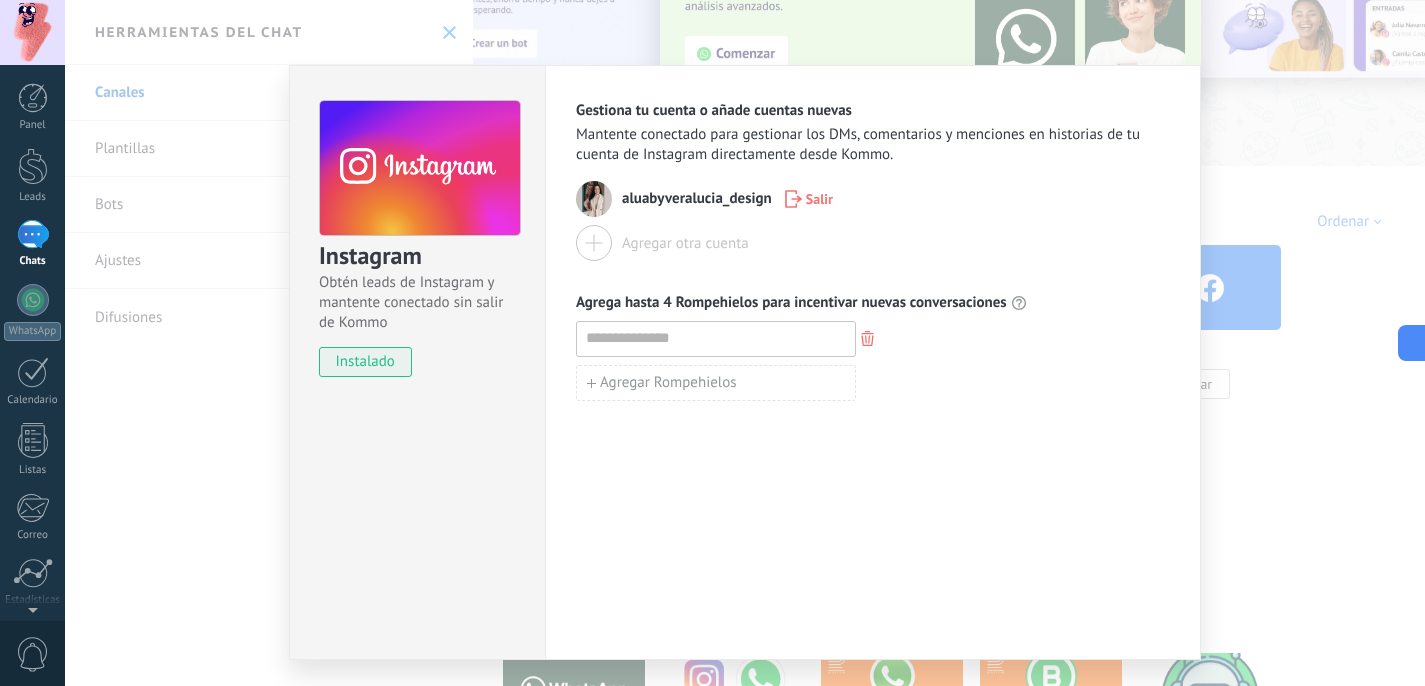 scroll, scrollTop: 49, scrollLeft: 0, axis: vertical 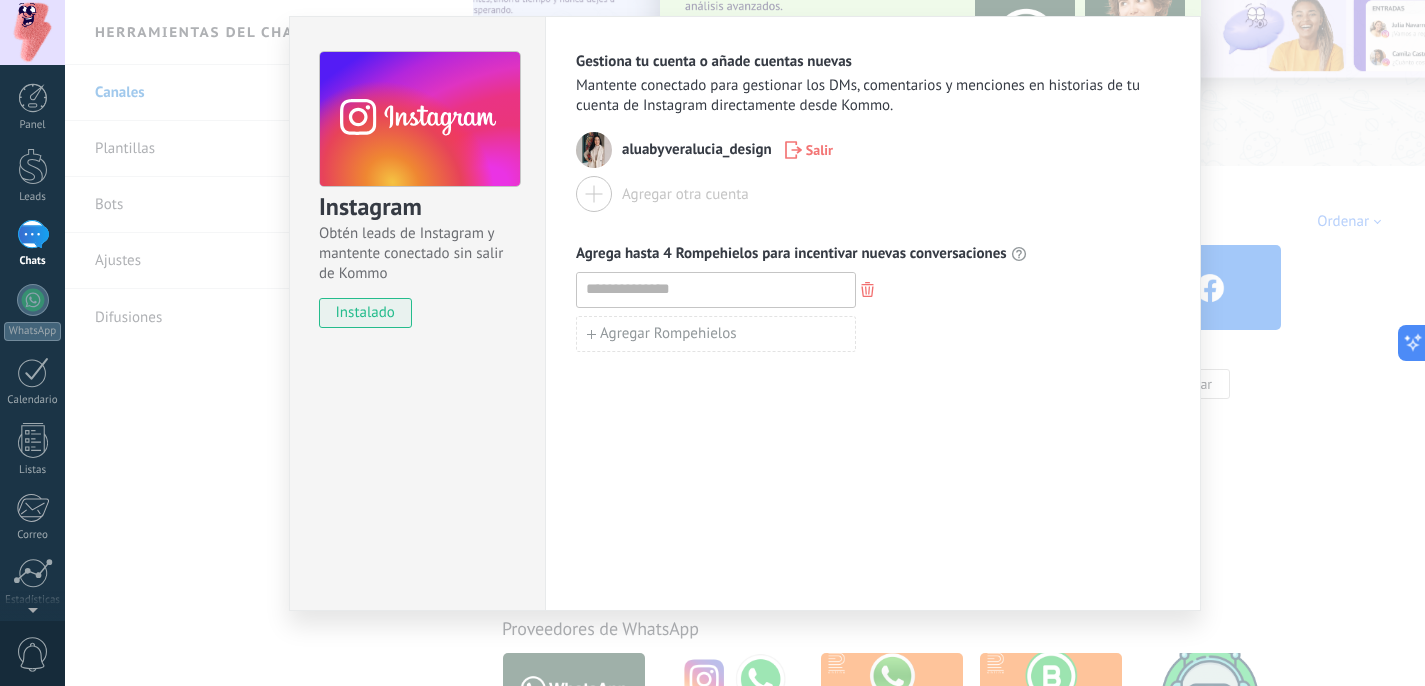 click on "Instagram Obtén leads de Instagram y mantente conectado sin salir de Kommo instalado Gestiona tu cuenta o añade cuentas nuevas Mantente conectado para gestionar los DMs, comentarios y menciones en historias de tu cuenta de Instagram directamente desde Kommo. aluabyveralucia_design Salir Agregar otra cuenta Agrega hasta 4 Rompehielos para incentivar nuevas conversaciones Agregar Rompehielos" at bounding box center [745, 343] 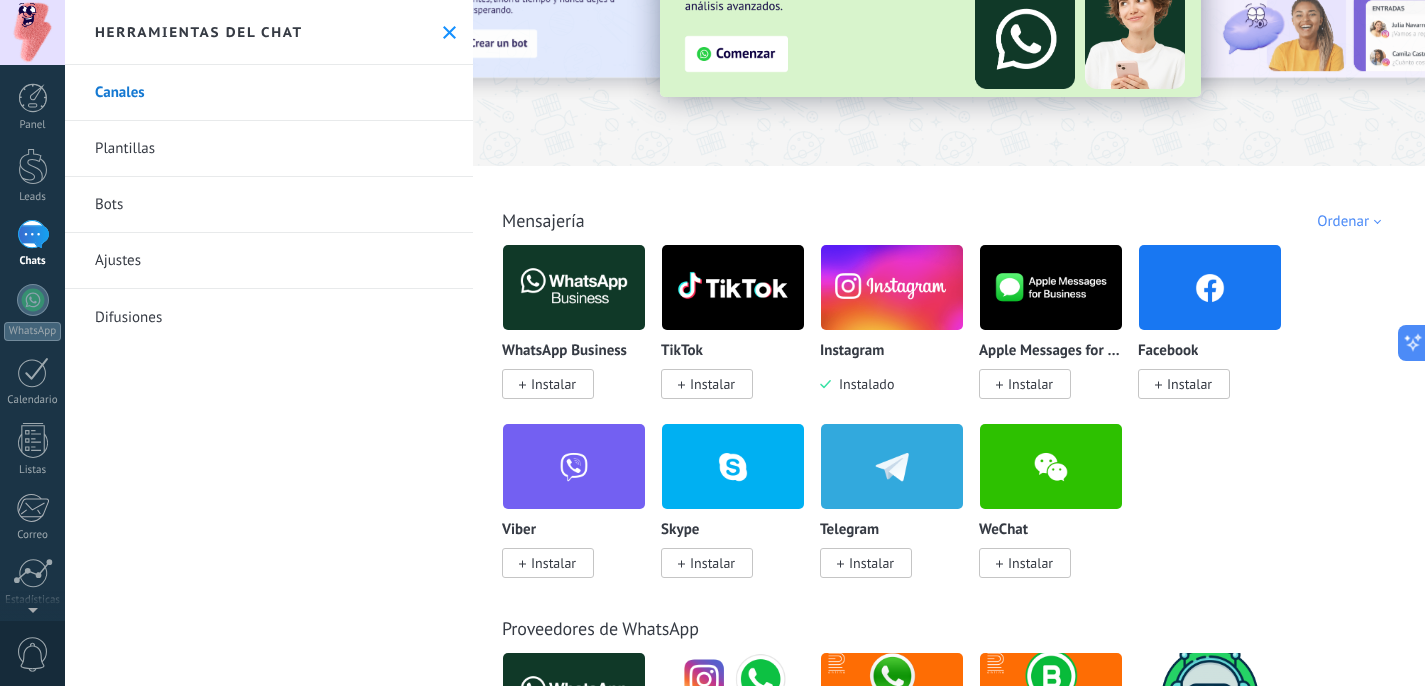 scroll, scrollTop: 0, scrollLeft: 0, axis: both 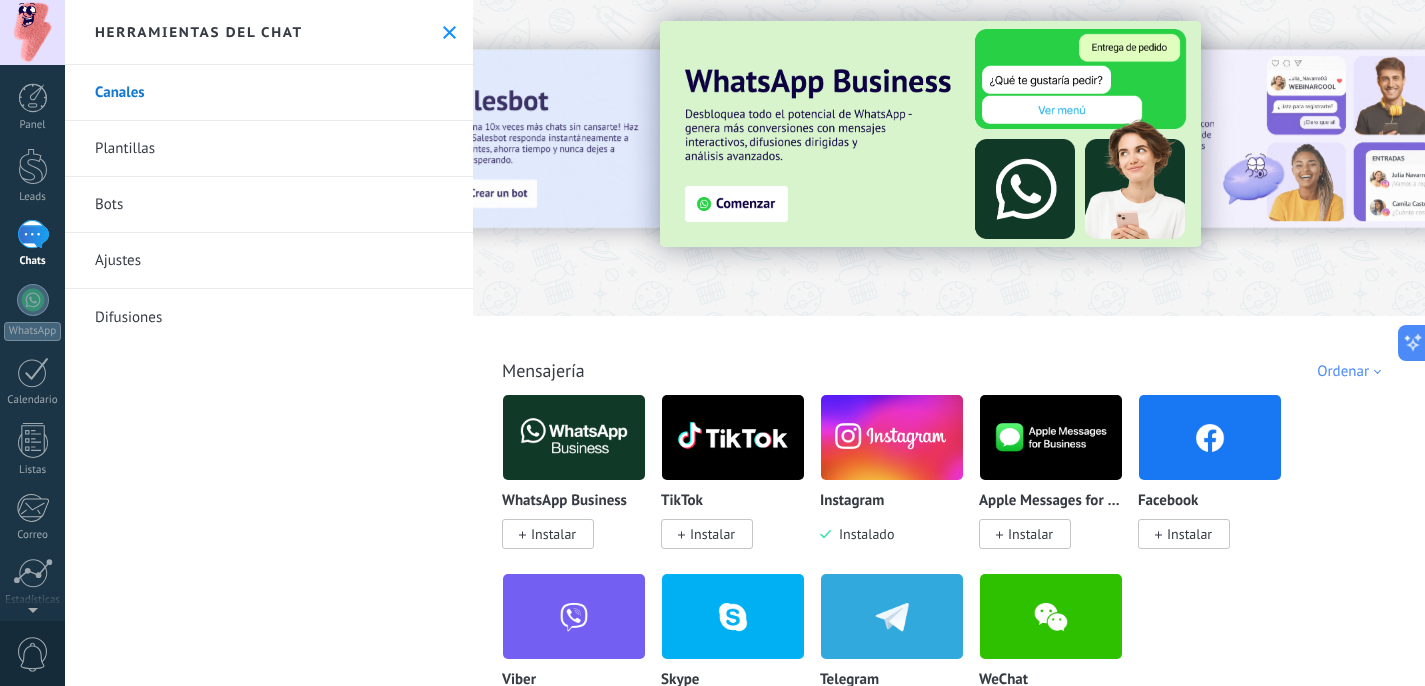 click on "Plantillas" at bounding box center [269, 149] 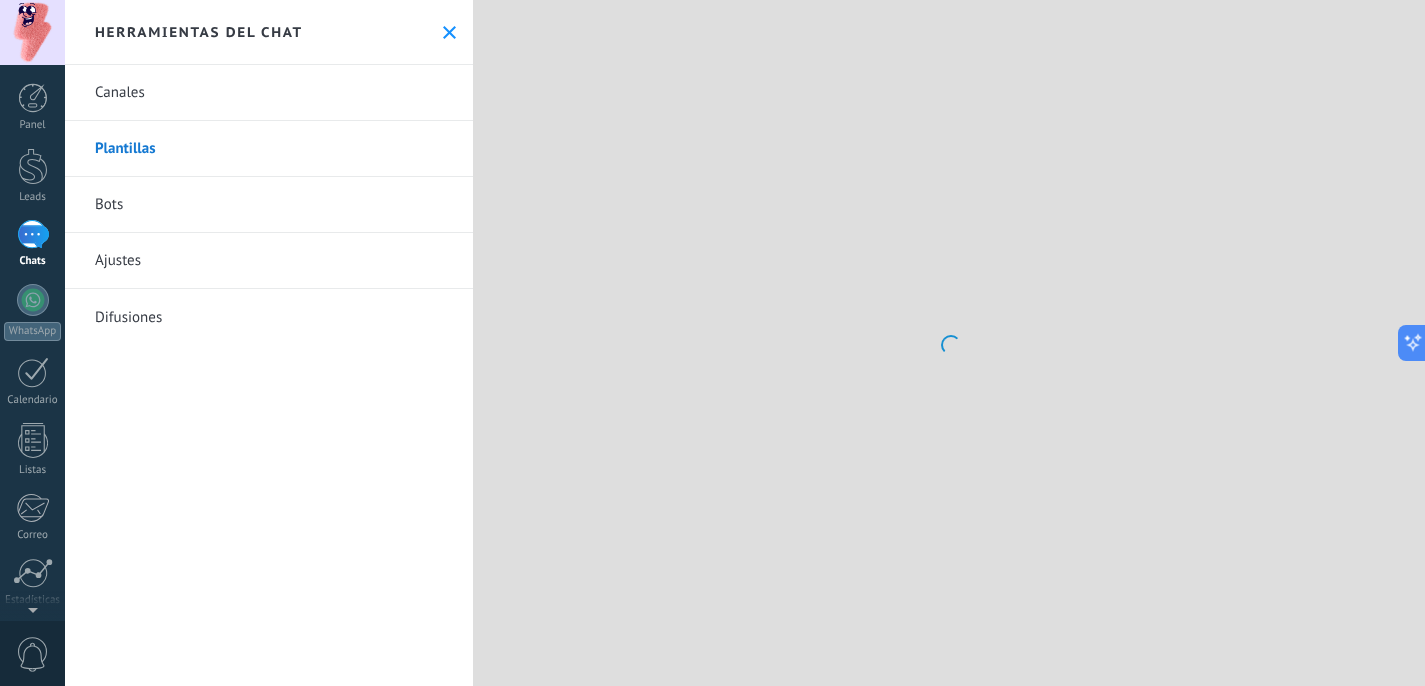 click 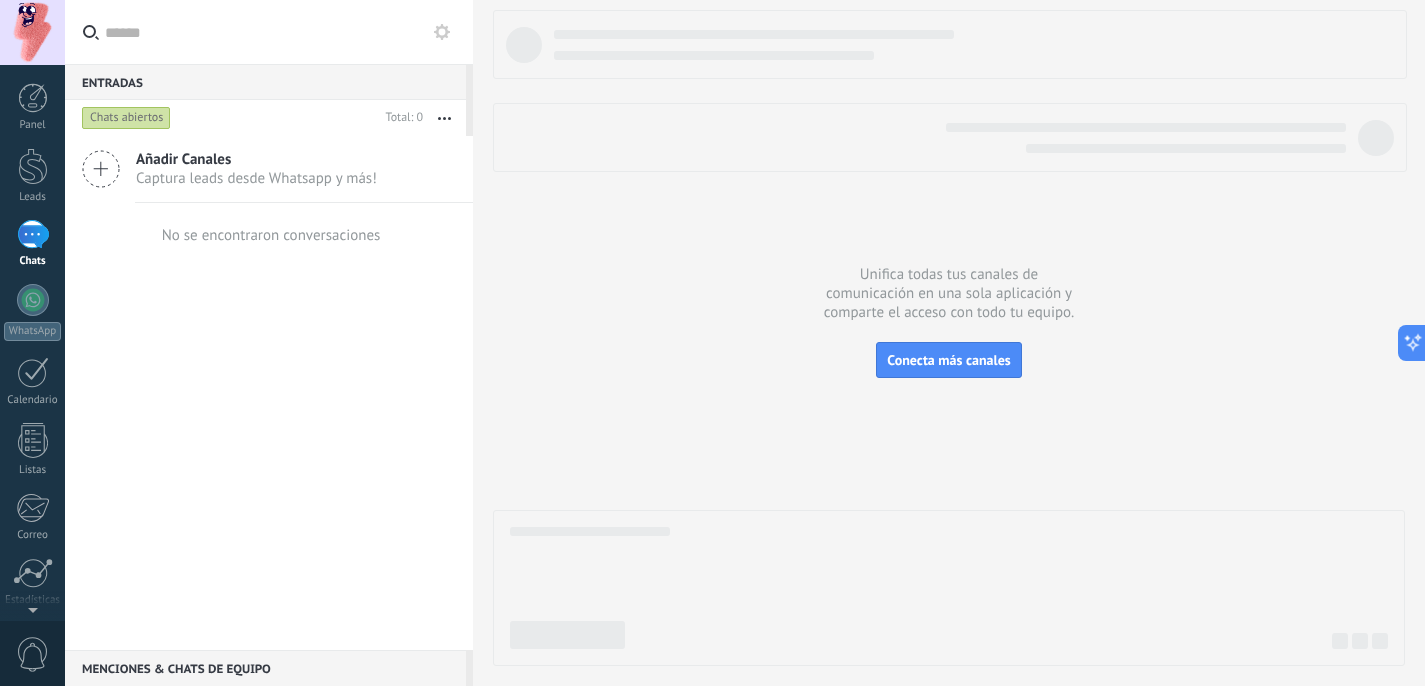 click on "No se encontraron conversaciones" at bounding box center (271, 235) 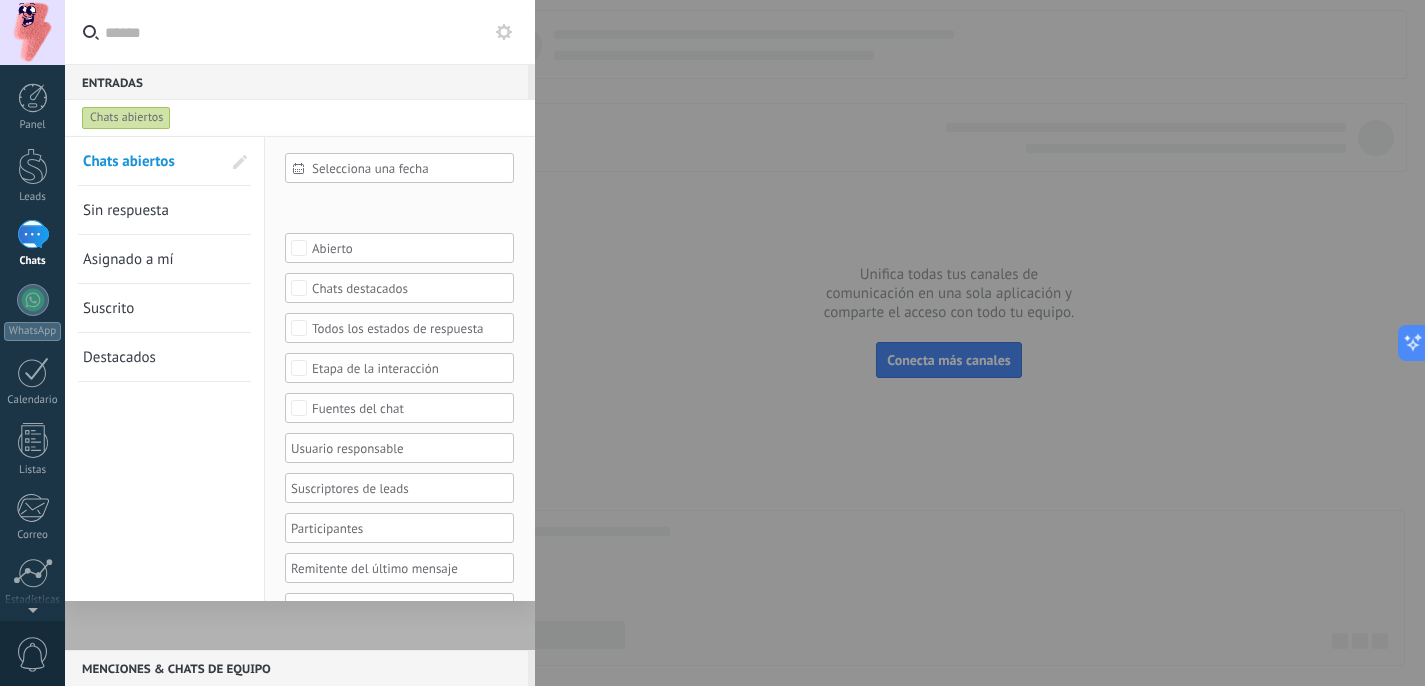 click on "Chats abiertos" at bounding box center (126, 118) 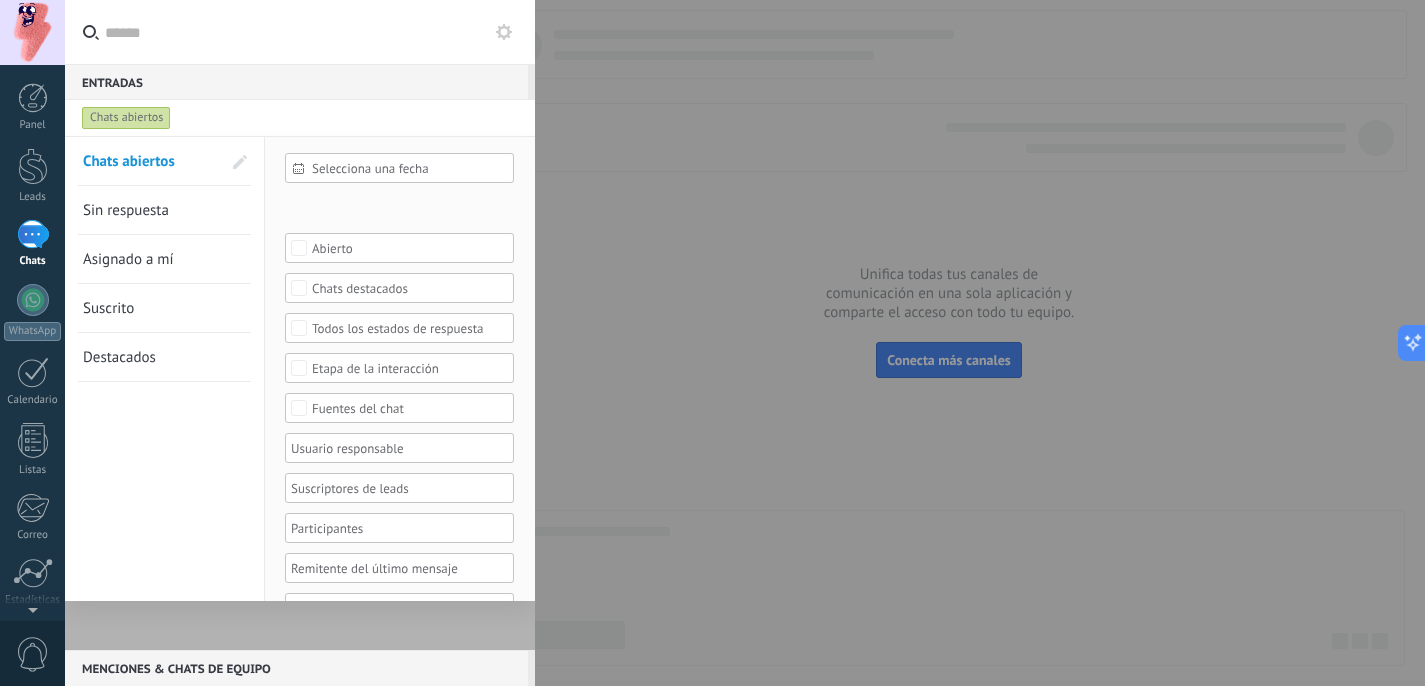 click on "Sin respuesta" at bounding box center (126, 210) 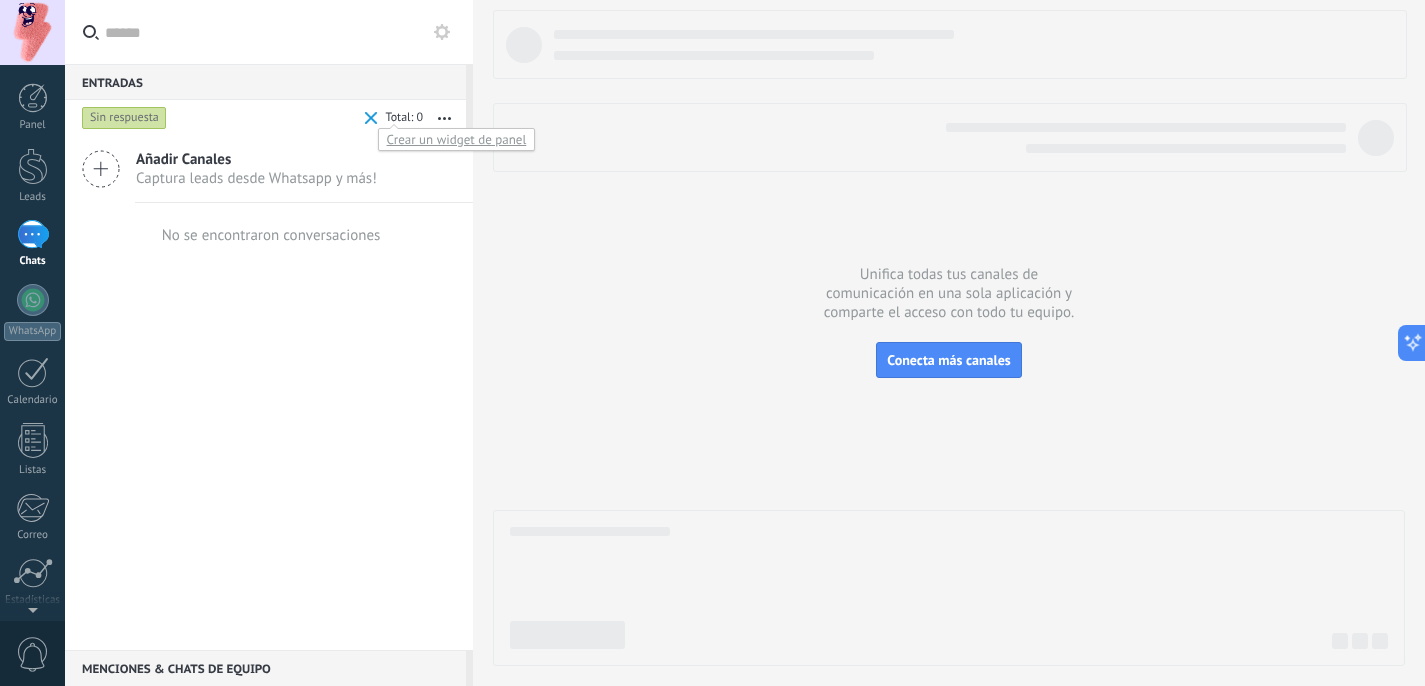 click at bounding box center (371, 118) 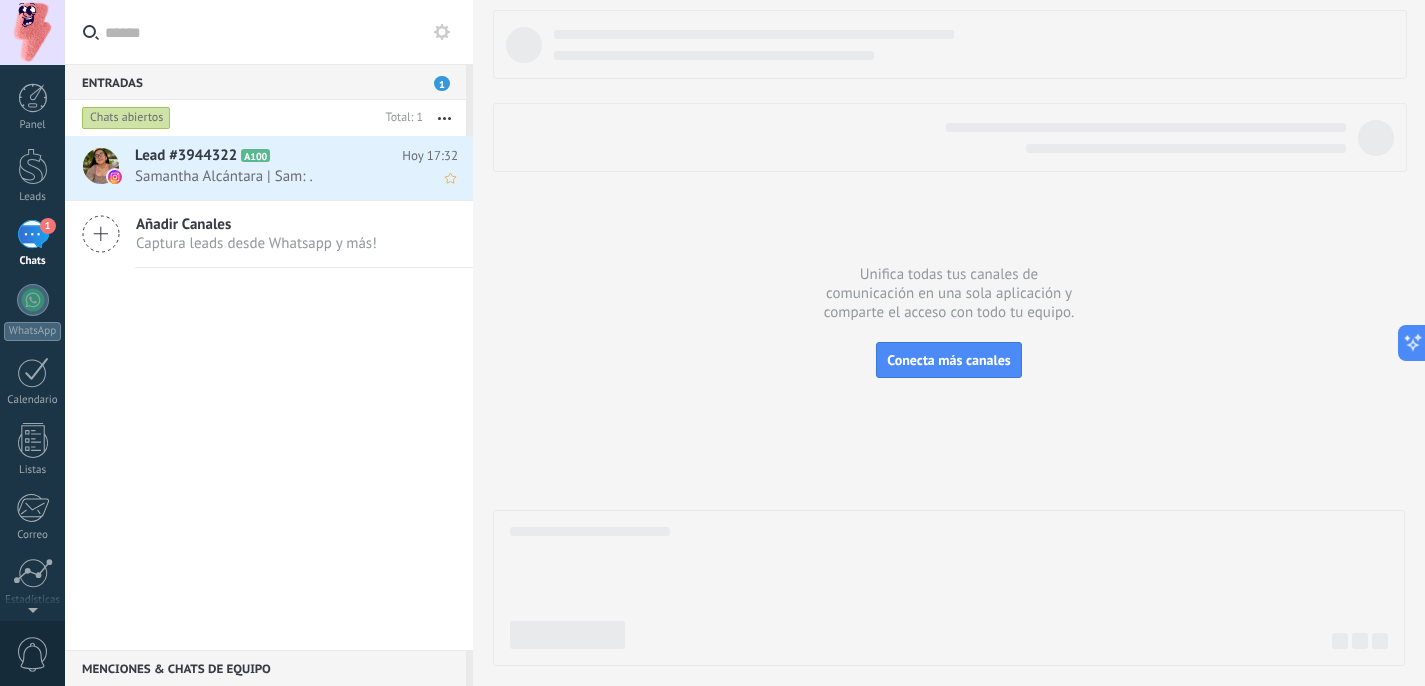 click on "Lead #3944322
A100
Hoy 17:32
[FIRST] [LAST] | Sam: ." at bounding box center (304, 167) 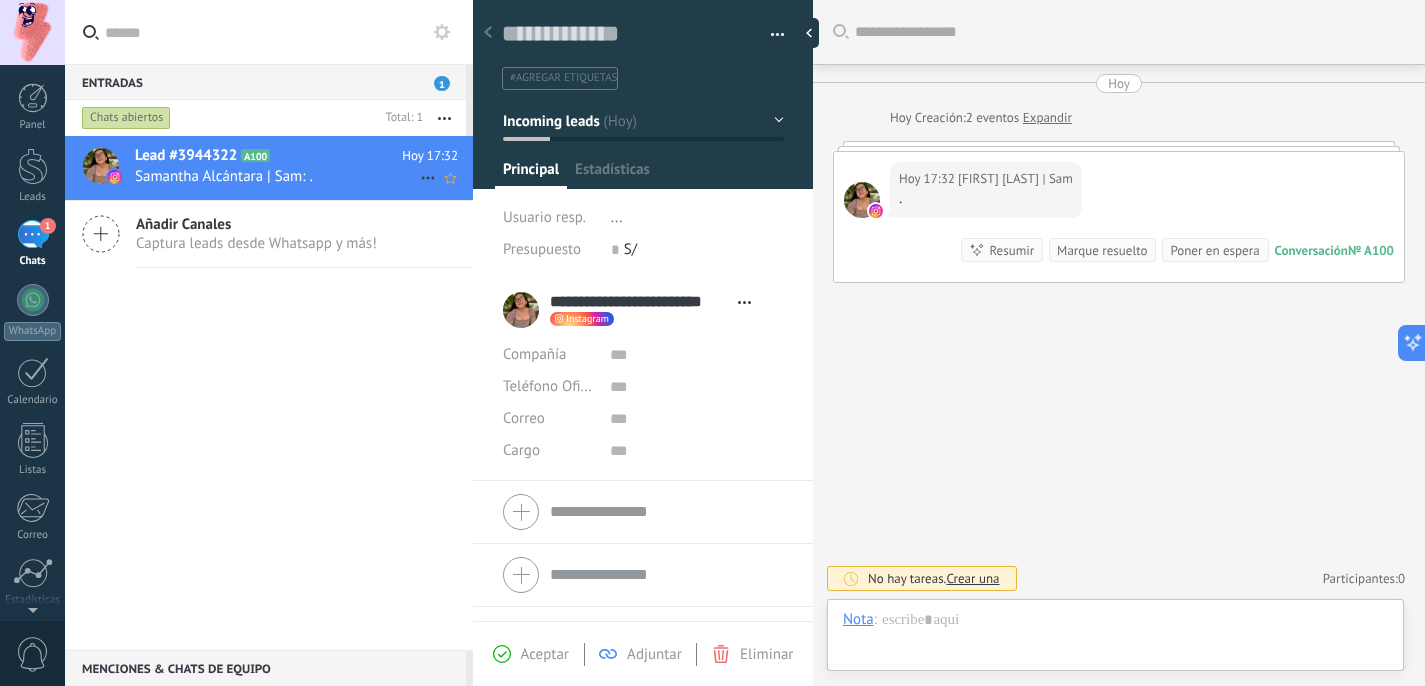 scroll, scrollTop: 30, scrollLeft: 0, axis: vertical 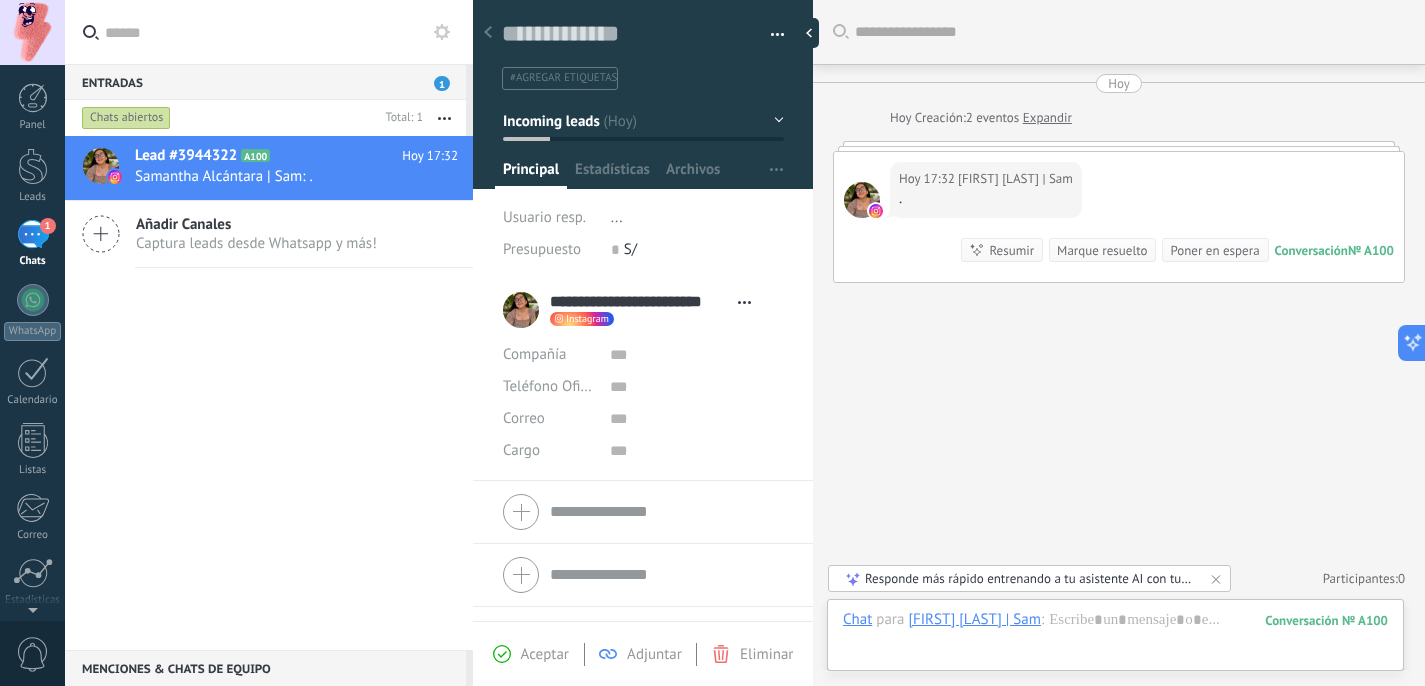 click on "Buscar Carga más Hoy Hoy Creación:  2  eventos   Expandir Hoy 17:32 [FIRST] [LAST] | Sam  . Conversación  № A100 Conversación № A100 Resumir Resumir Marque resuelto Poner en espera Hoy 17:32 [FIRST] [LAST] | Sam: . Conversación № A100 No hay tareas.  Crear una Participantes:  0 Agregar usuario Bots:  0" at bounding box center (1119, 343) 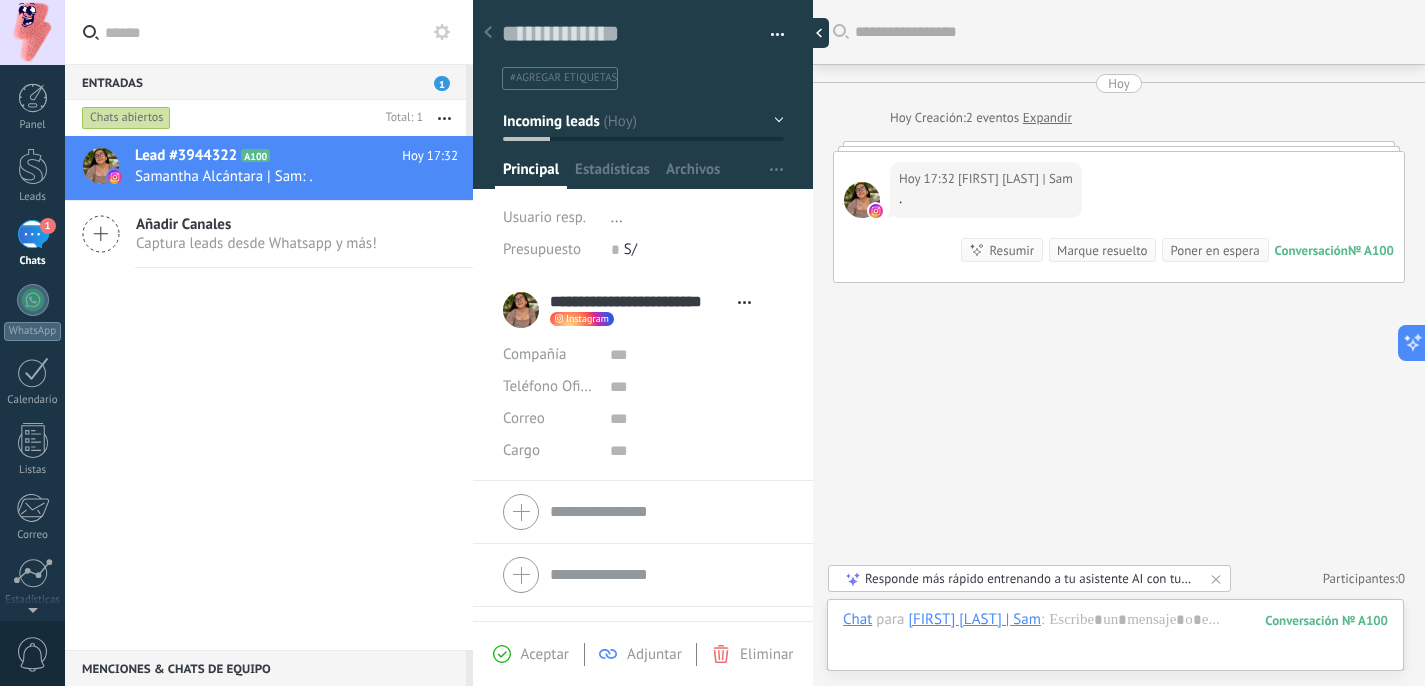 click at bounding box center [814, 33] 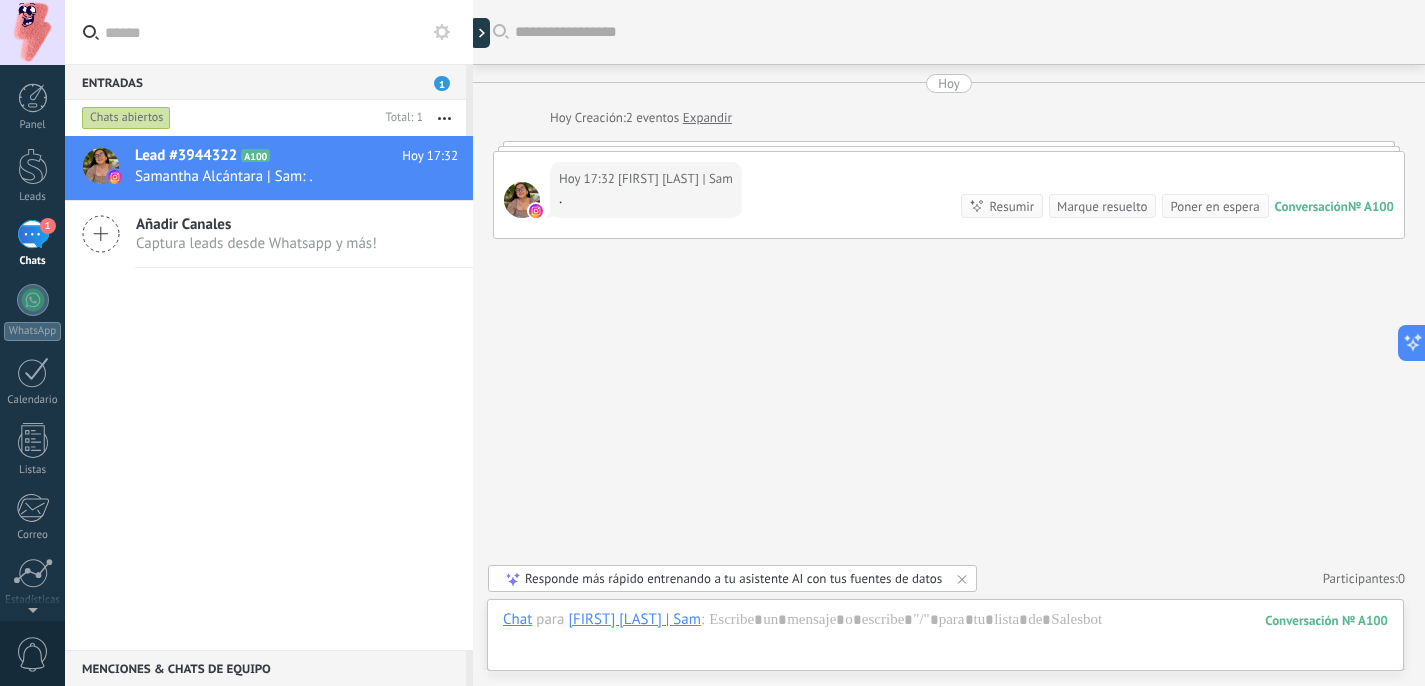 click on "." at bounding box center [646, 199] 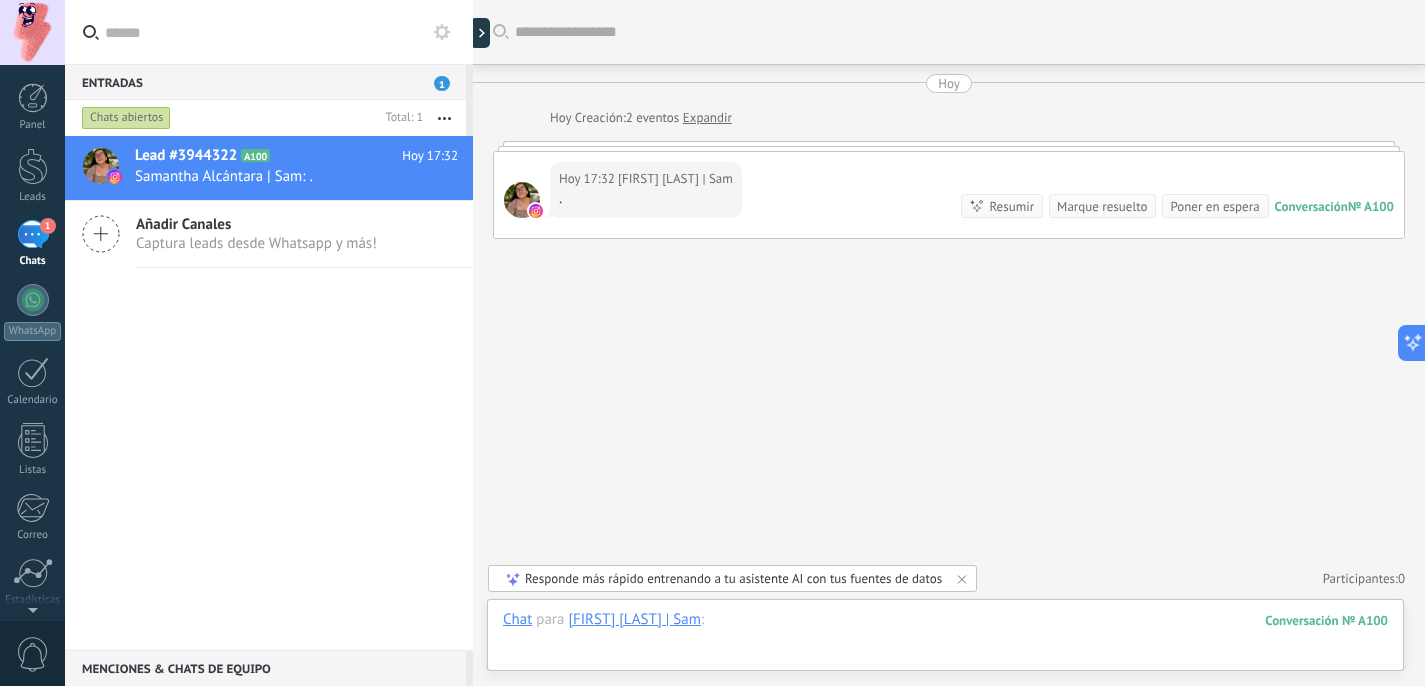 click at bounding box center [945, 640] 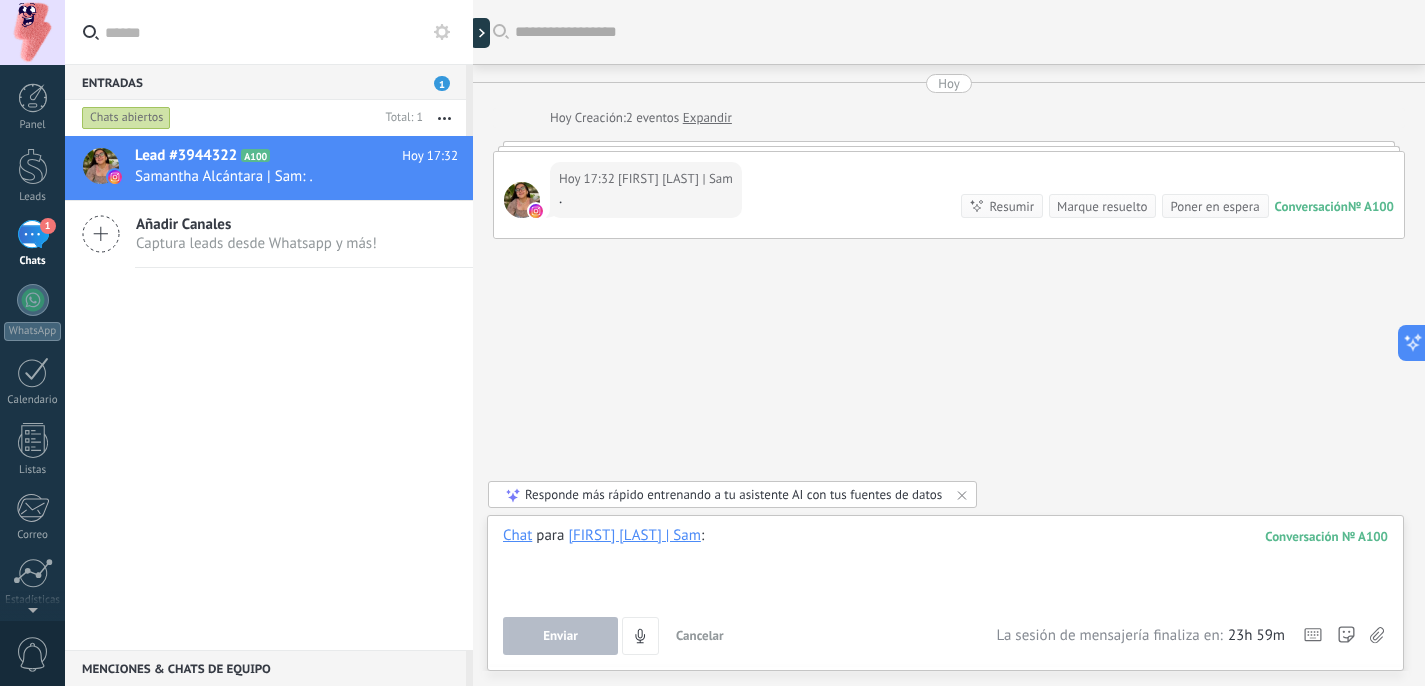type 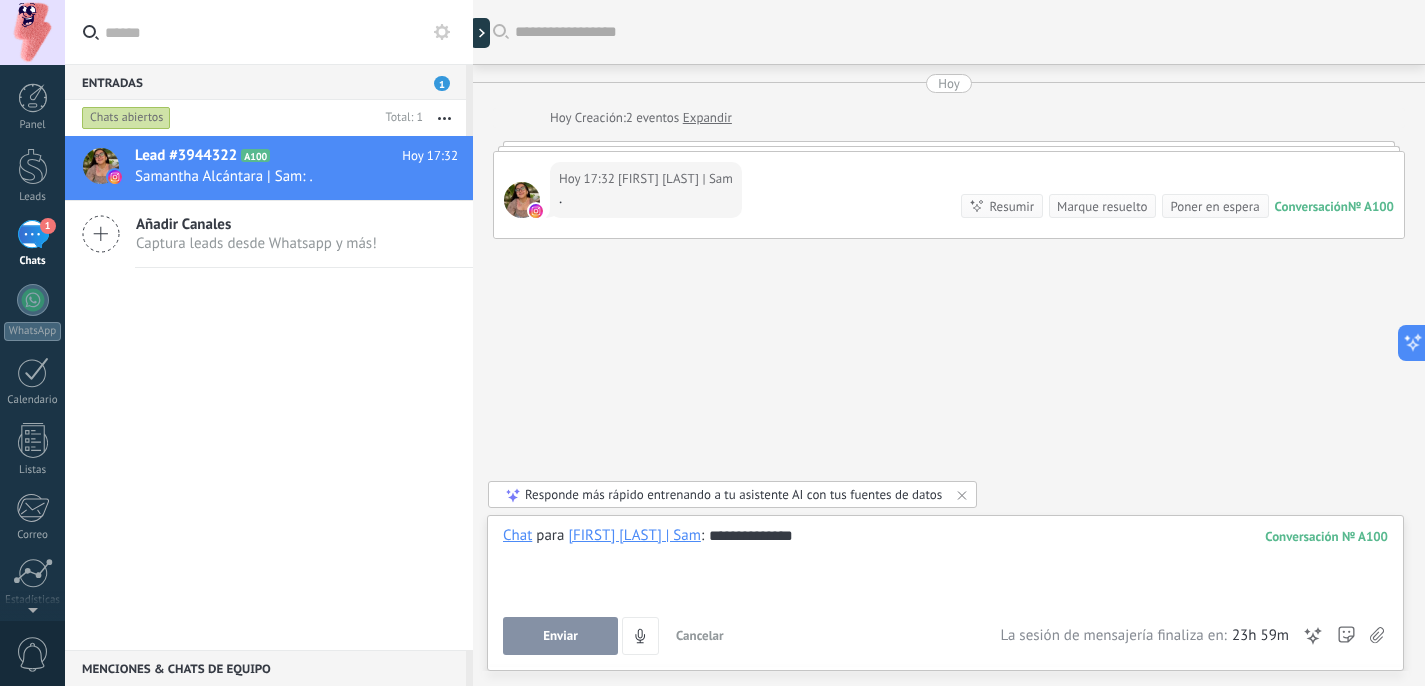 click on "Enviar" at bounding box center (560, 636) 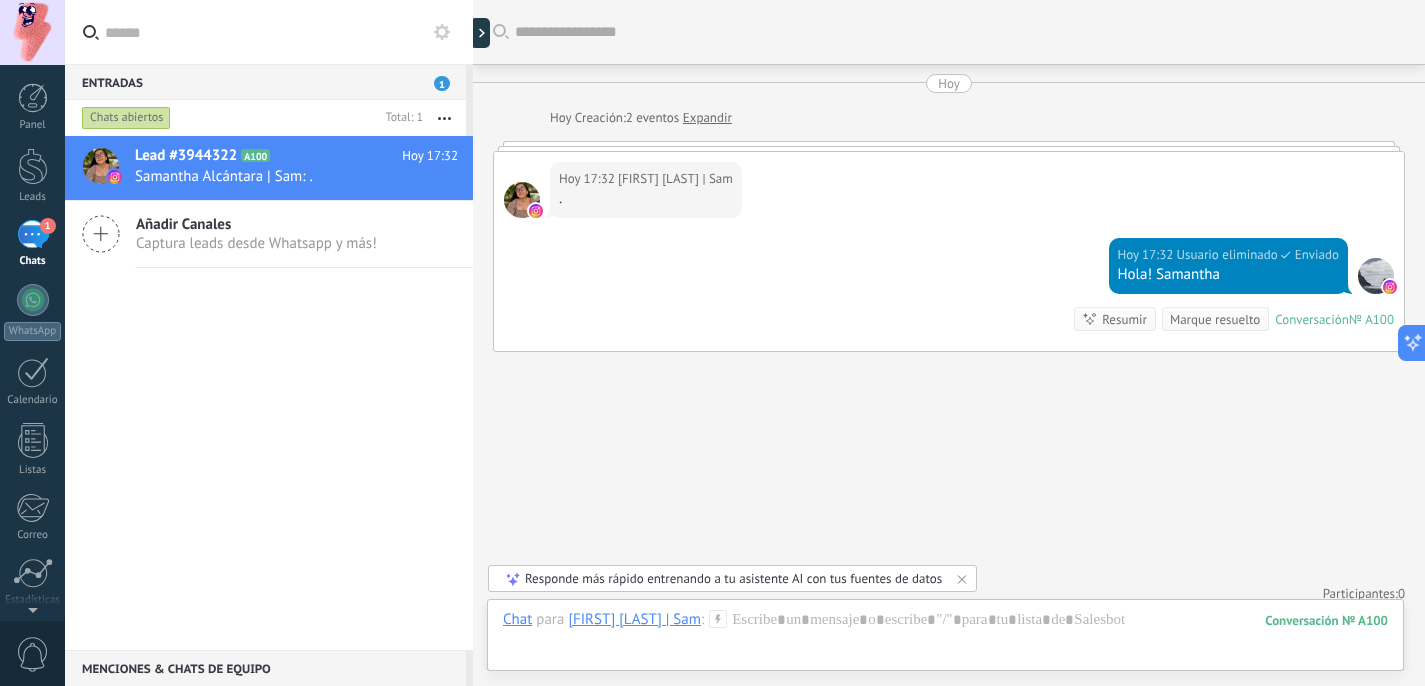 scroll, scrollTop: 14, scrollLeft: 0, axis: vertical 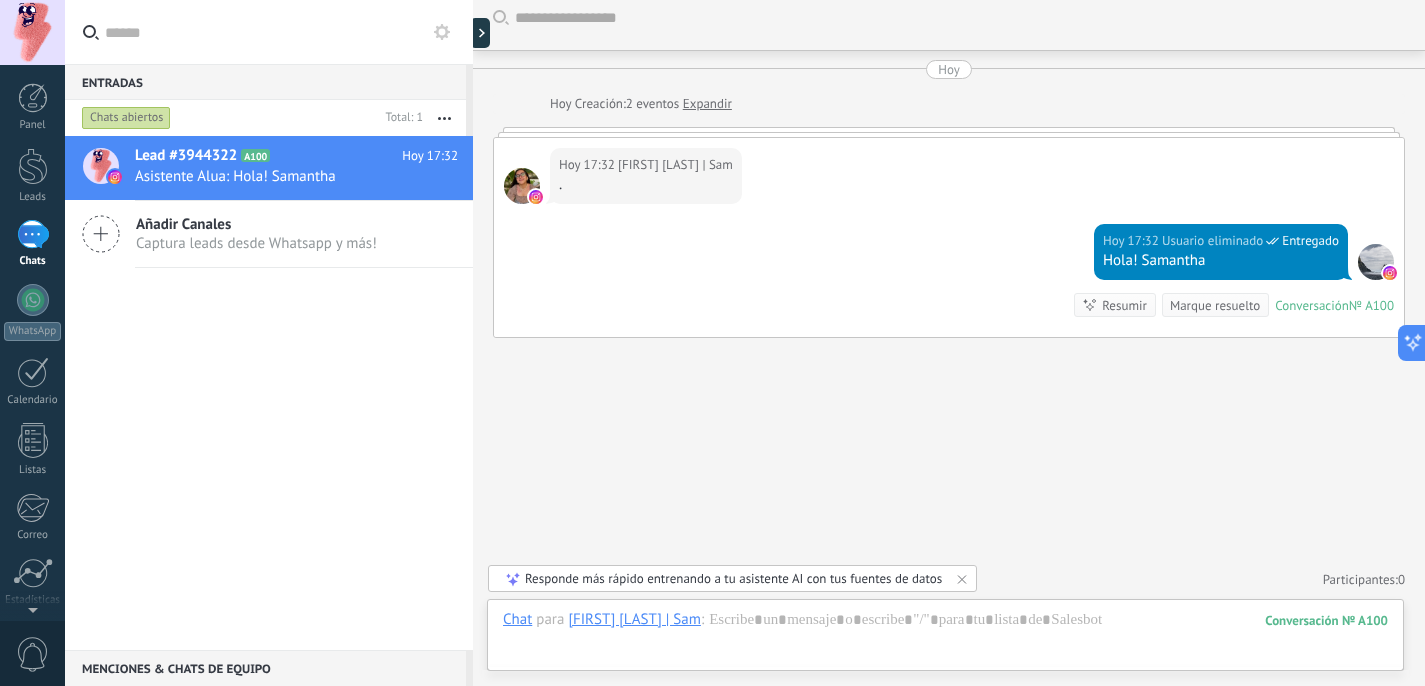 click at bounding box center [1376, 262] 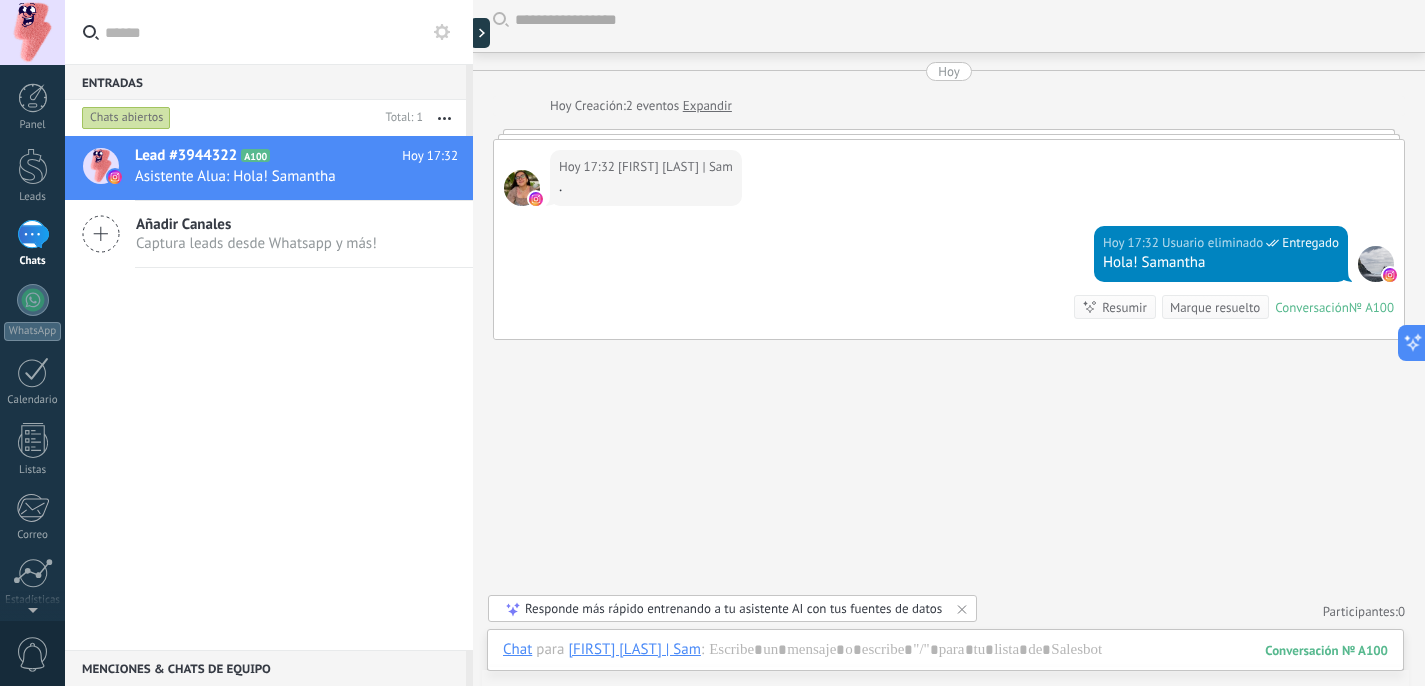 scroll, scrollTop: 0, scrollLeft: 0, axis: both 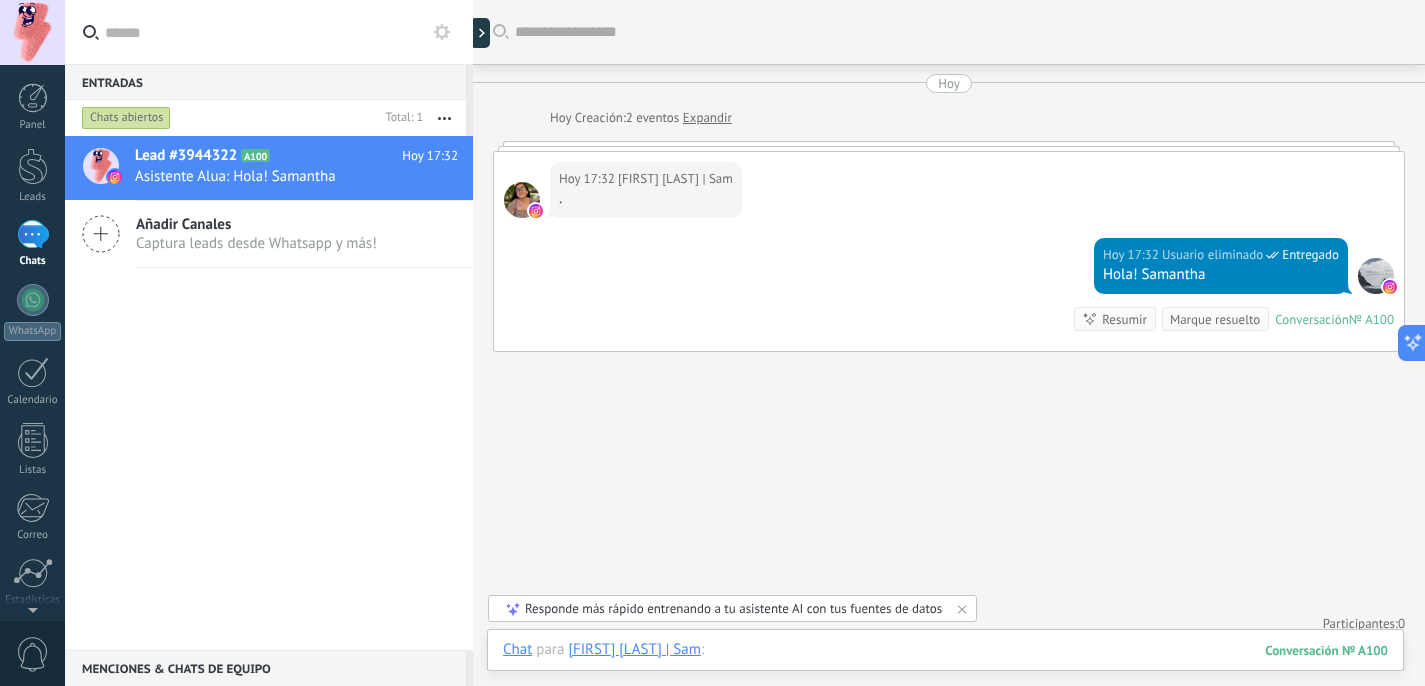 click at bounding box center (945, 670) 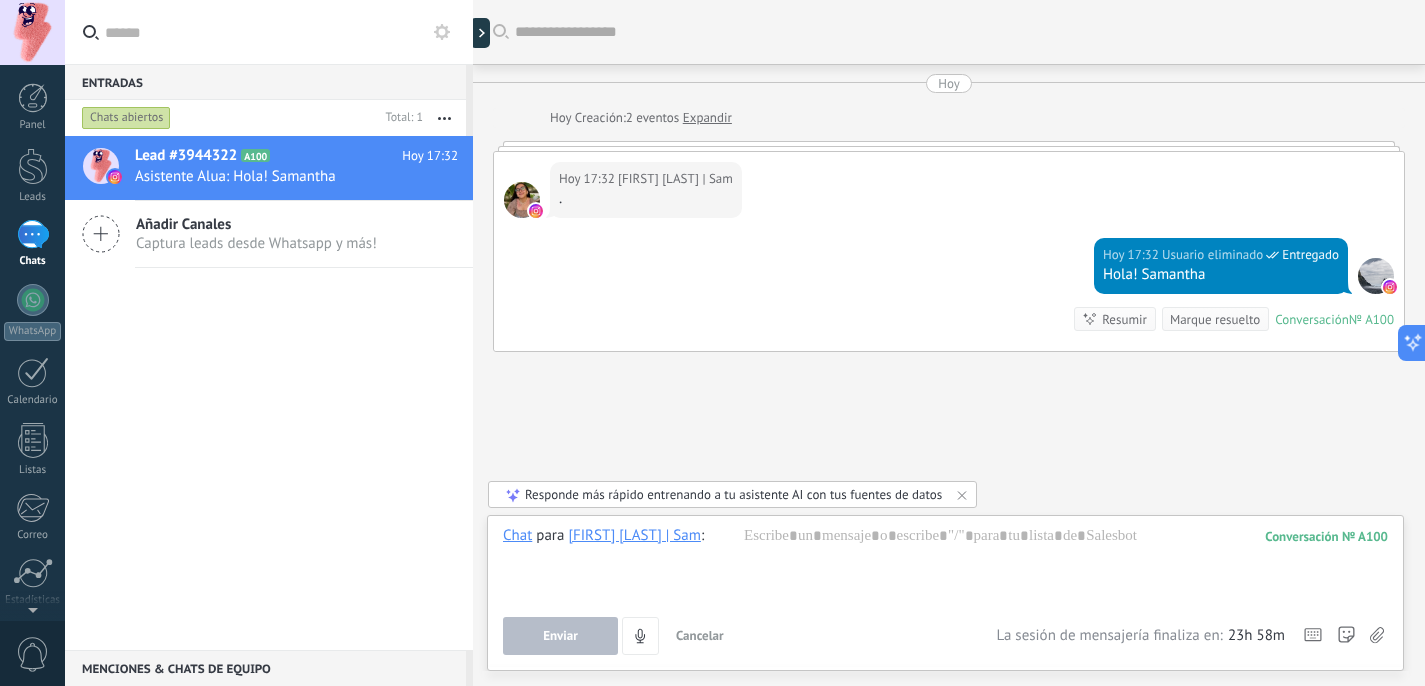 click on "23h 58m" at bounding box center [1256, 636] 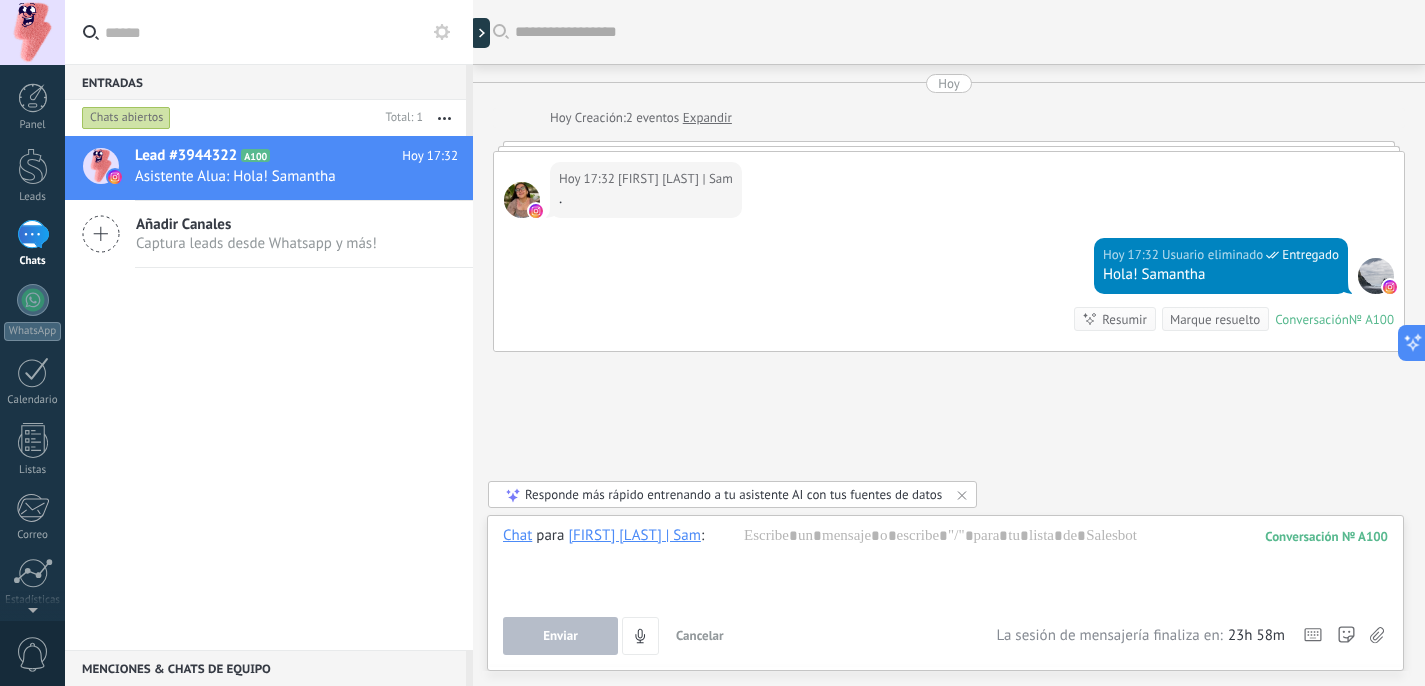 click on "23h 58m" at bounding box center [1256, 636] 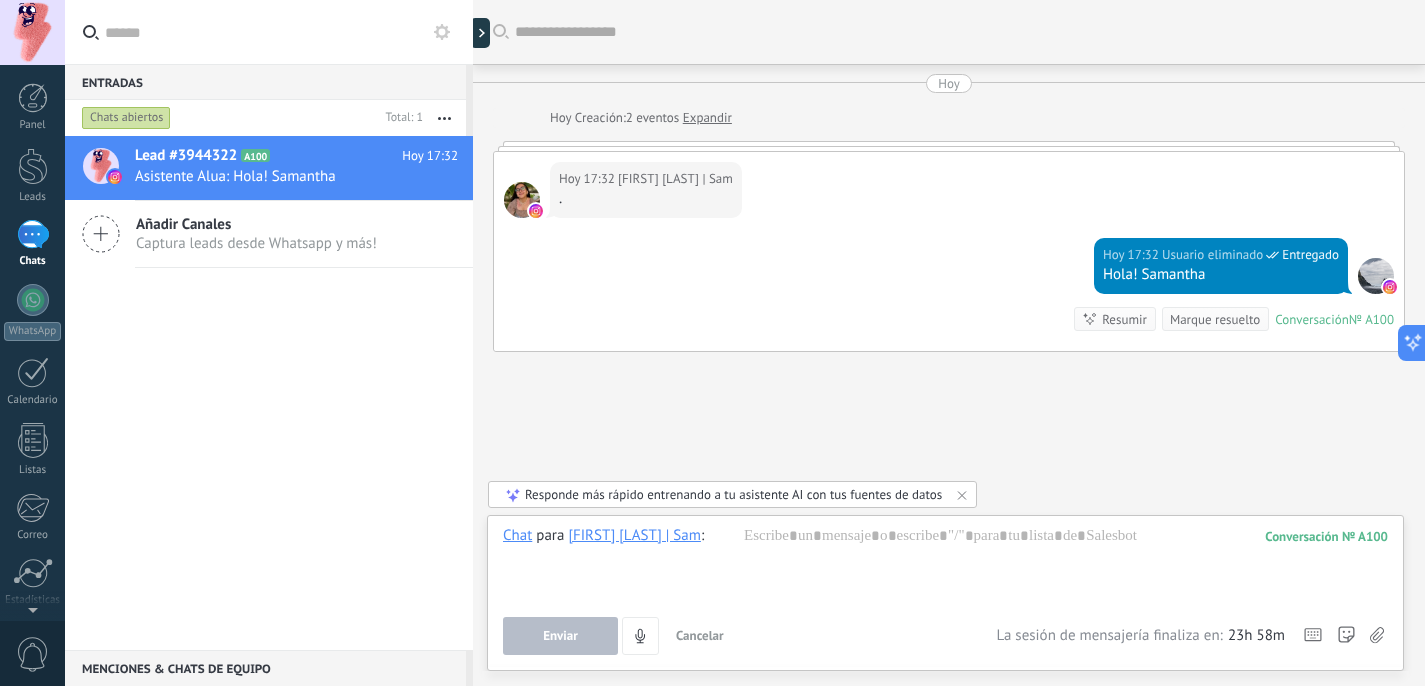 click on "La sesión de mensajería finaliza en:" at bounding box center (1109, 636) 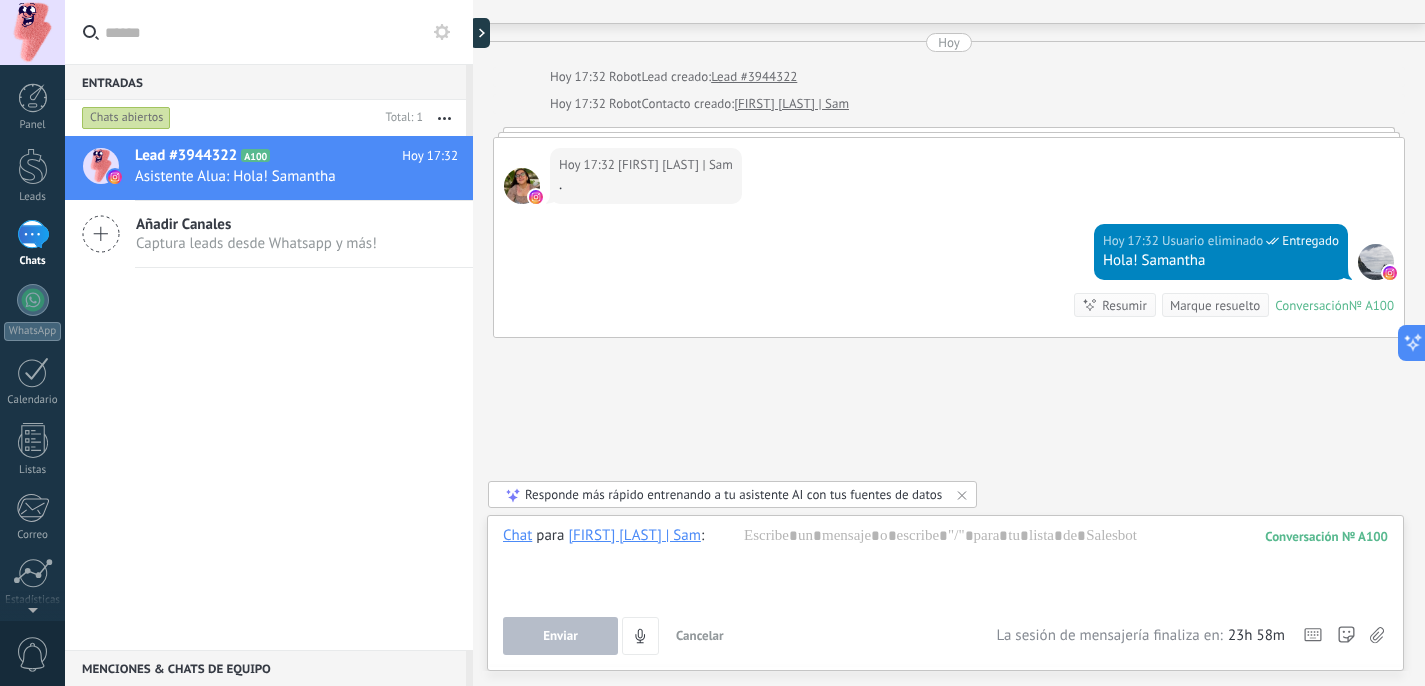 scroll, scrollTop: 0, scrollLeft: 0, axis: both 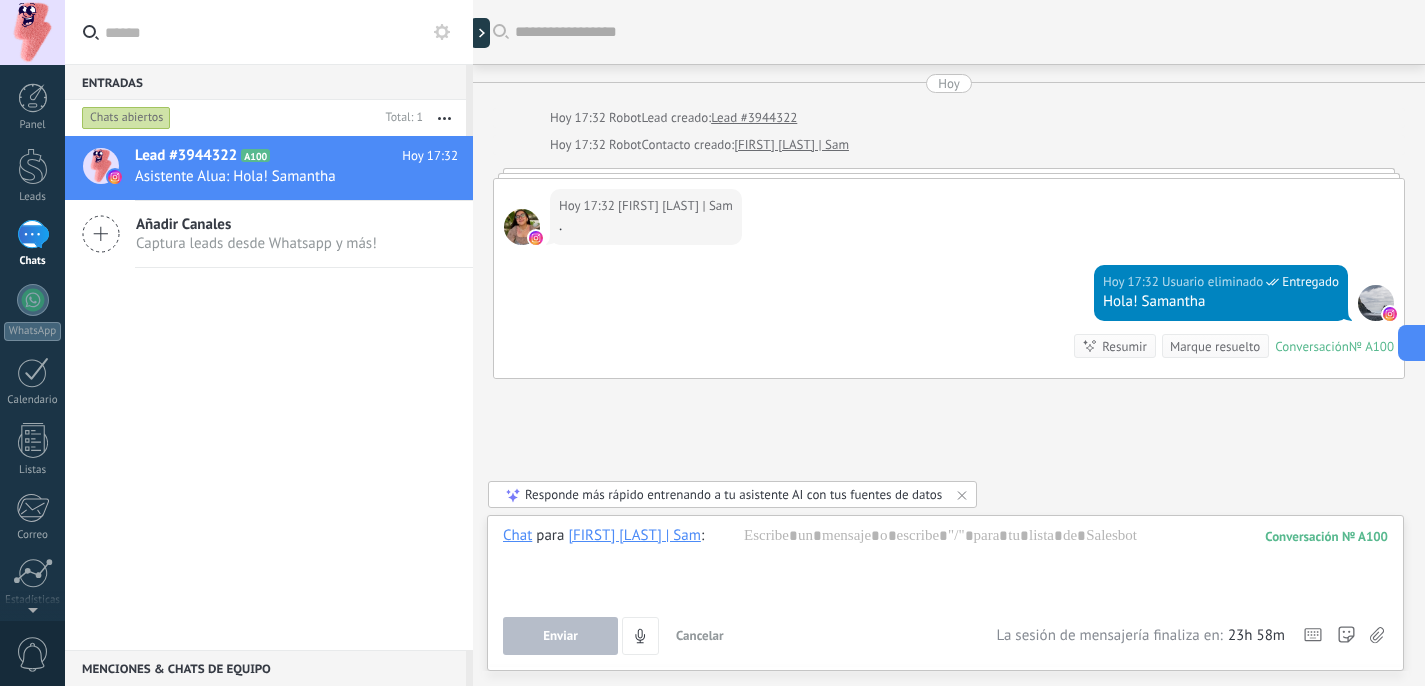 click at bounding box center [949, 173] 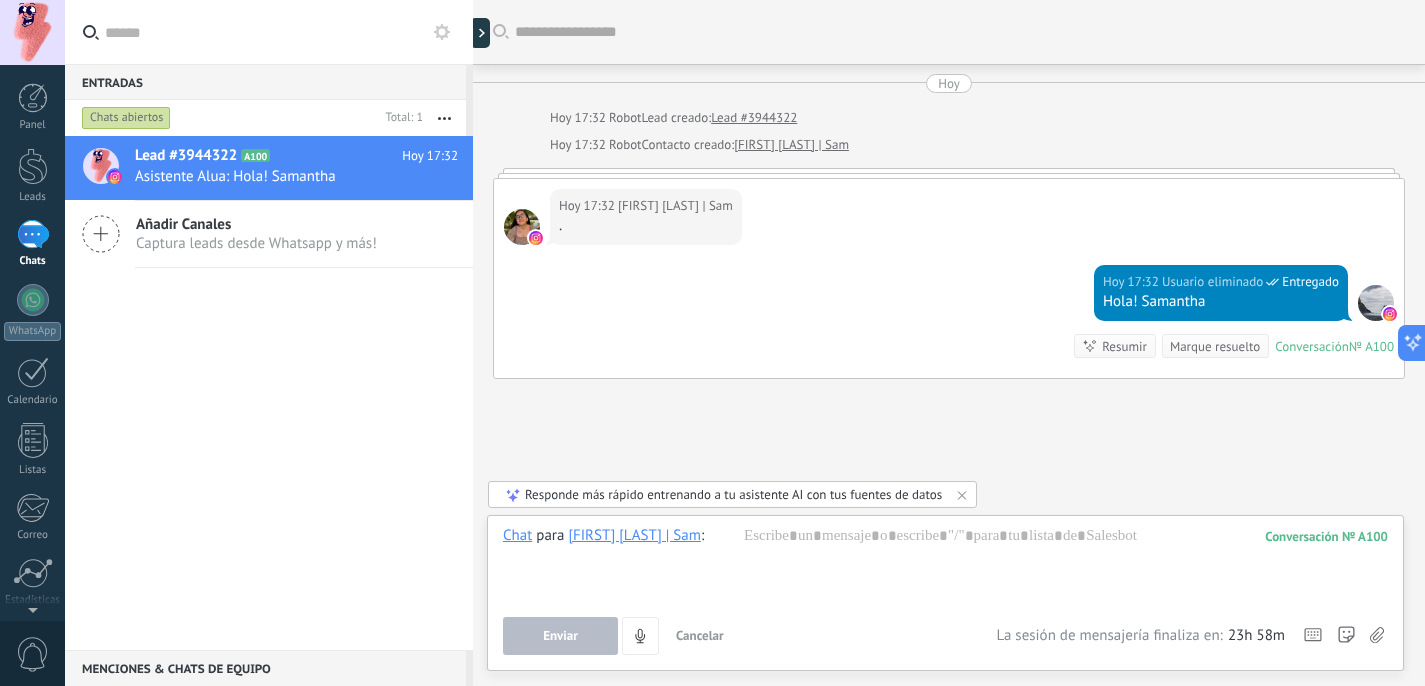 click on "." at bounding box center [646, 226] 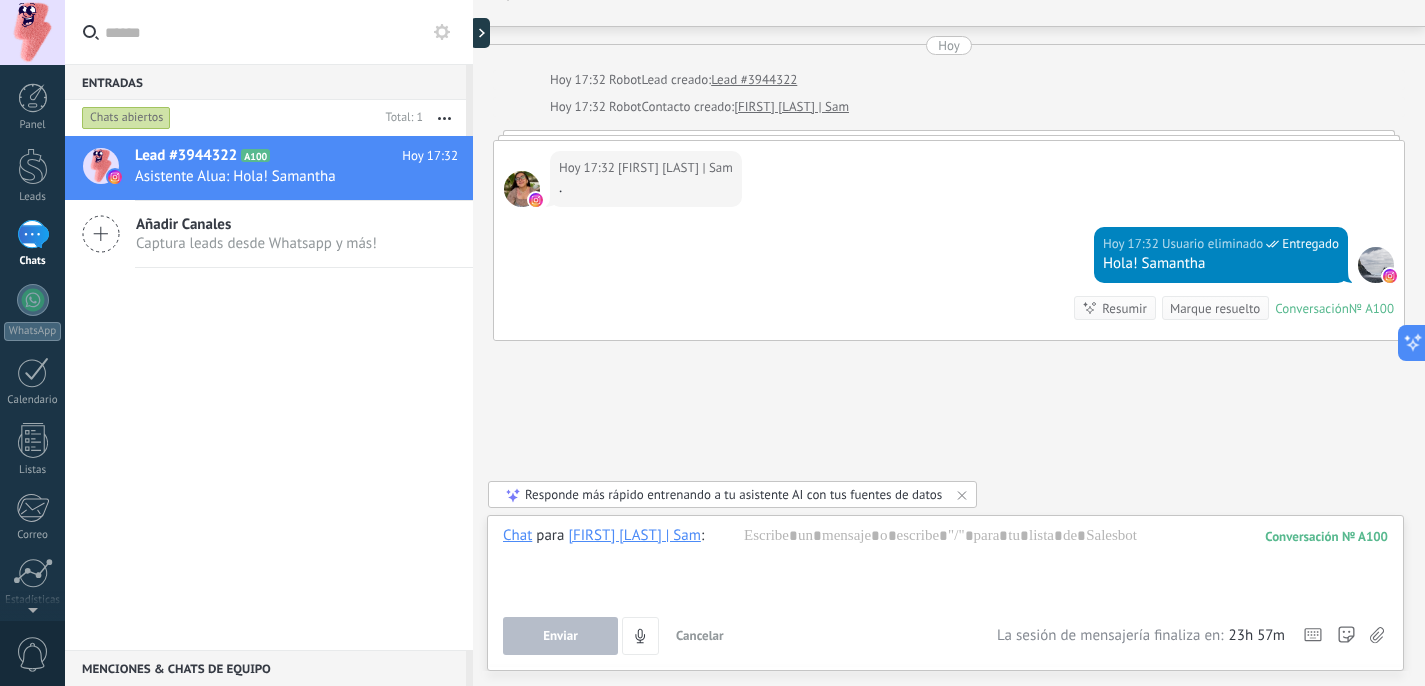 scroll, scrollTop: 41, scrollLeft: 0, axis: vertical 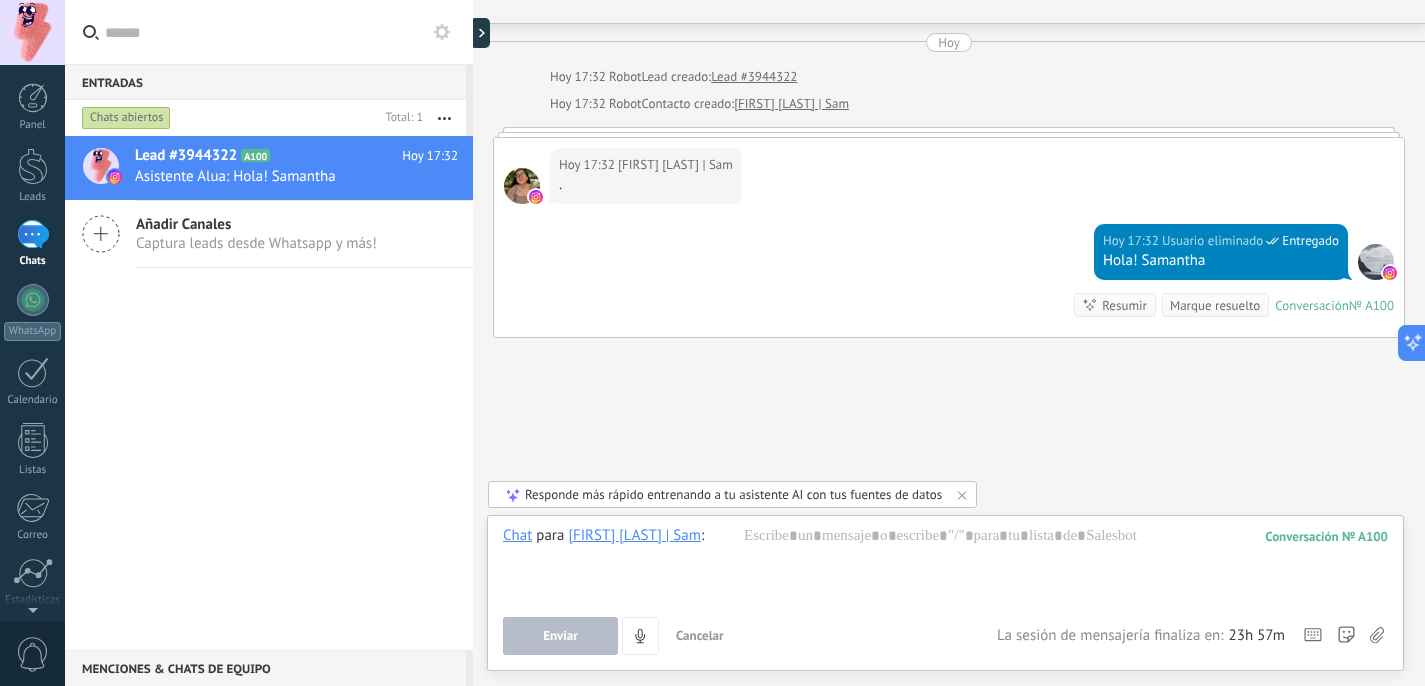 click on "Usuario eliminado" at bounding box center [1212, 241] 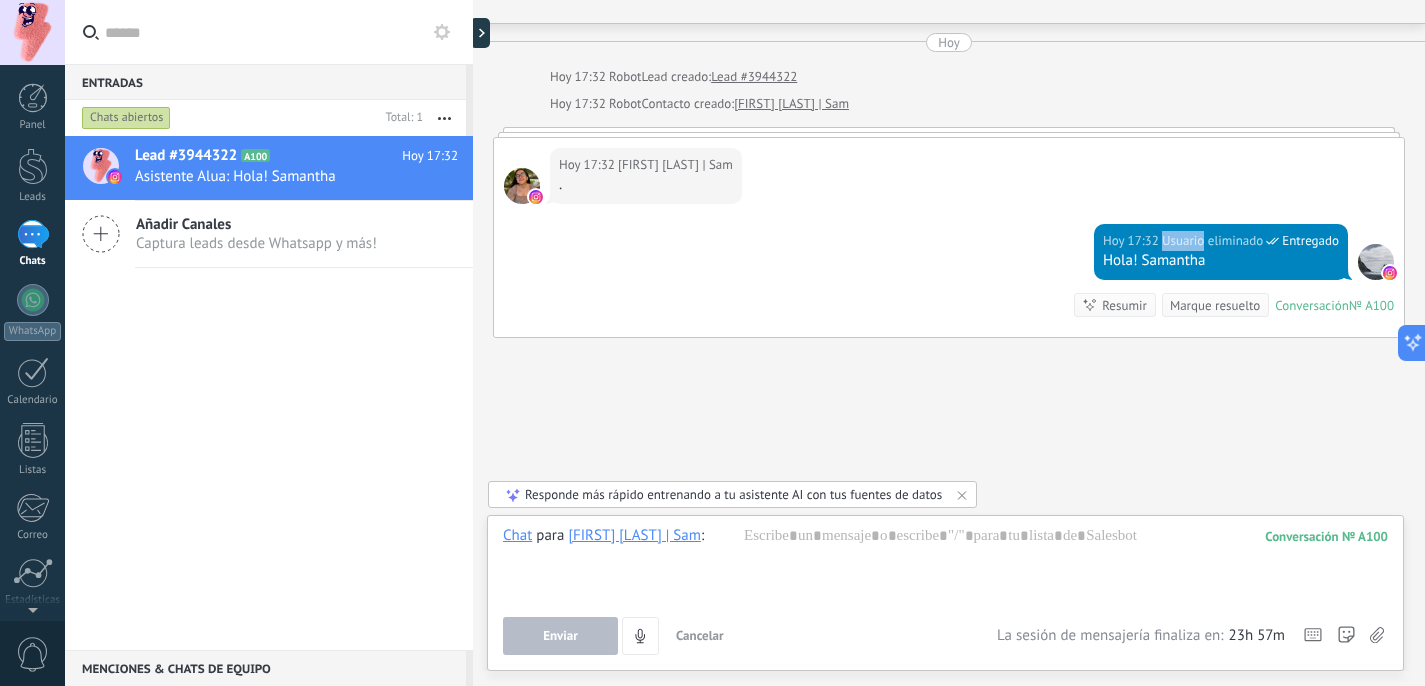 click on "Usuario eliminado" at bounding box center (1212, 241) 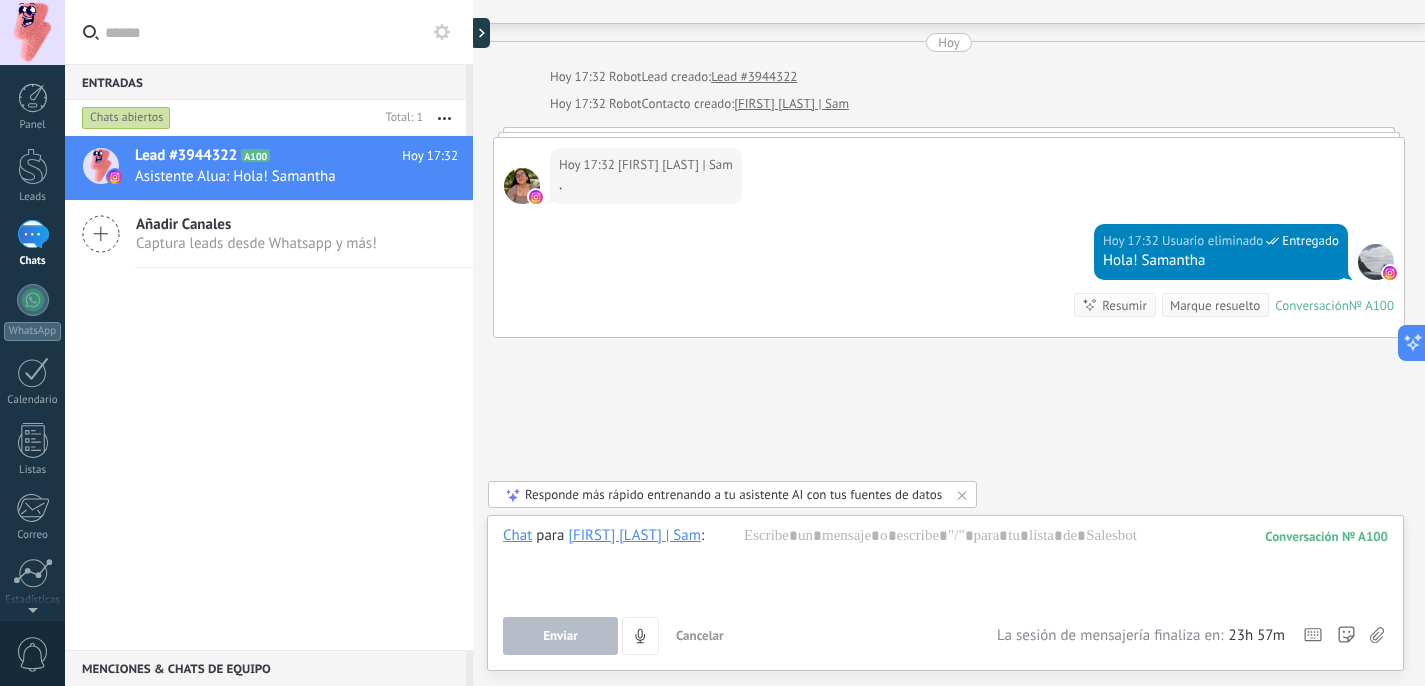 click 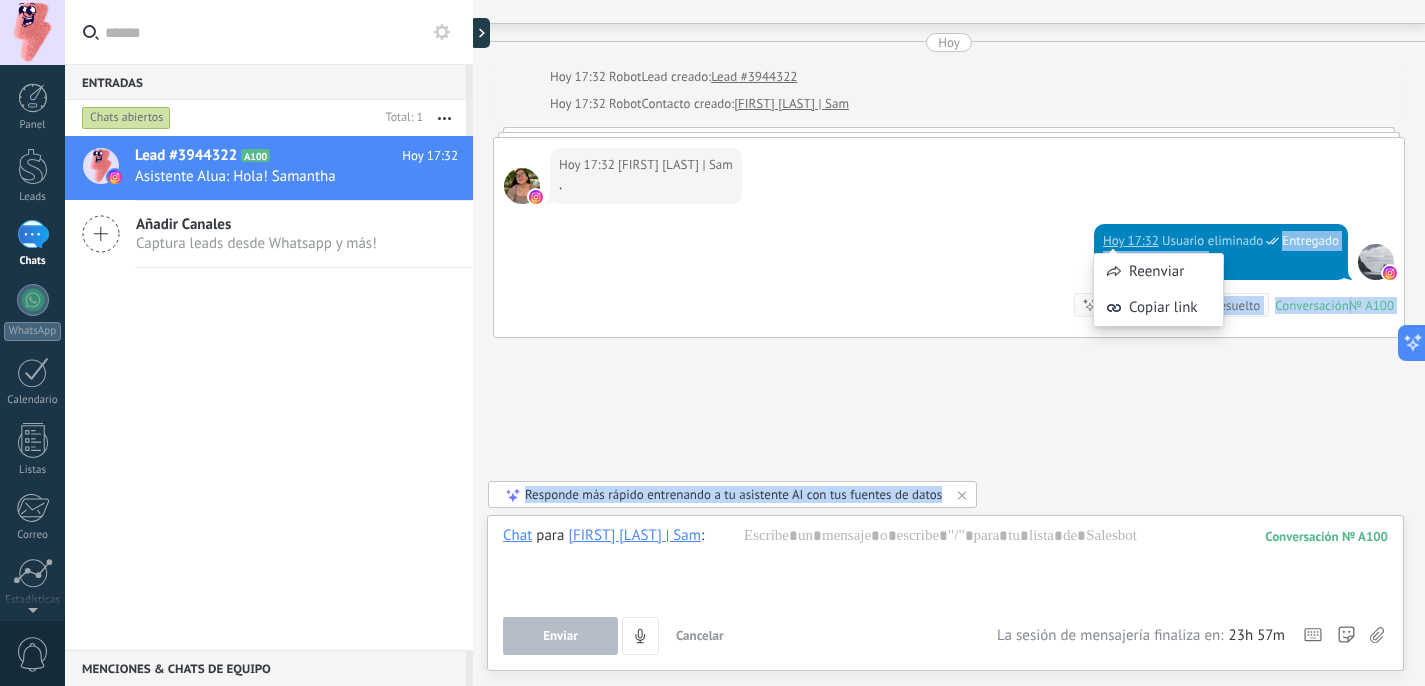 drag, startPoint x: 1258, startPoint y: 240, endPoint x: 1162, endPoint y: 243, distance: 96.04687 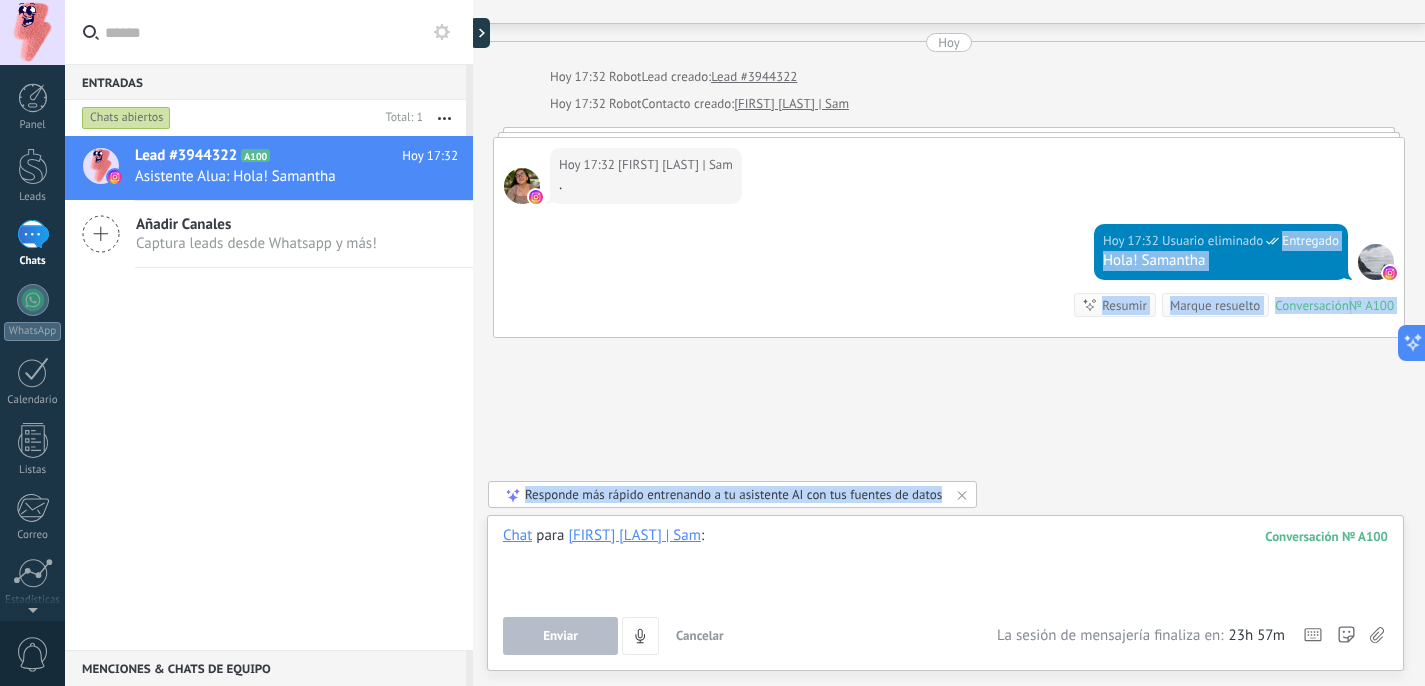click at bounding box center [945, 564] 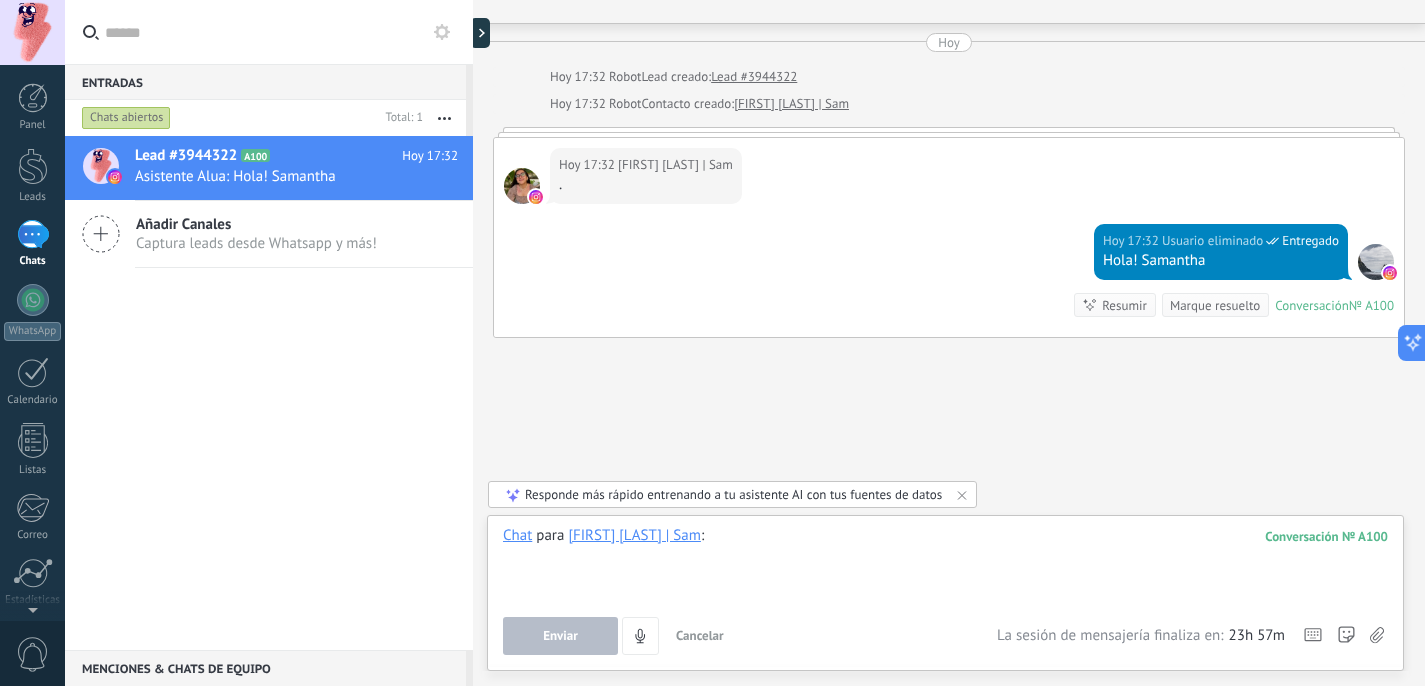 click at bounding box center (945, 564) 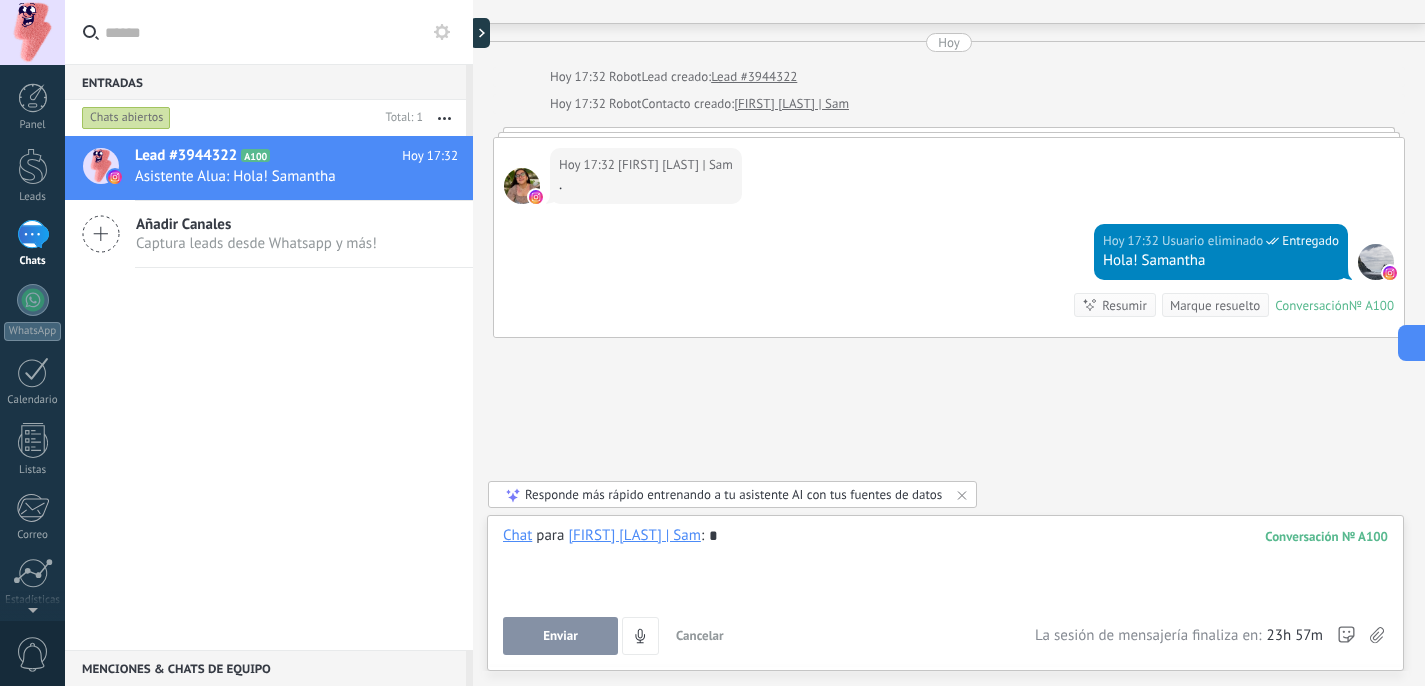 click on "Enviar" at bounding box center (560, 636) 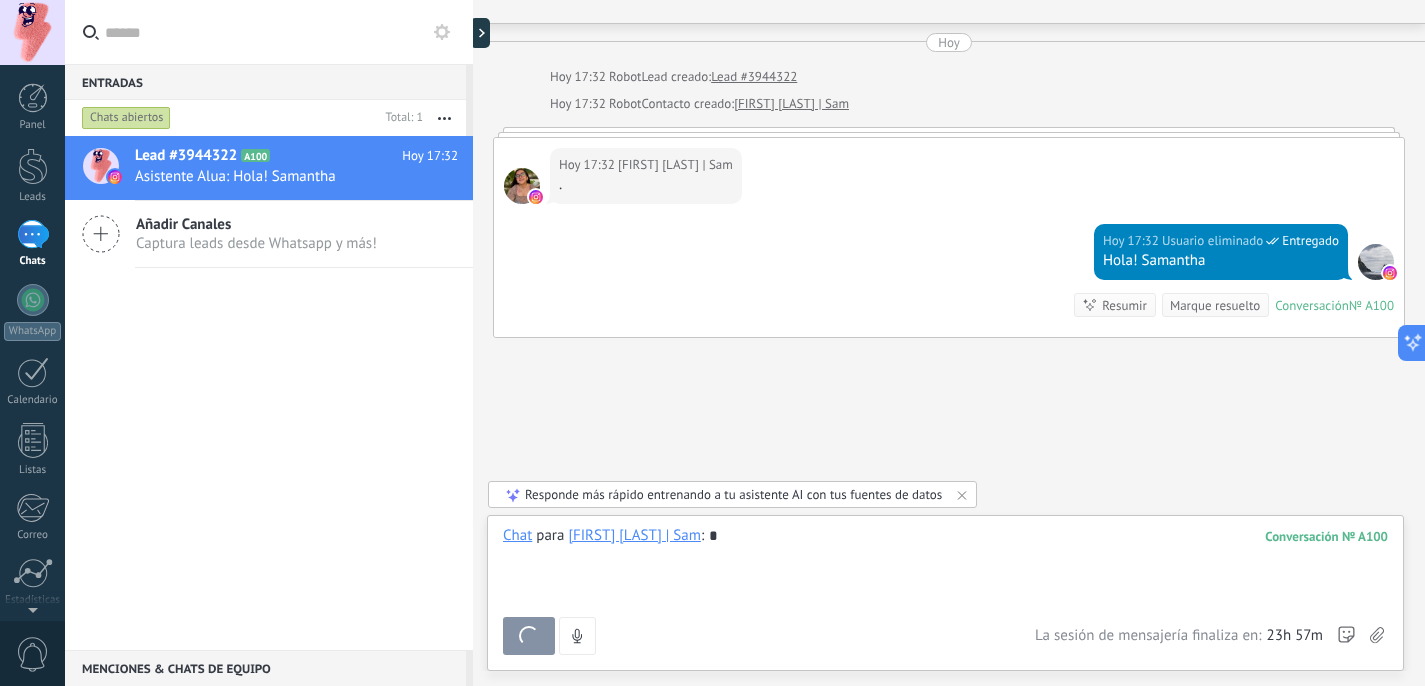 click on "Chat   para   [FIRST] [LAST] | Sam : 100 * Enviar Cancelar Rastrear clics en links ? Reducir links largos y rastrear clics: cuando se habilita, los URLs que envías serán reemplazados con links de rastreo. Una vez clickeados, un evento se registrará en el feed del lead. Abajo seleccione las fuentes que utilizan esta  en Ajustes Las plantillas no pueden ser editadas 23h 57m La sesión de mensajería finaliza en: Atajos – ejecutar bots y plantillas – seleccionar acción – mencionar a un colega – seleccionar el destinatario – insertar valor del campo Kommo AI Beta Corregir gramática y ortografía Hacerlo profesional Hacerlo amistoso Hacerlo ingenioso Hacerlo más largo Hacerlo más corto Simplificarlo" at bounding box center (945, 590) 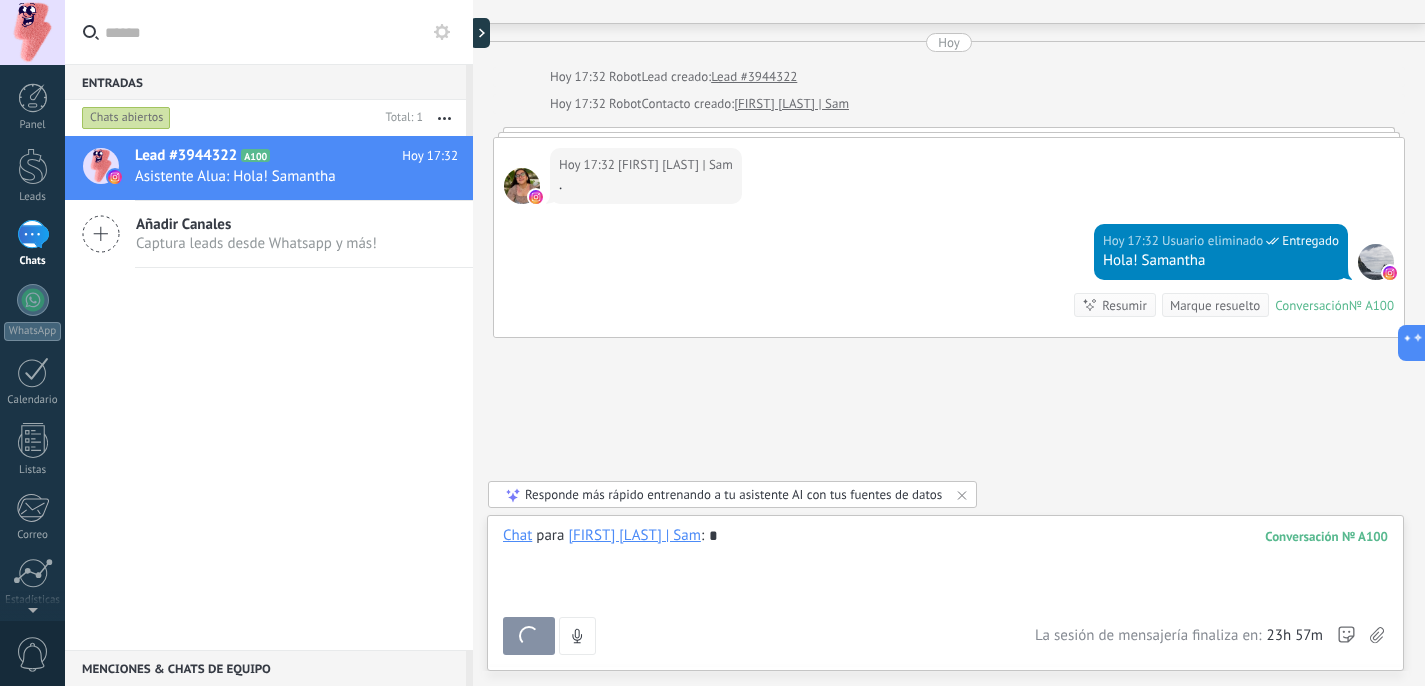 scroll, scrollTop: 0, scrollLeft: 0, axis: both 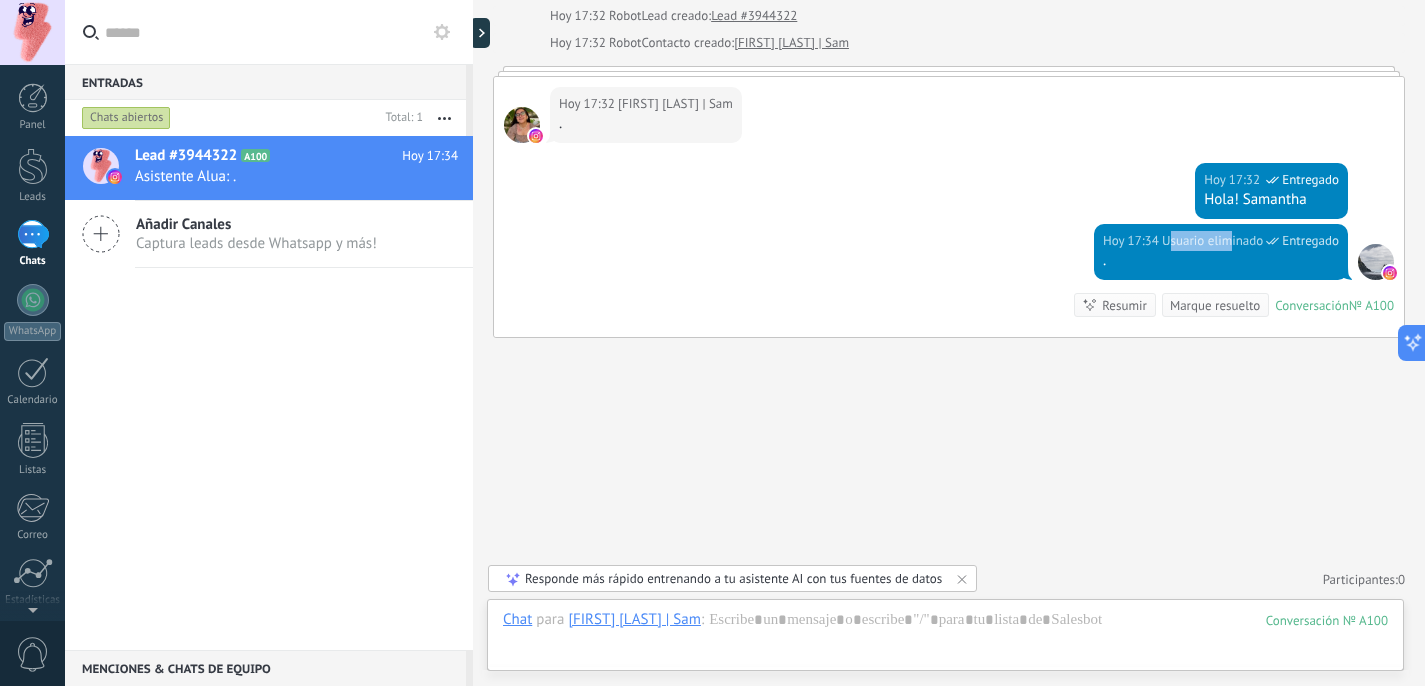 drag, startPoint x: 1218, startPoint y: 238, endPoint x: 1157, endPoint y: 238, distance: 61 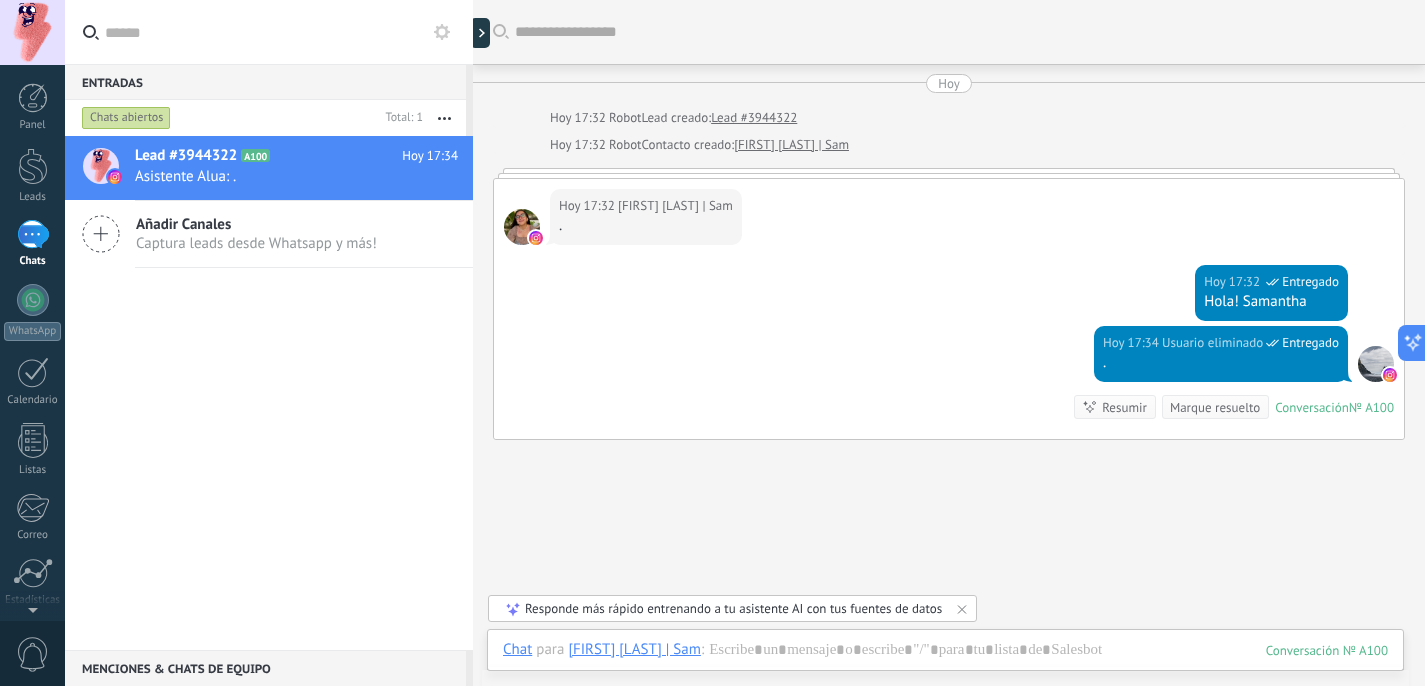 scroll, scrollTop: 43, scrollLeft: 0, axis: vertical 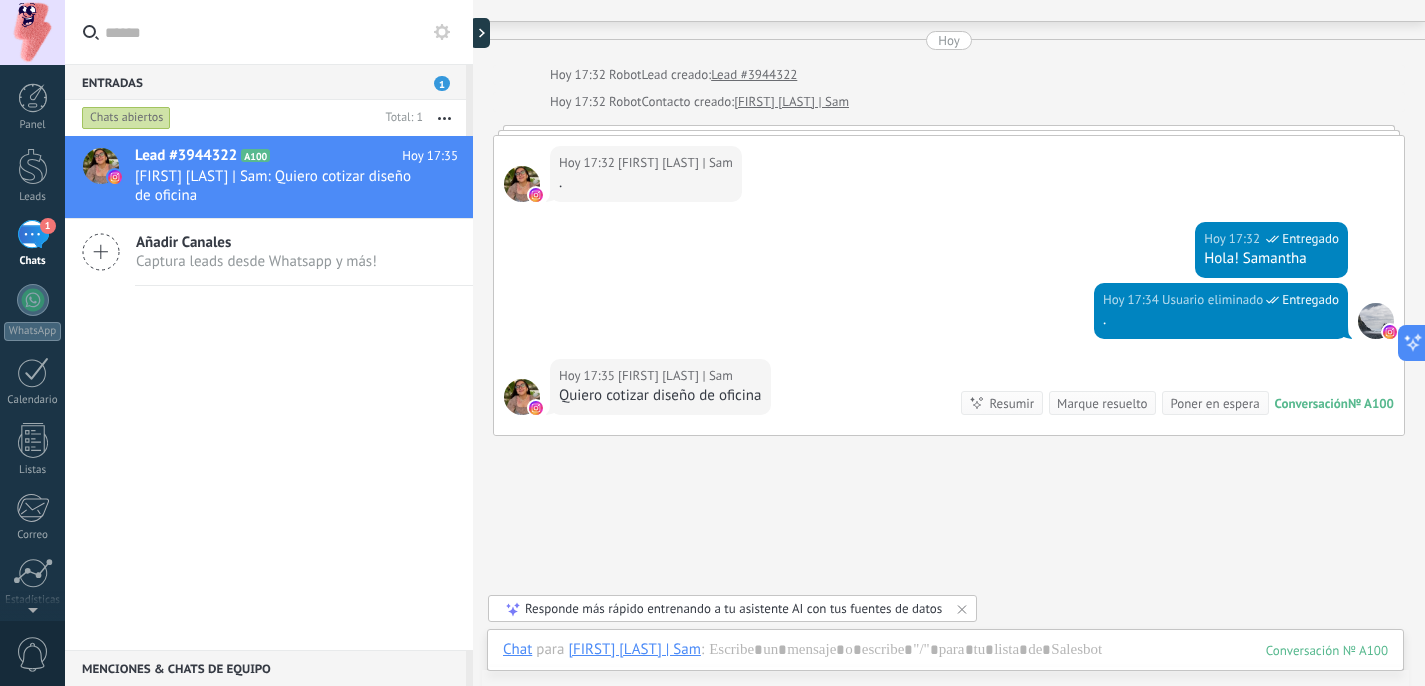 click on "Resumir" at bounding box center [1011, 403] 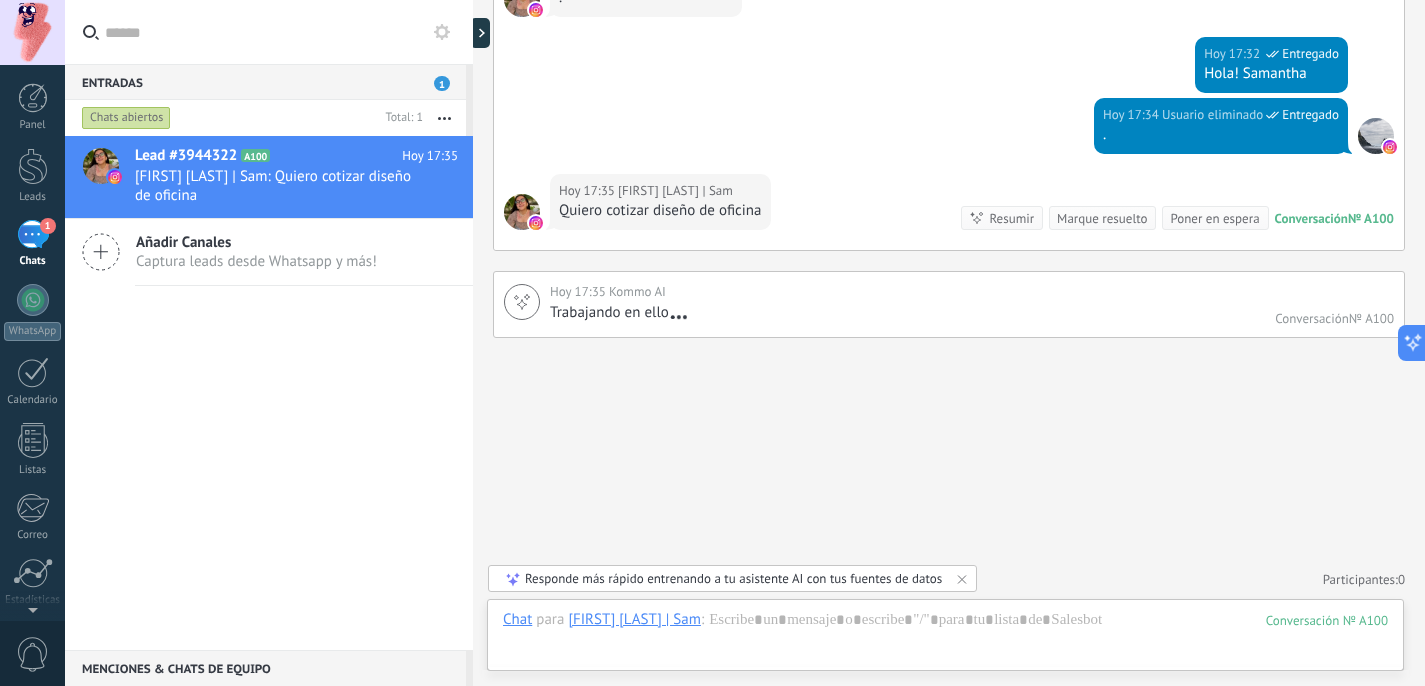 scroll, scrollTop: 233, scrollLeft: 0, axis: vertical 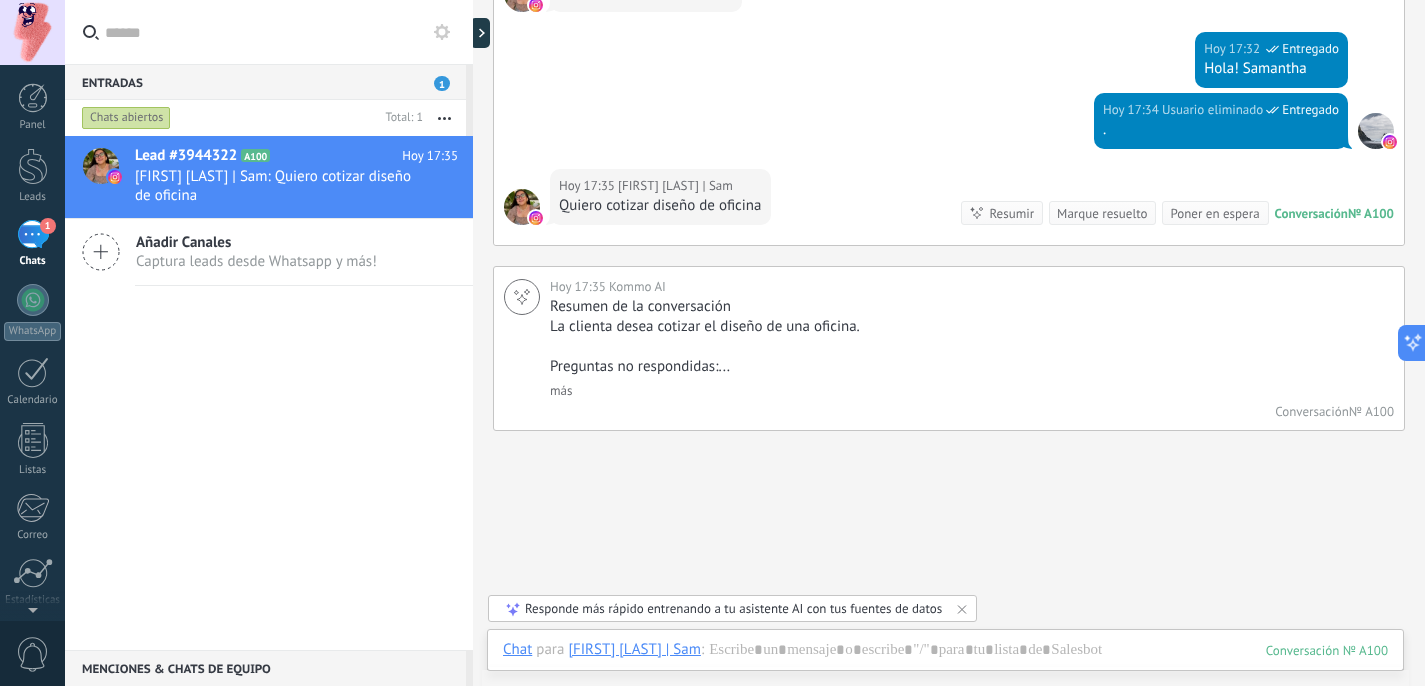 click on "Buscar Carga más Hoy Hoy 17:32 Robot  Lead creado:  Lead #3944322 Hoy 17:32 Robot  Contacto creado:  [FIRST] [LAST] | Sam Hoy 17:32 [FIRST] [LAST] | Sam  . Hoy 17:32 Usuario eliminado  Entregado Hola! Samantha Hoy 17:34 Usuario eliminado  Entregado . Hoy 17:35 [FIRST] [LAST] | Sam  Quiero cotizar diseño de oficina Conversación  № A100 Conversación № A100 Resumir Resumir Marque resuelto Poner en espera Hoy 17:35 [FIRST] [LAST] | Sam: Quiero cotizar diseño de oficina Conversación № A100 Hoy 17:35 Kommo AI  Resumen de la conversación La clienta desea cotizar el diseño de una oficina.   Preguntas no respondidas:... más Resumen de la conversación La clienta desea cotizar el diseño de una oficina.   Preguntas no respondidas: * Cotización de diseño de oficina minimizar Conversación  № A100 Pin Eliminar No hay tareas.  Crear una Participantes:  0 Agregar usuario Bots:  0" at bounding box center [949, 273] 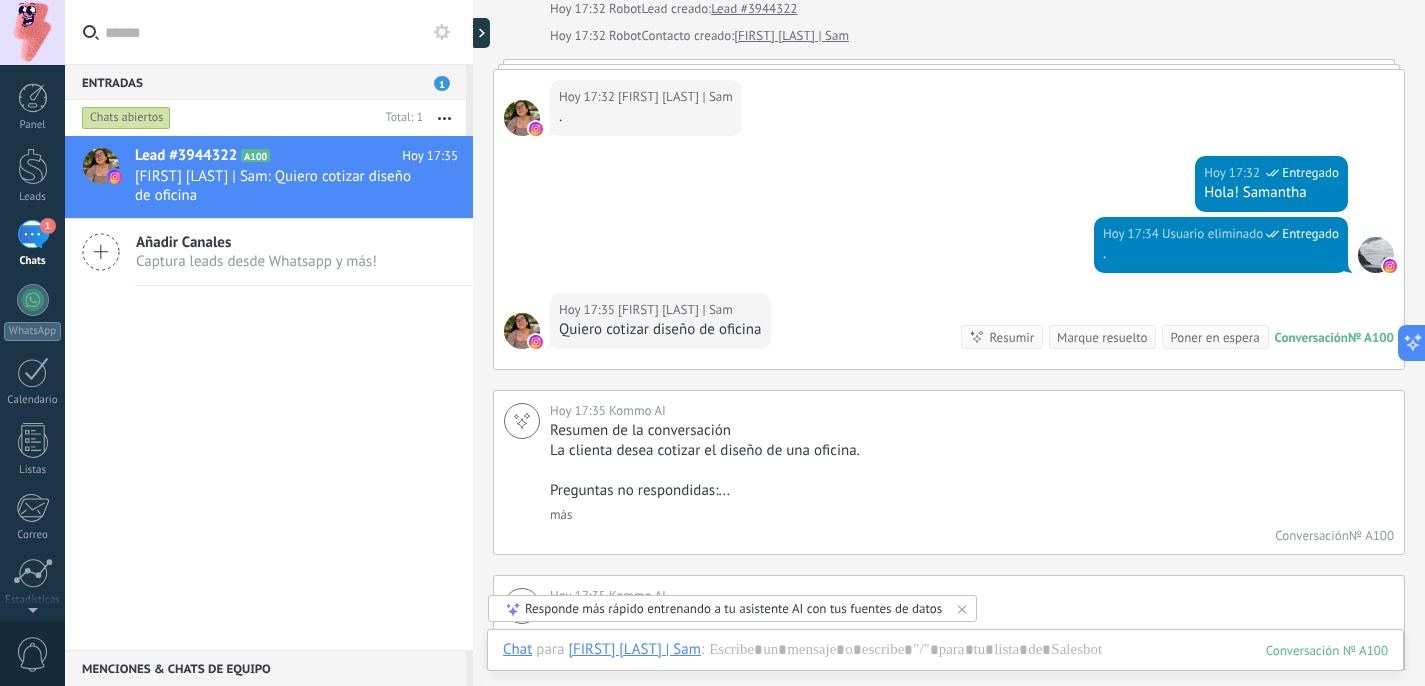 scroll, scrollTop: 0, scrollLeft: 0, axis: both 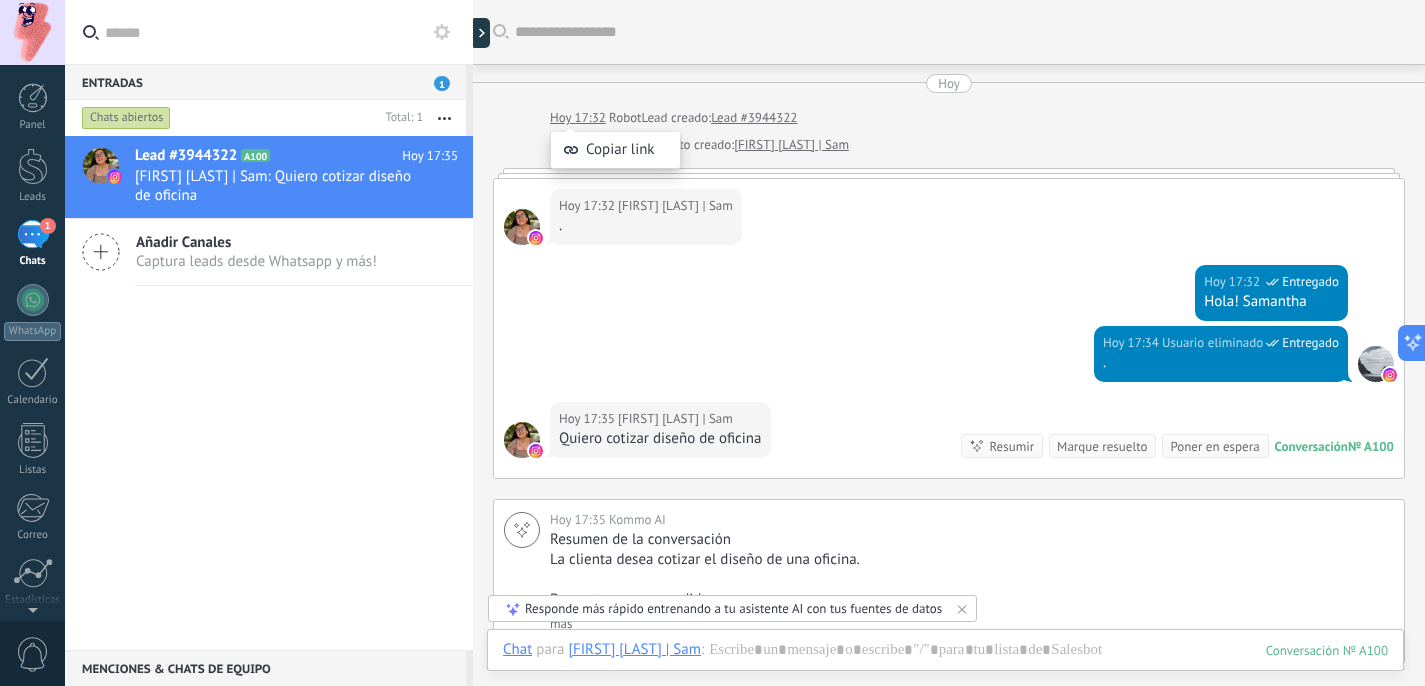 click on "Copiar link" at bounding box center (615, 140) 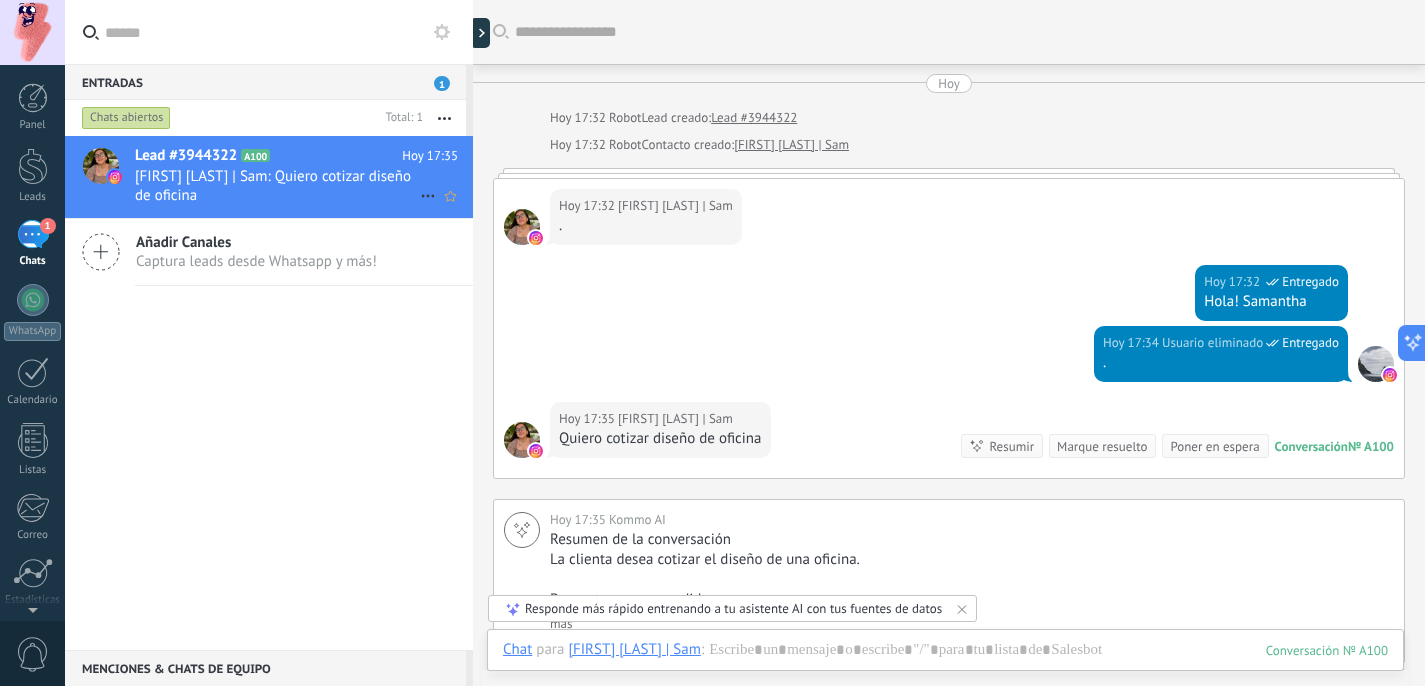 click 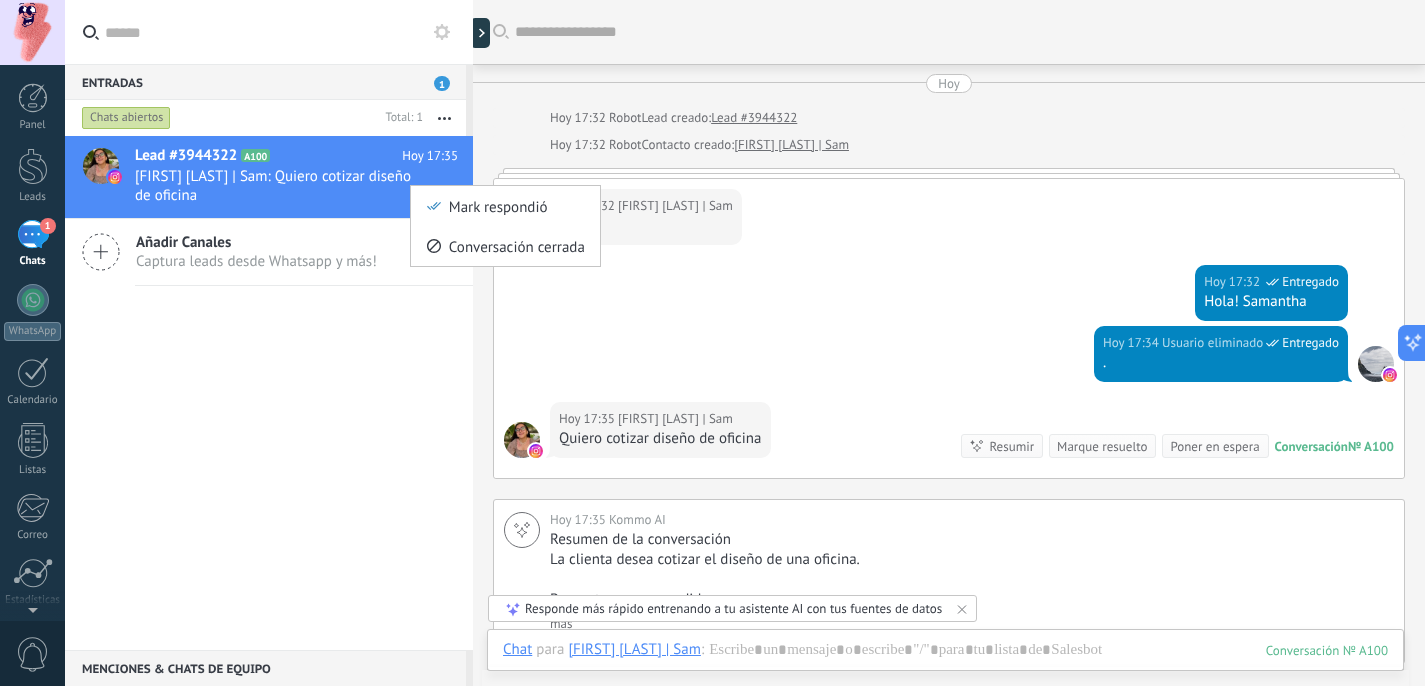 click at bounding box center [712, 343] 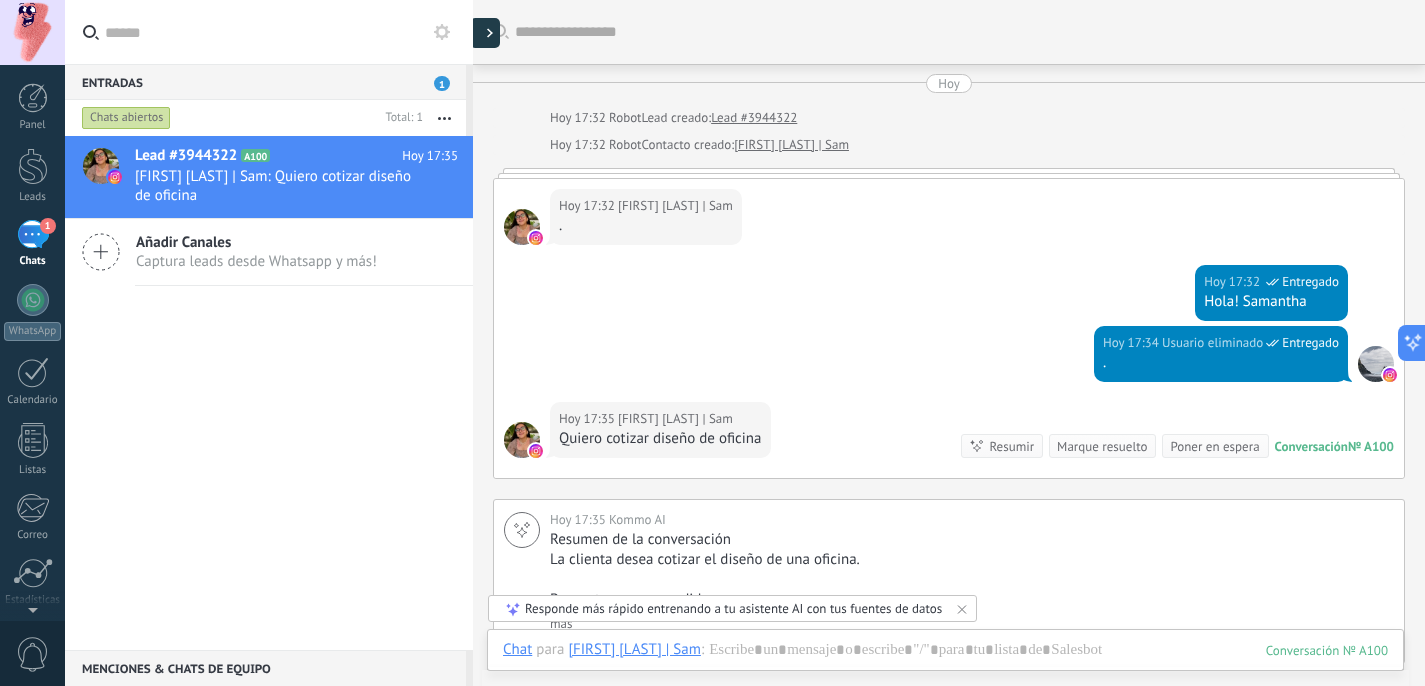 click at bounding box center (485, 33) 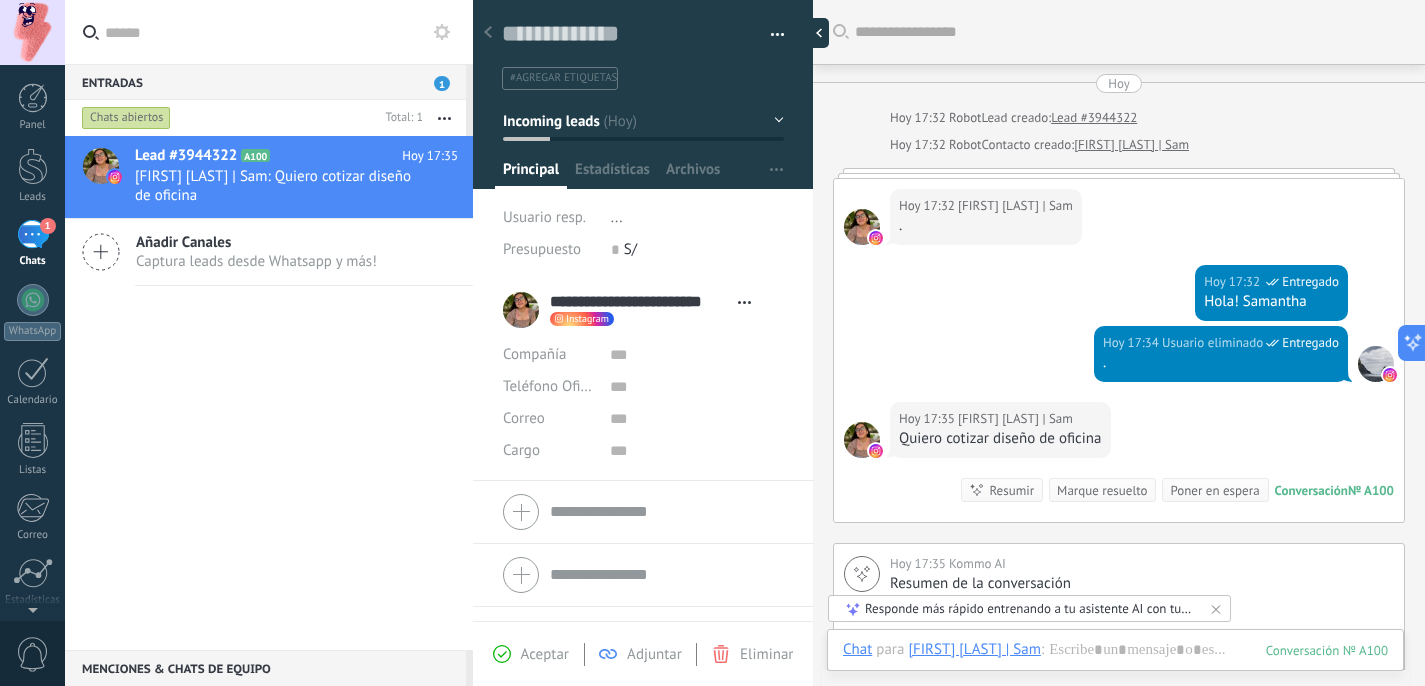 scroll, scrollTop: 30, scrollLeft: 0, axis: vertical 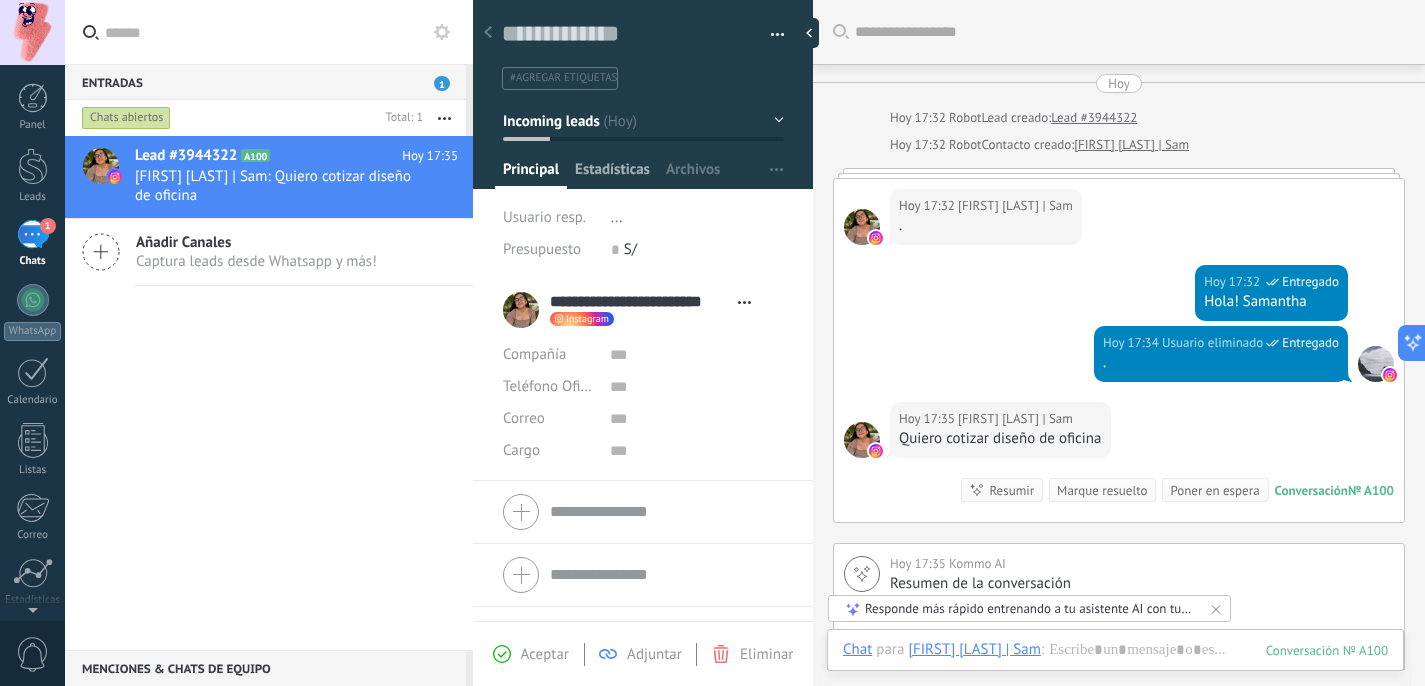 click on "Estadísticas" at bounding box center [612, 174] 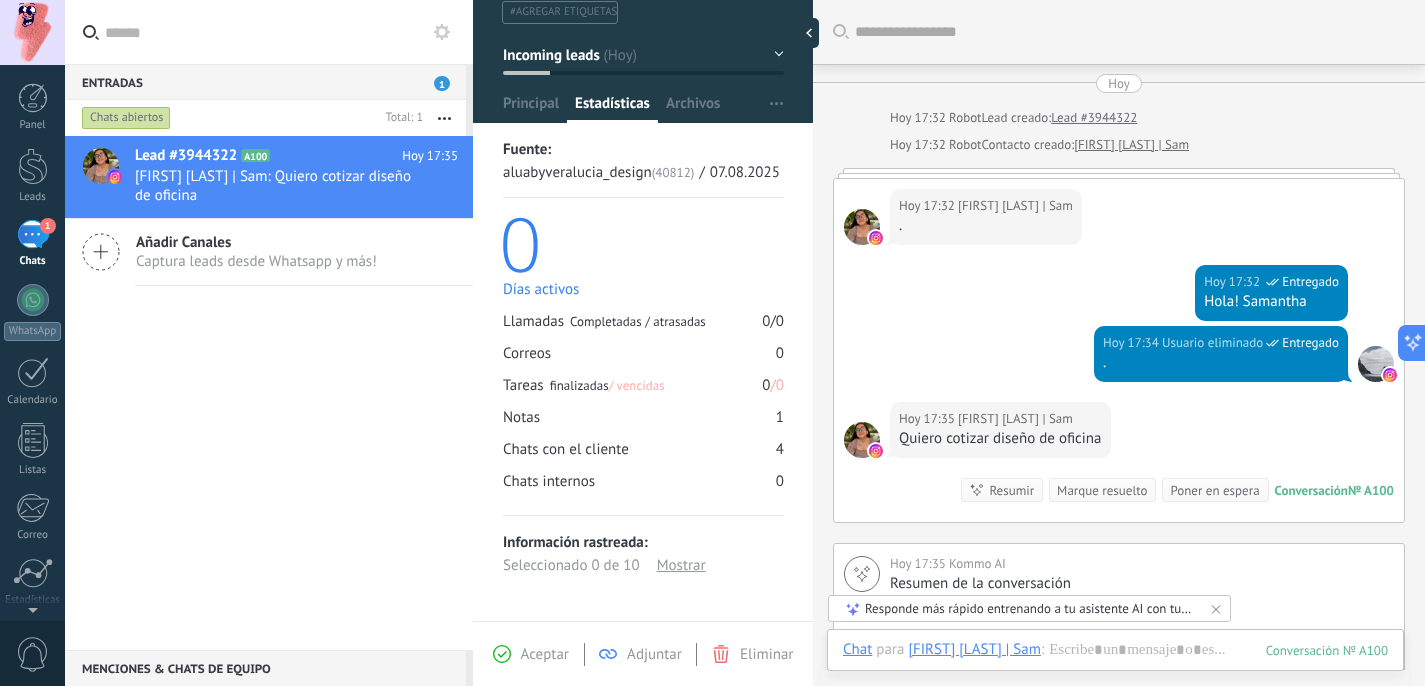 scroll, scrollTop: 0, scrollLeft: 0, axis: both 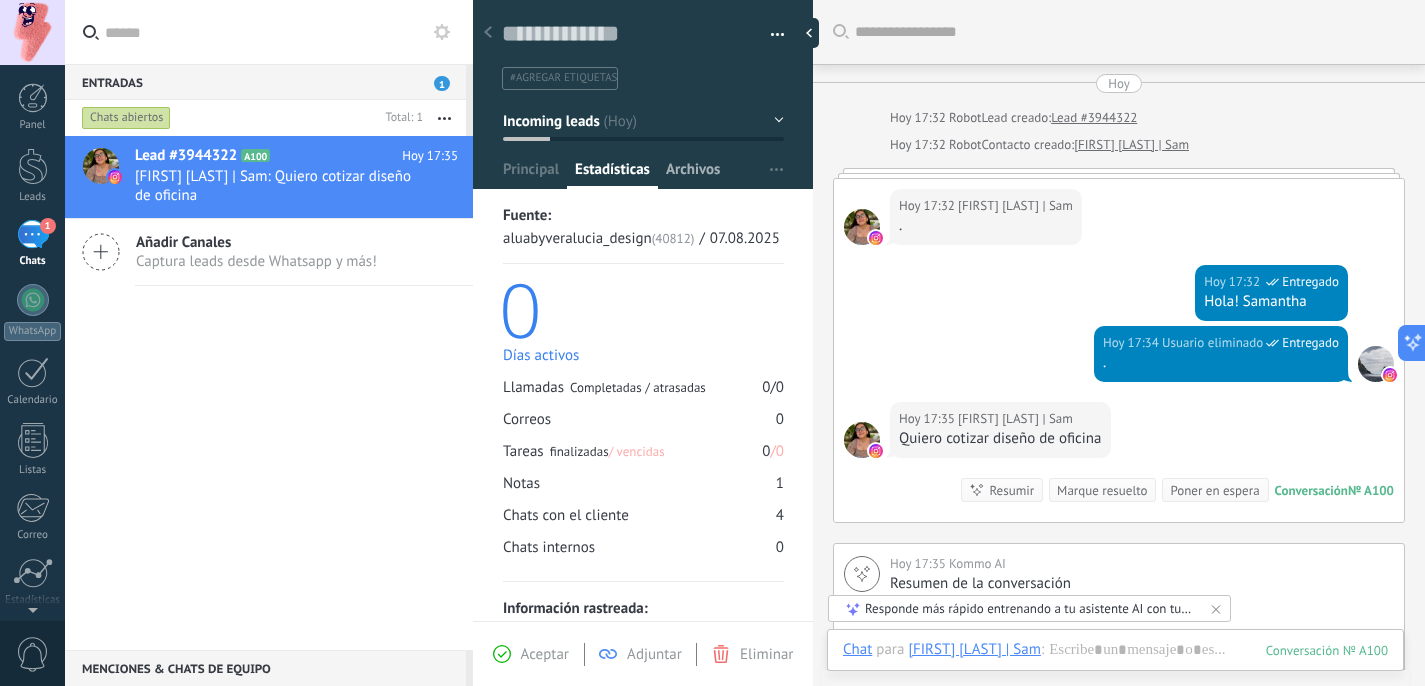 click on "Archivos" at bounding box center (693, 174) 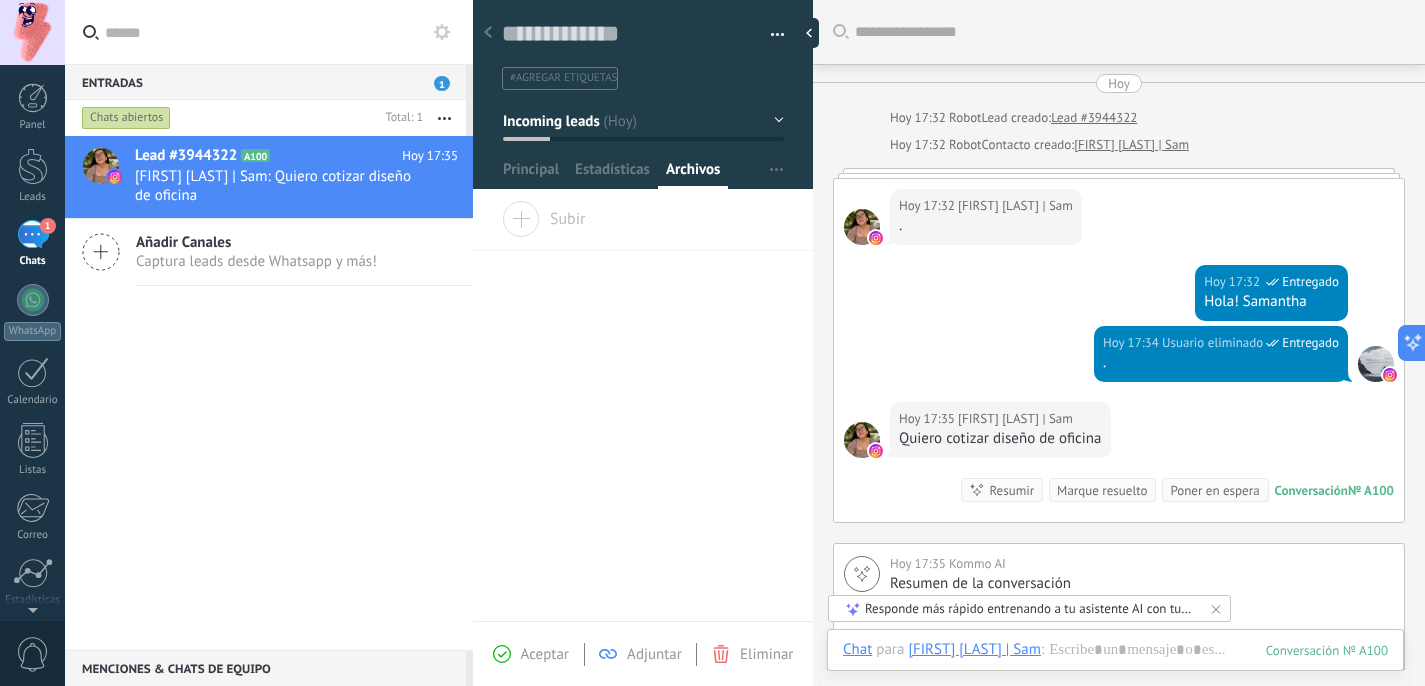 click at bounding box center (776, 170) 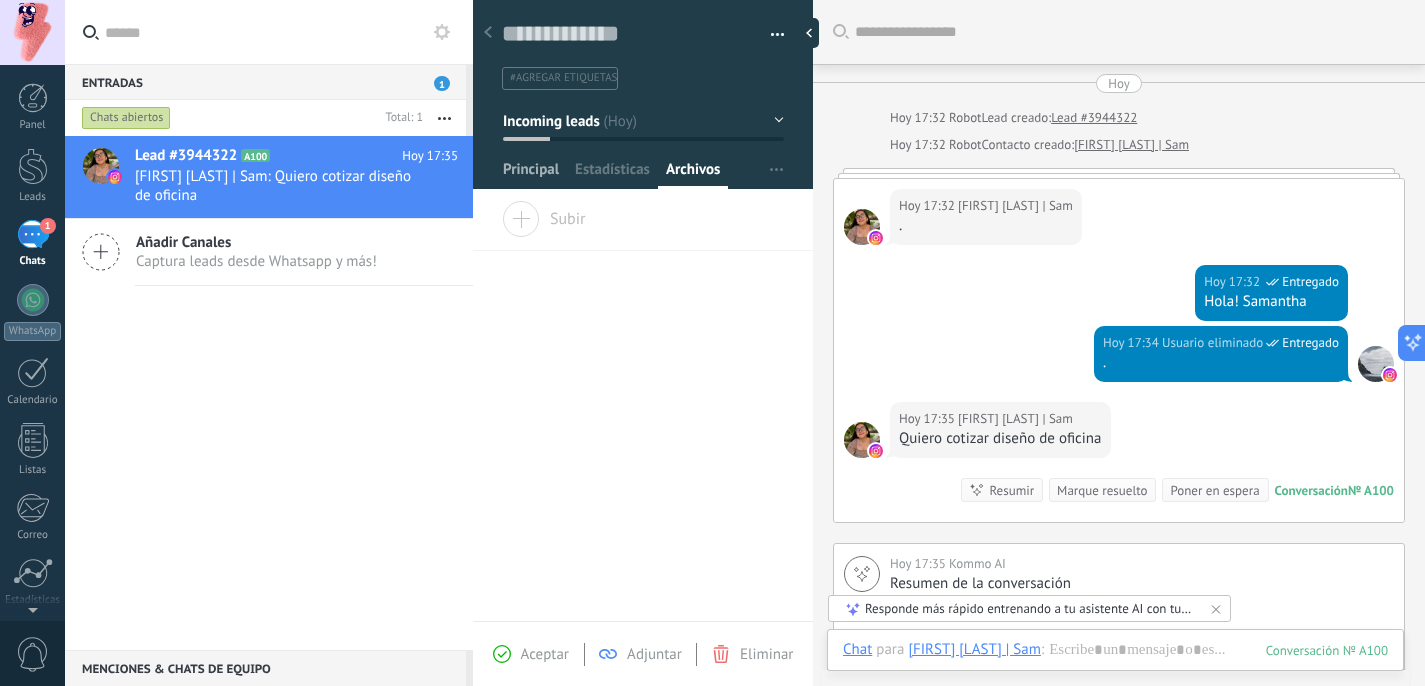 click on "Principal" at bounding box center [531, 174] 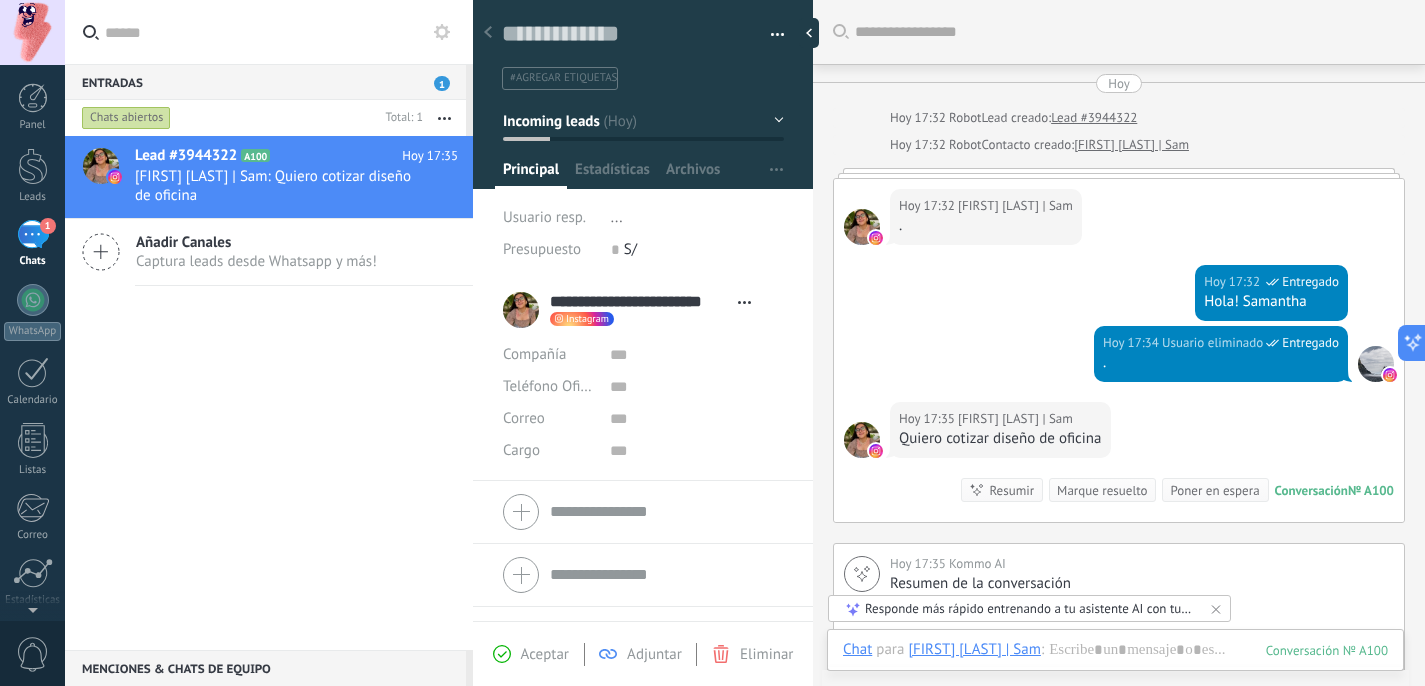click on "Incoming leads
(Hoy)" at bounding box center (570, 119) 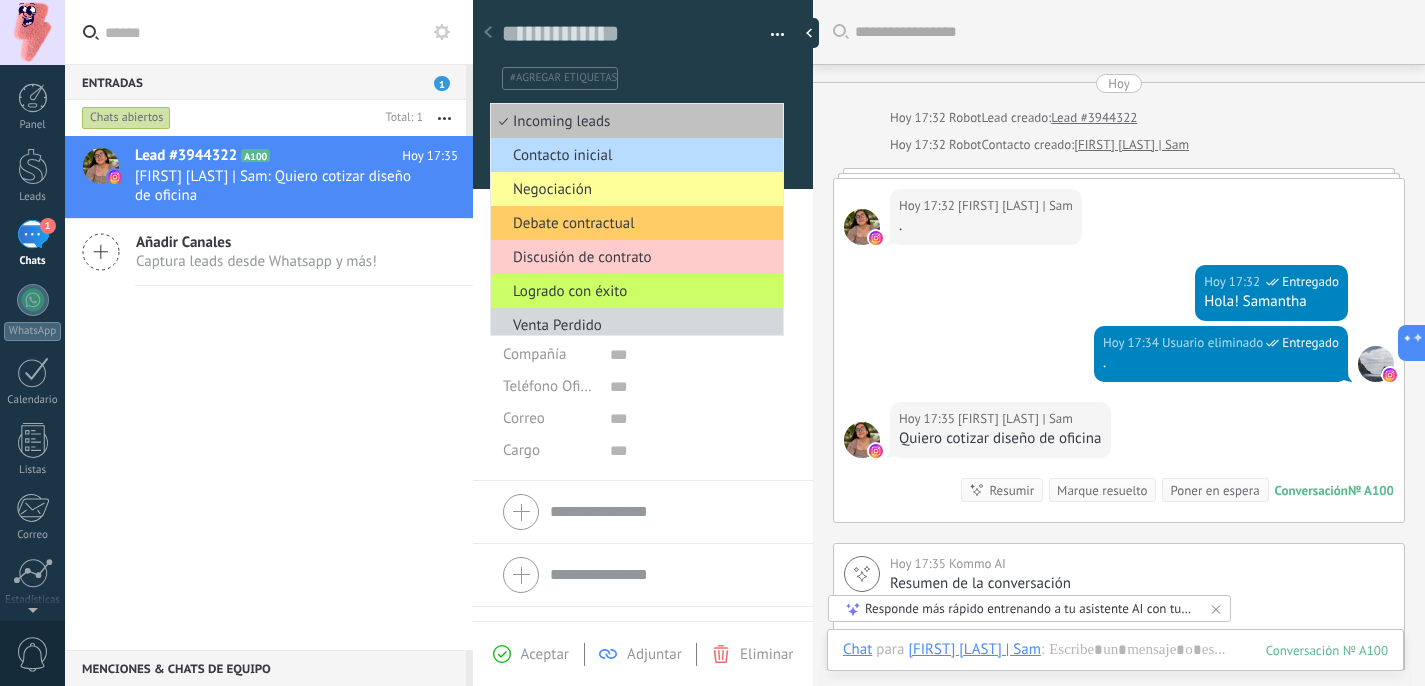 click on "Contacto inicial" at bounding box center (634, 155) 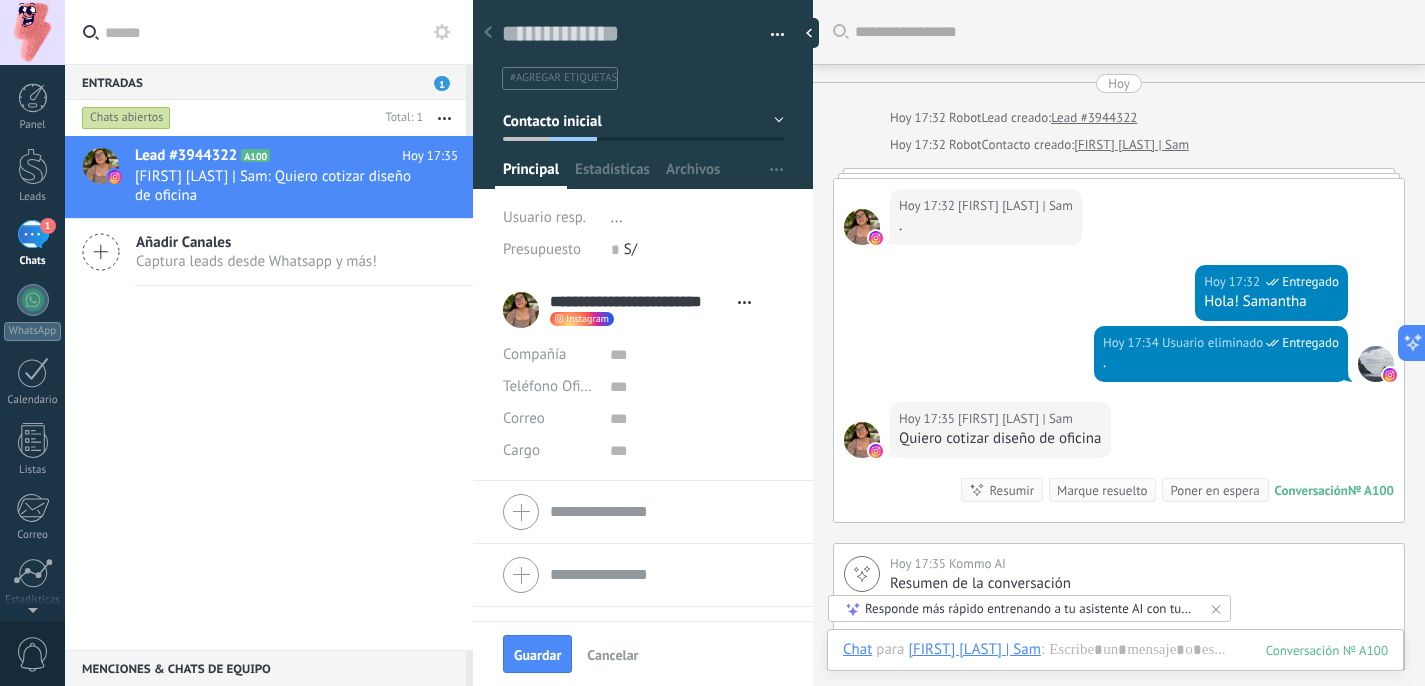click on "Contacto inicial" at bounding box center [643, 121] 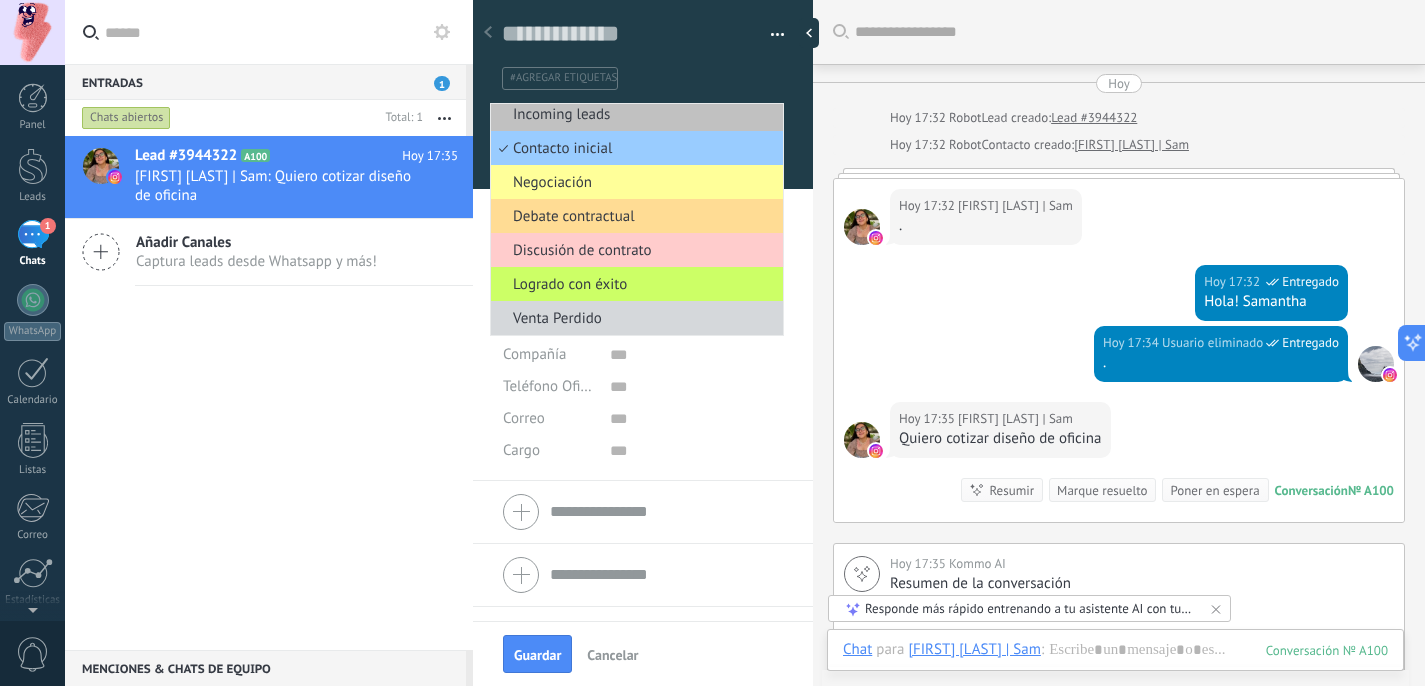 scroll, scrollTop: 0, scrollLeft: 0, axis: both 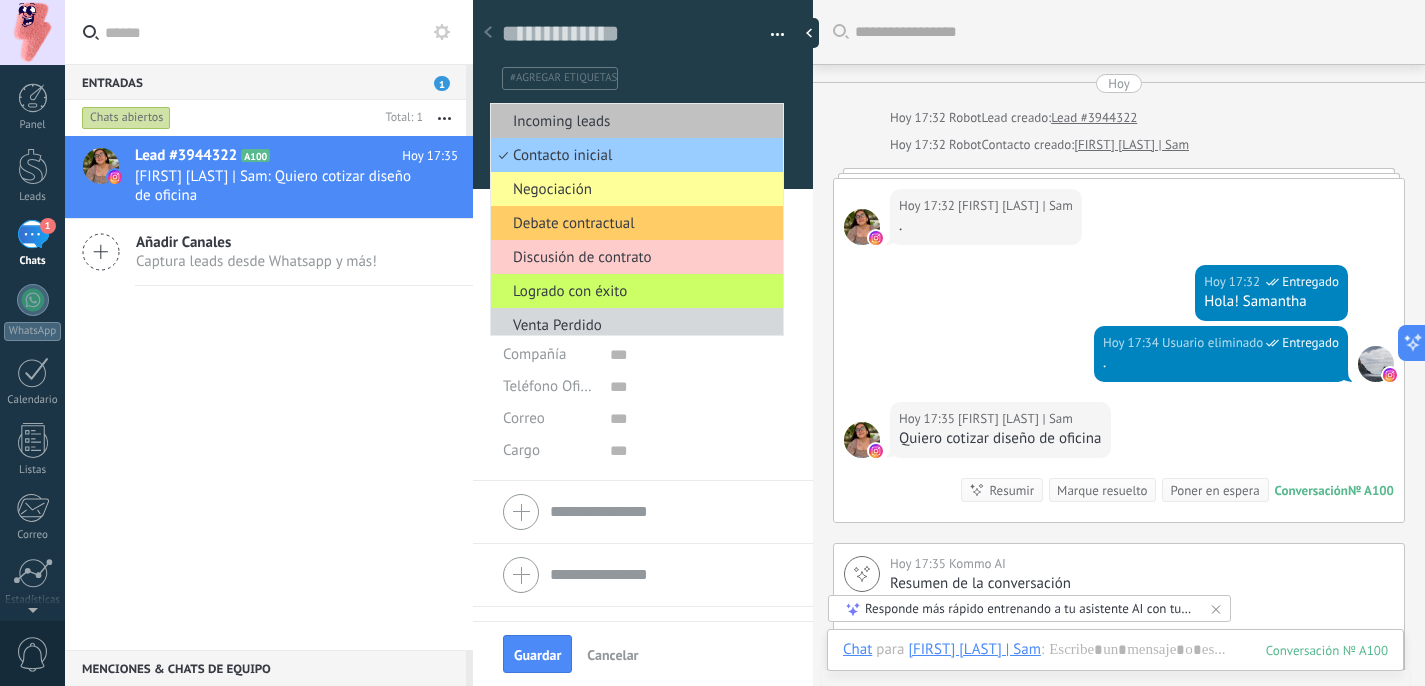 click on "**********" at bounding box center [643, 380] 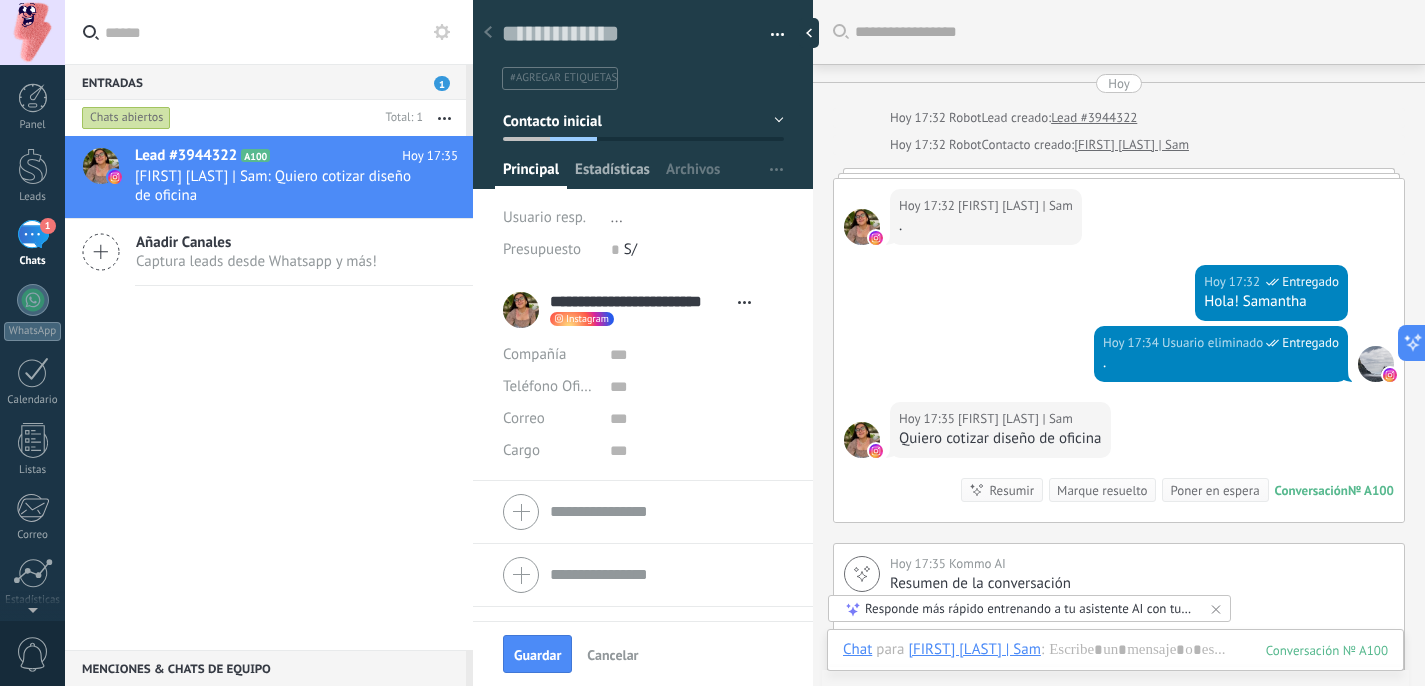 click on "Estadísticas" at bounding box center [612, 174] 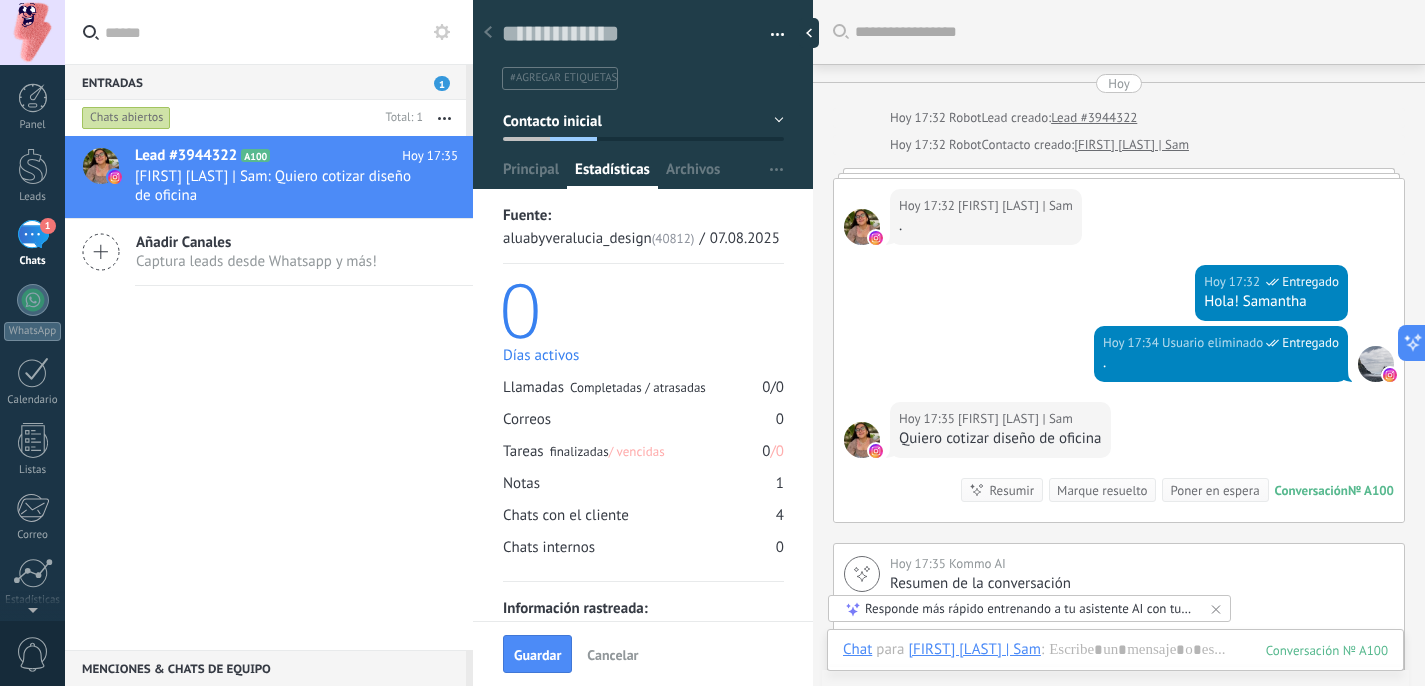 scroll, scrollTop: 67, scrollLeft: 0, axis: vertical 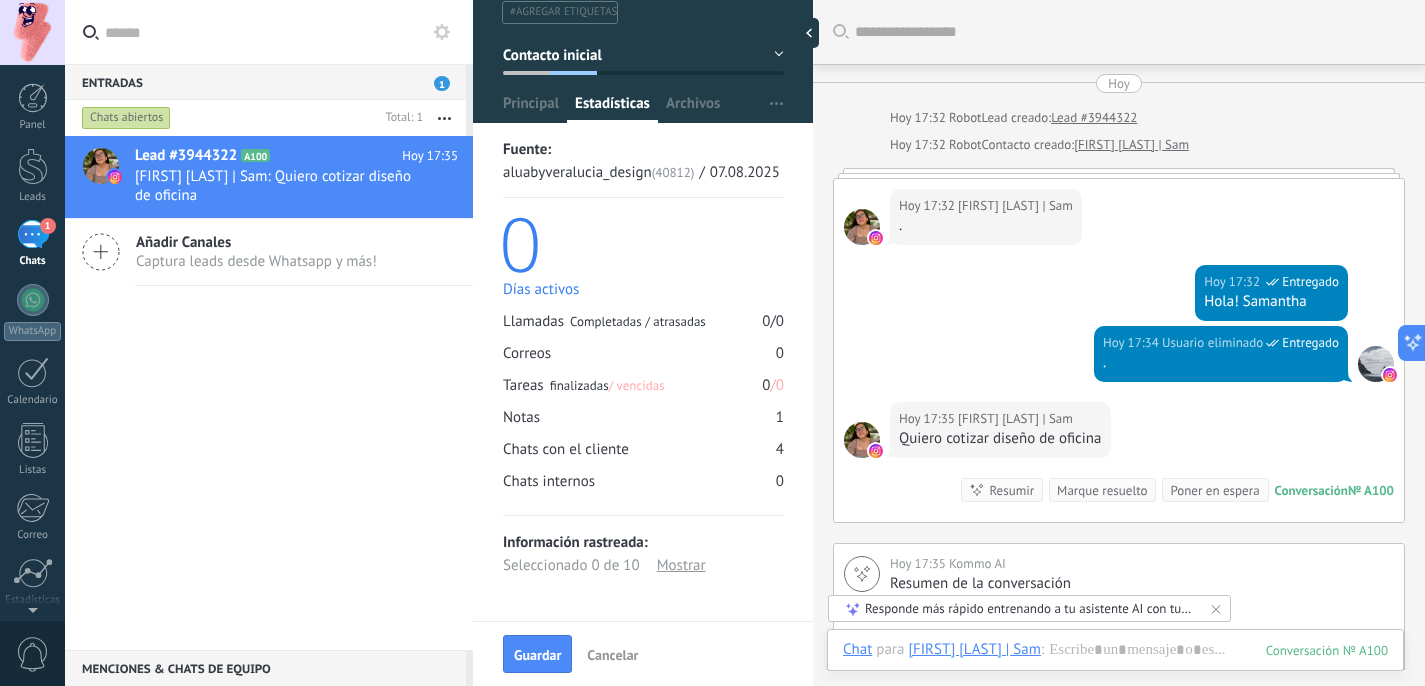 click on "1" at bounding box center [33, 234] 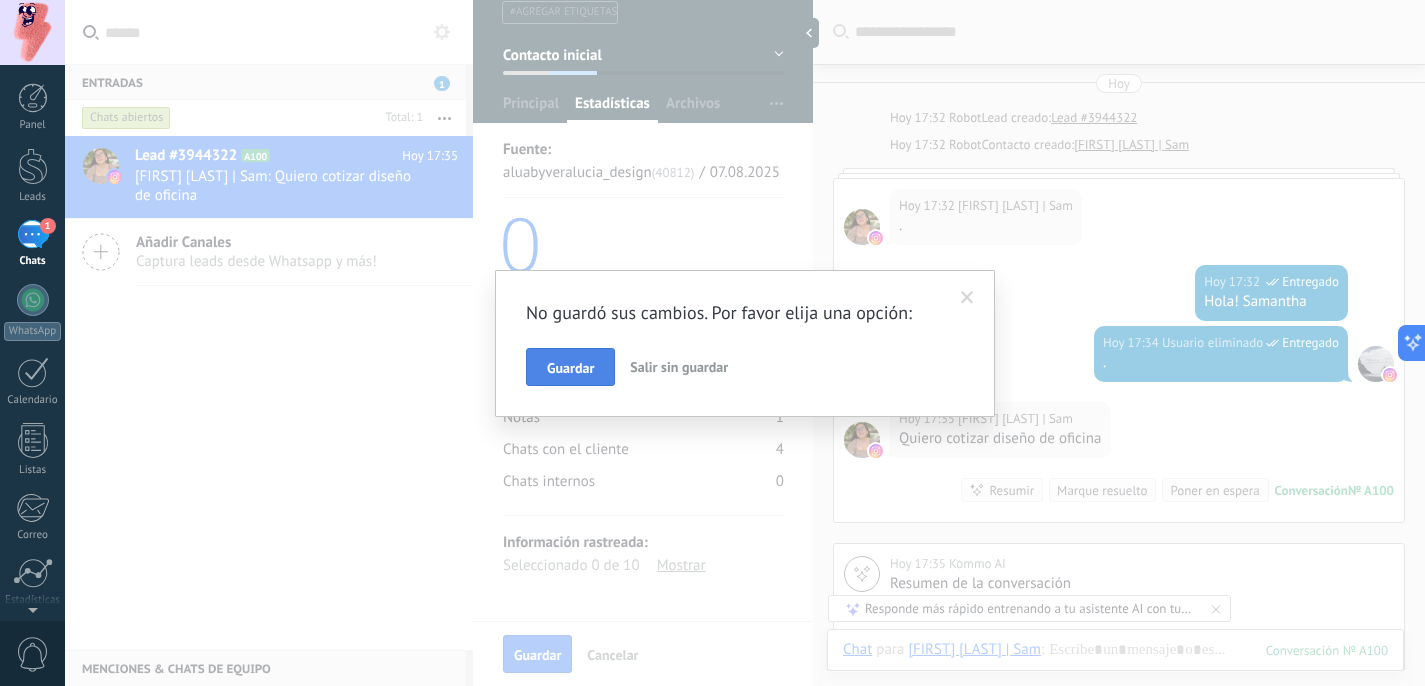 click on "Guardar" at bounding box center [570, 367] 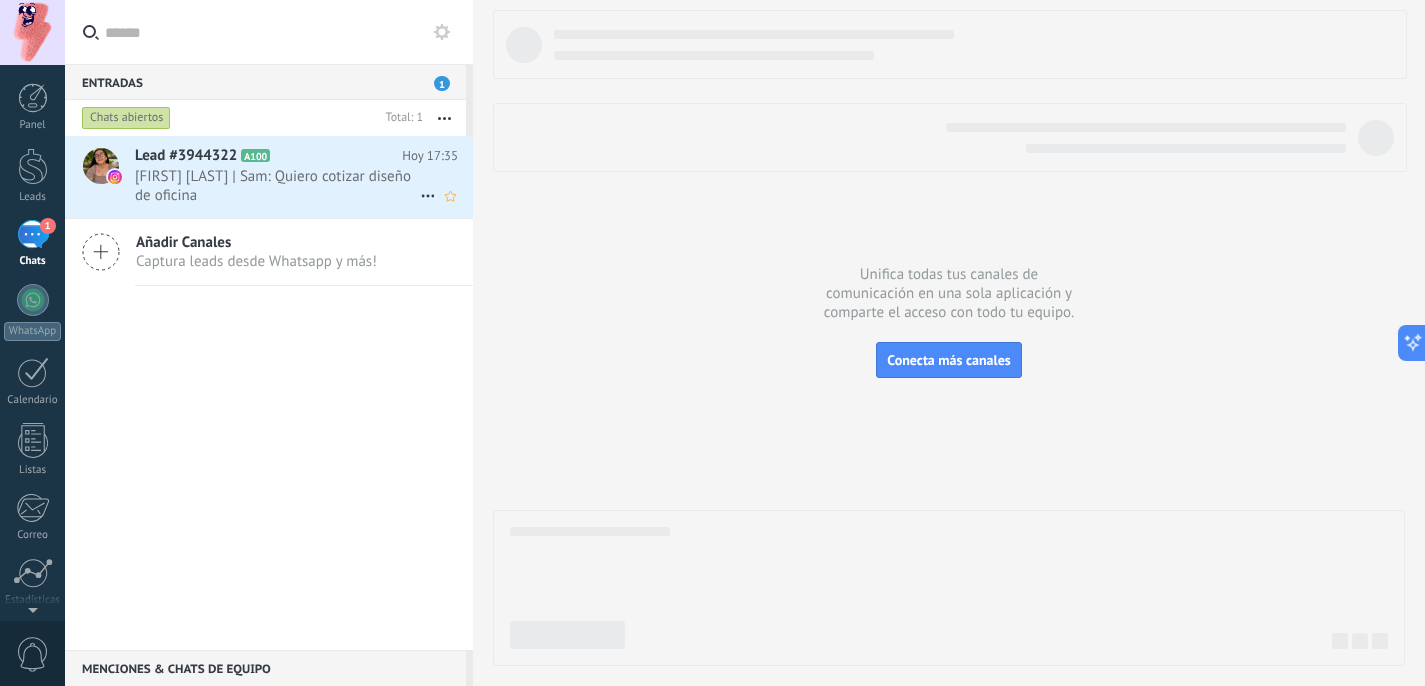 click on "[FIRST] [LAST] | Sam: Quiero cotizar diseño de oficina" at bounding box center (277, 186) 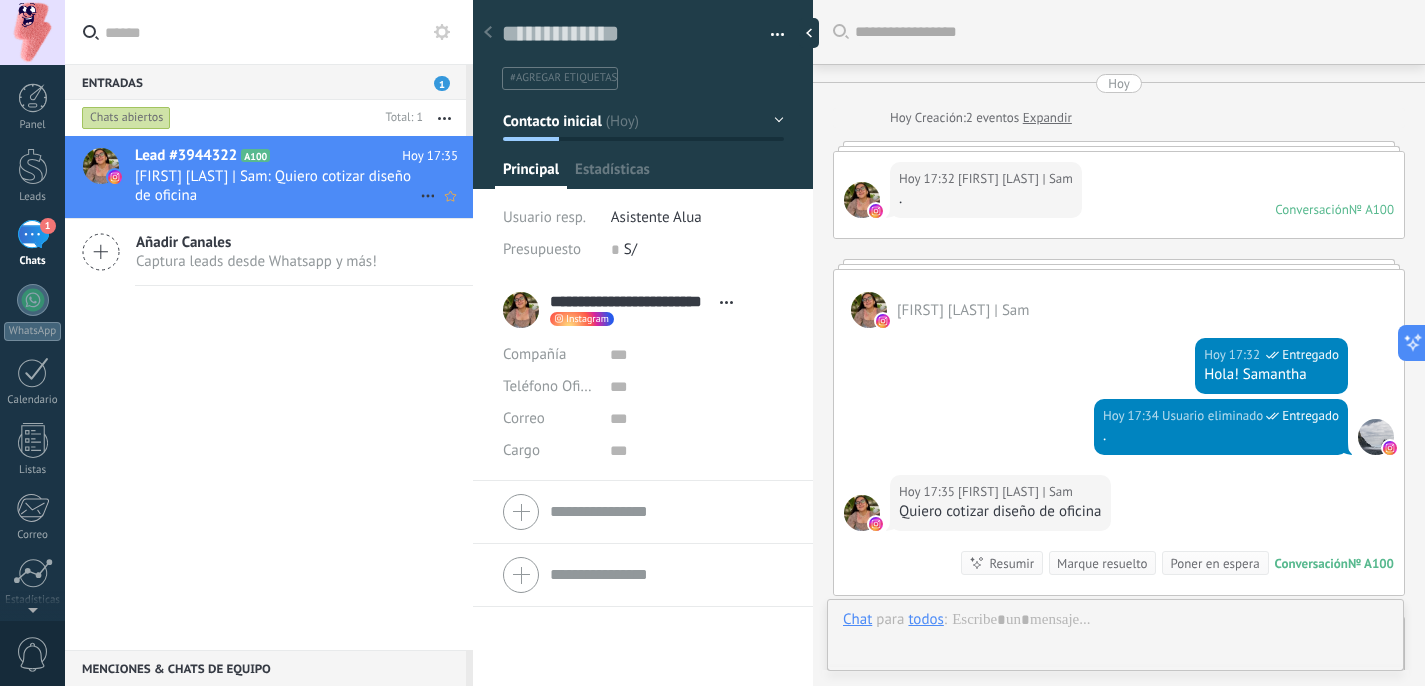 type on "**********" 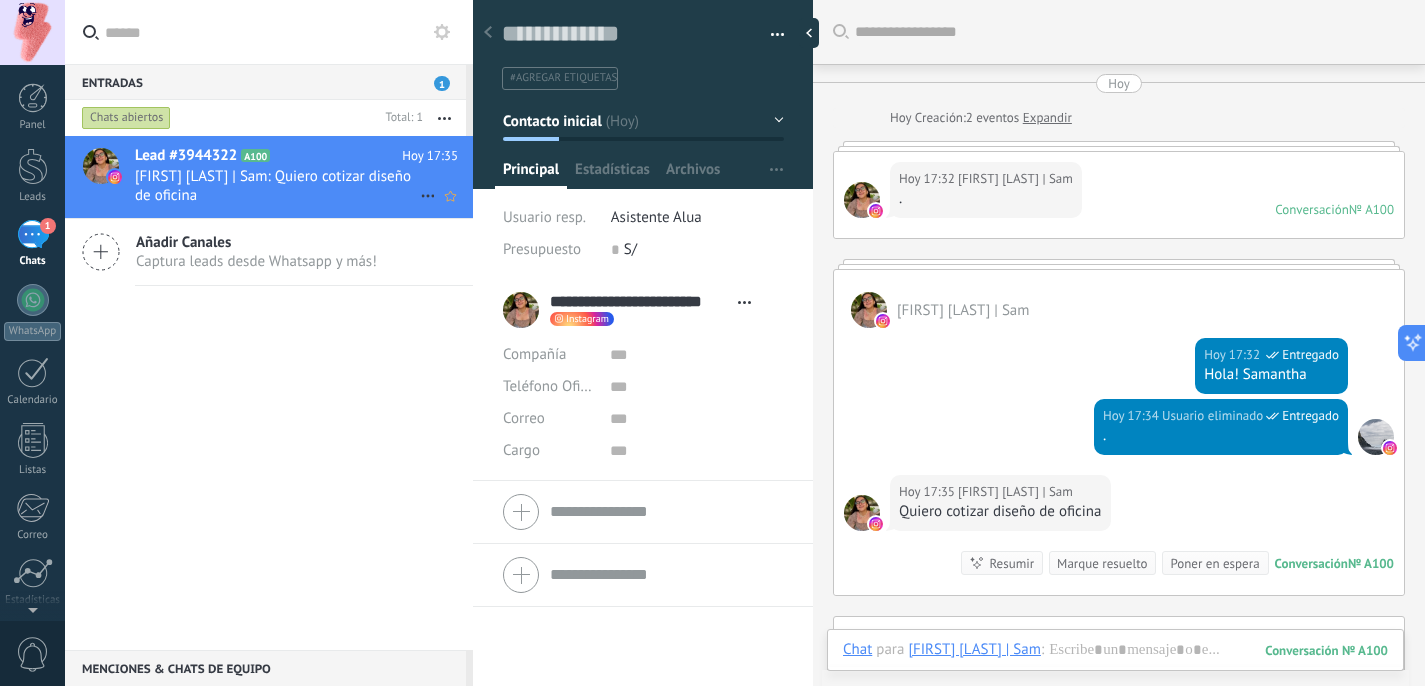 scroll, scrollTop: 30, scrollLeft: 0, axis: vertical 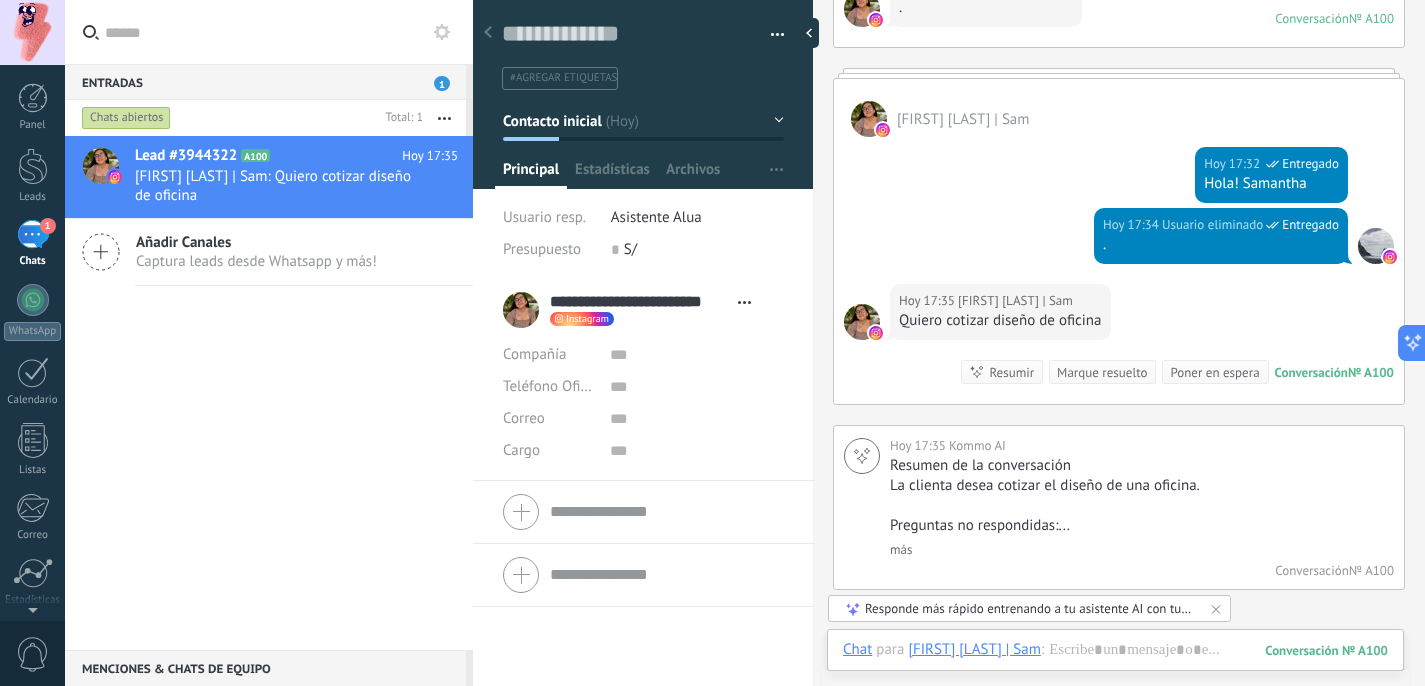 click on "Panel
Leads
1
Chats
WhatsApp
Clientes" at bounding box center [32, 425] 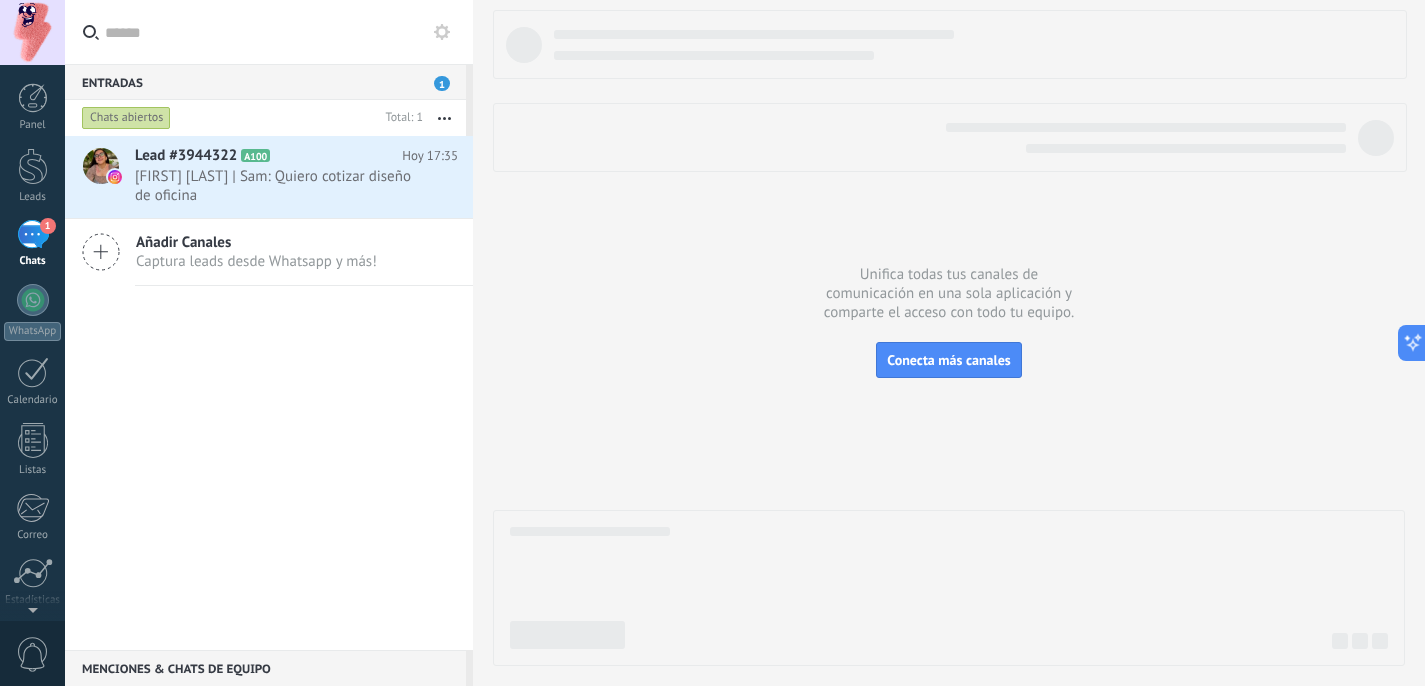click on "1" at bounding box center (33, 234) 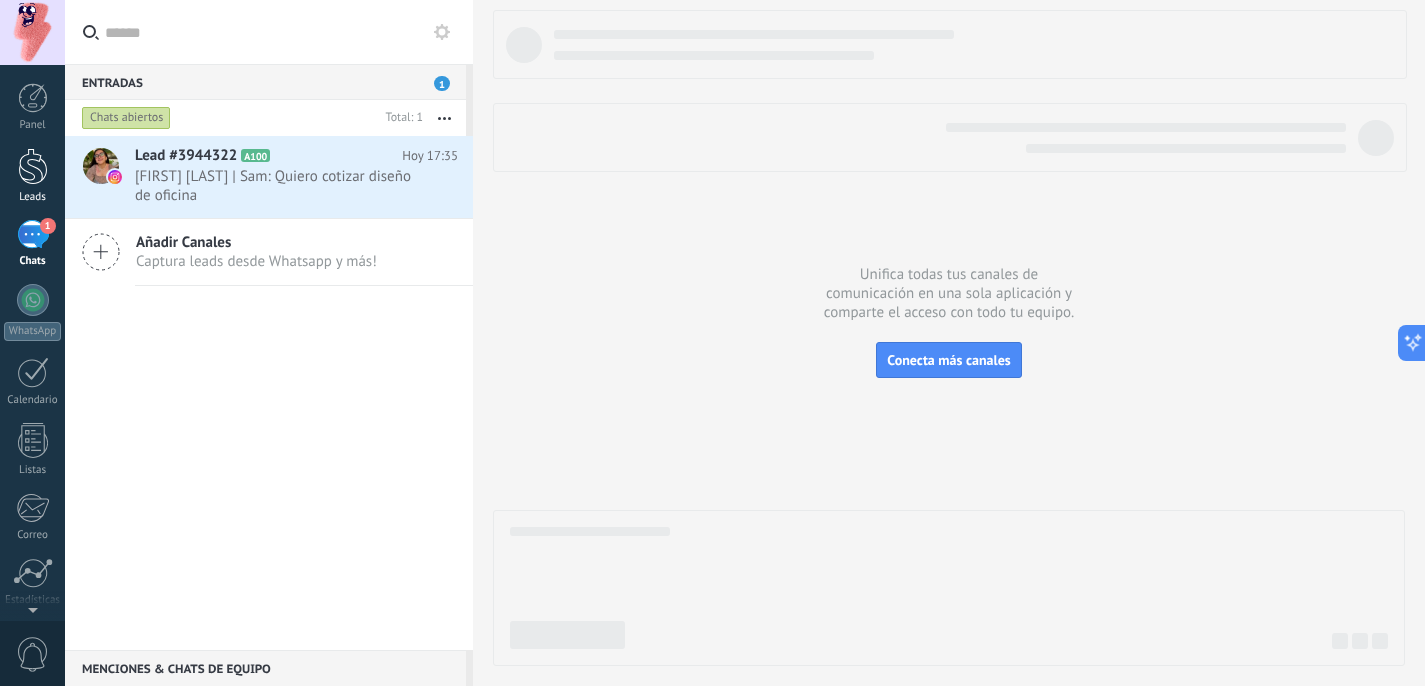 click at bounding box center [33, 166] 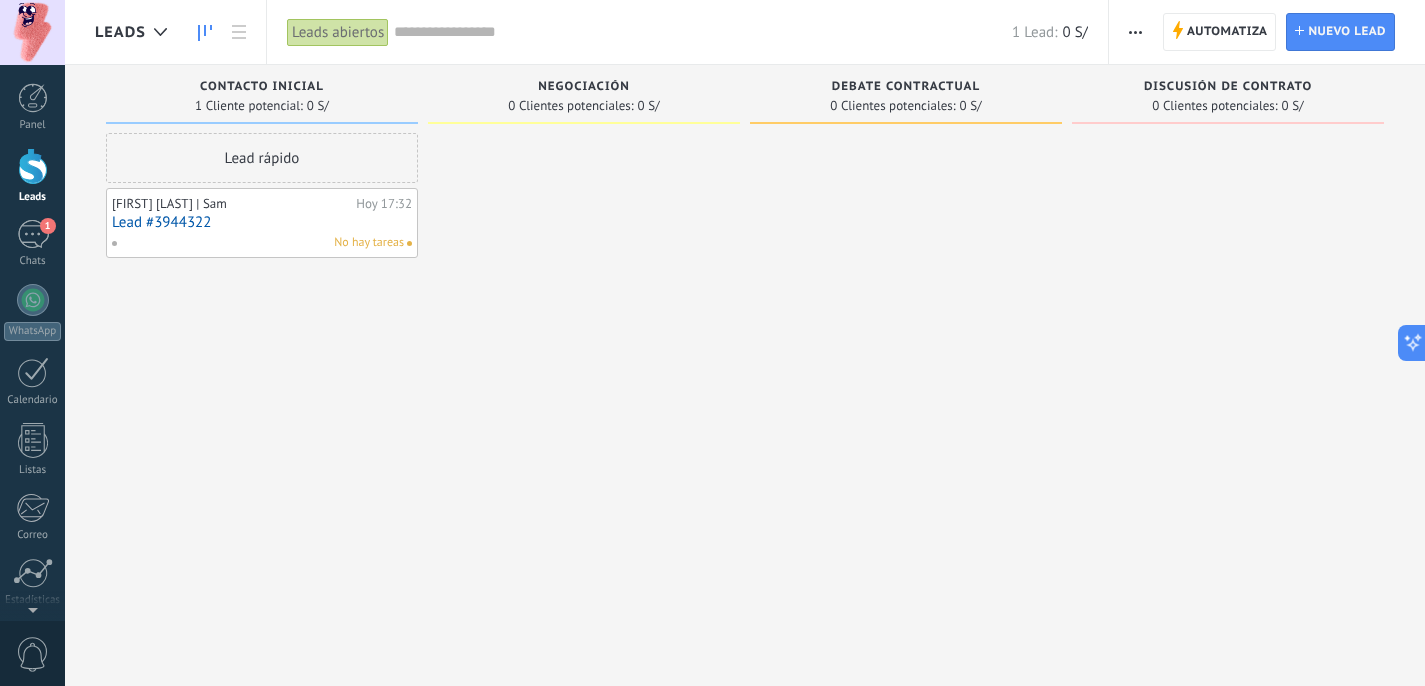 click 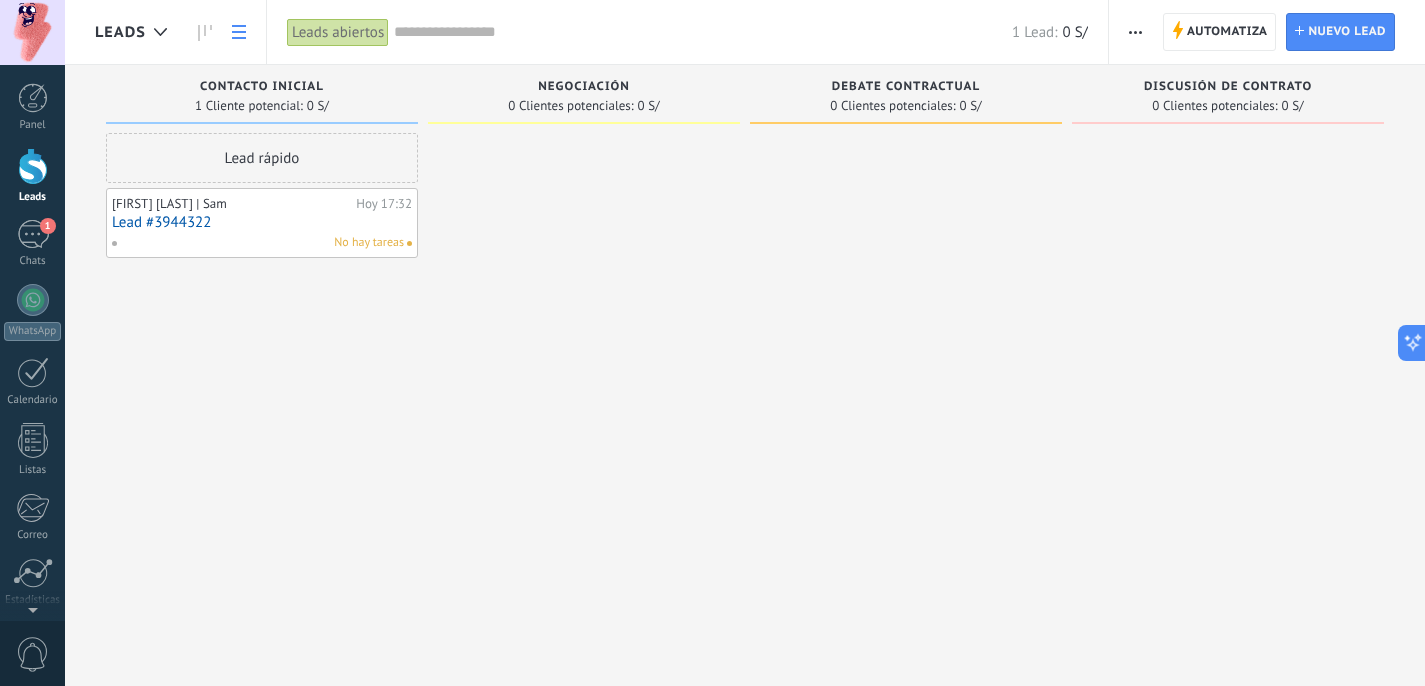 click 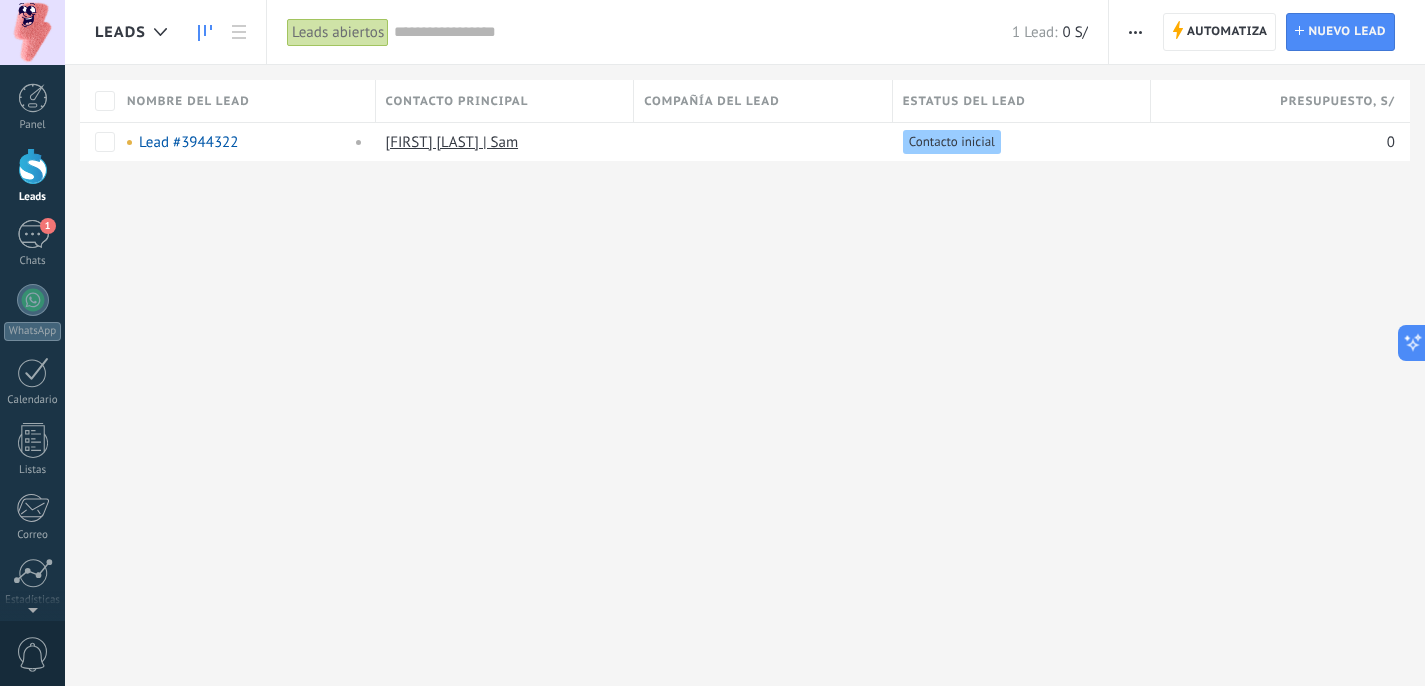 click 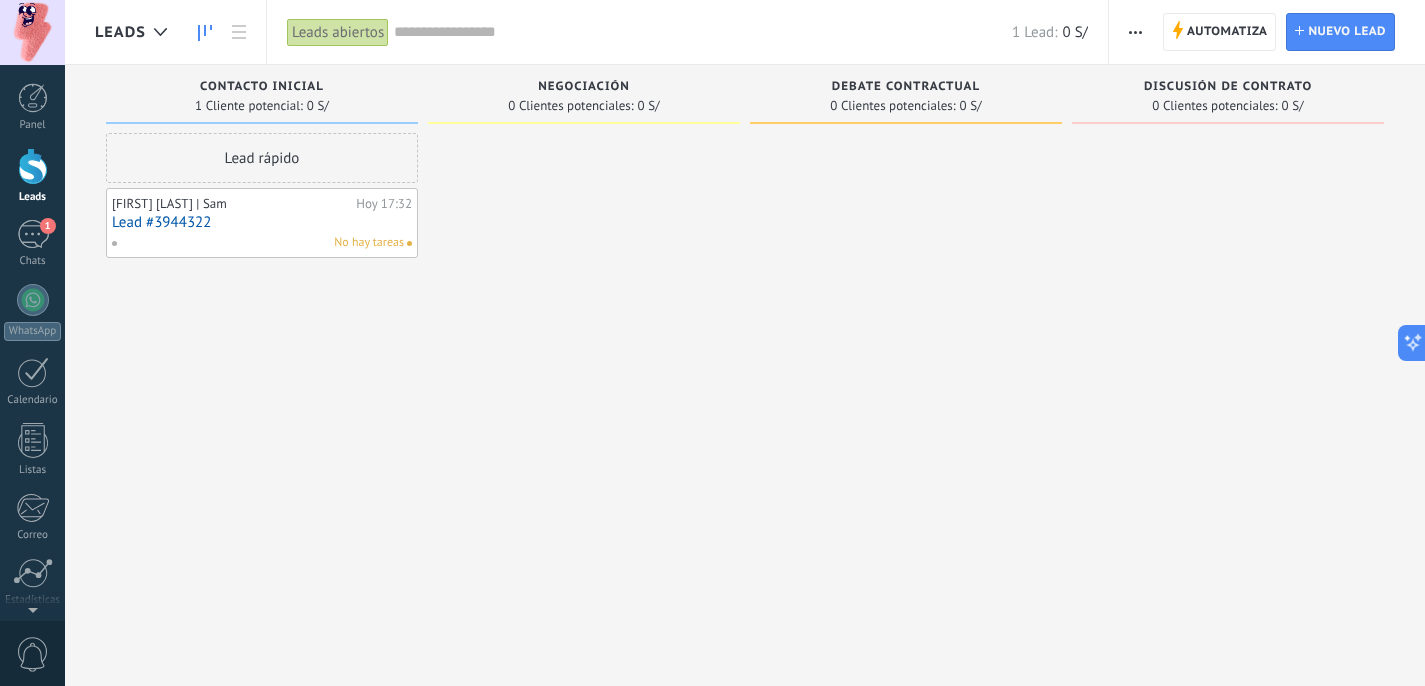 click at bounding box center [703, 32] 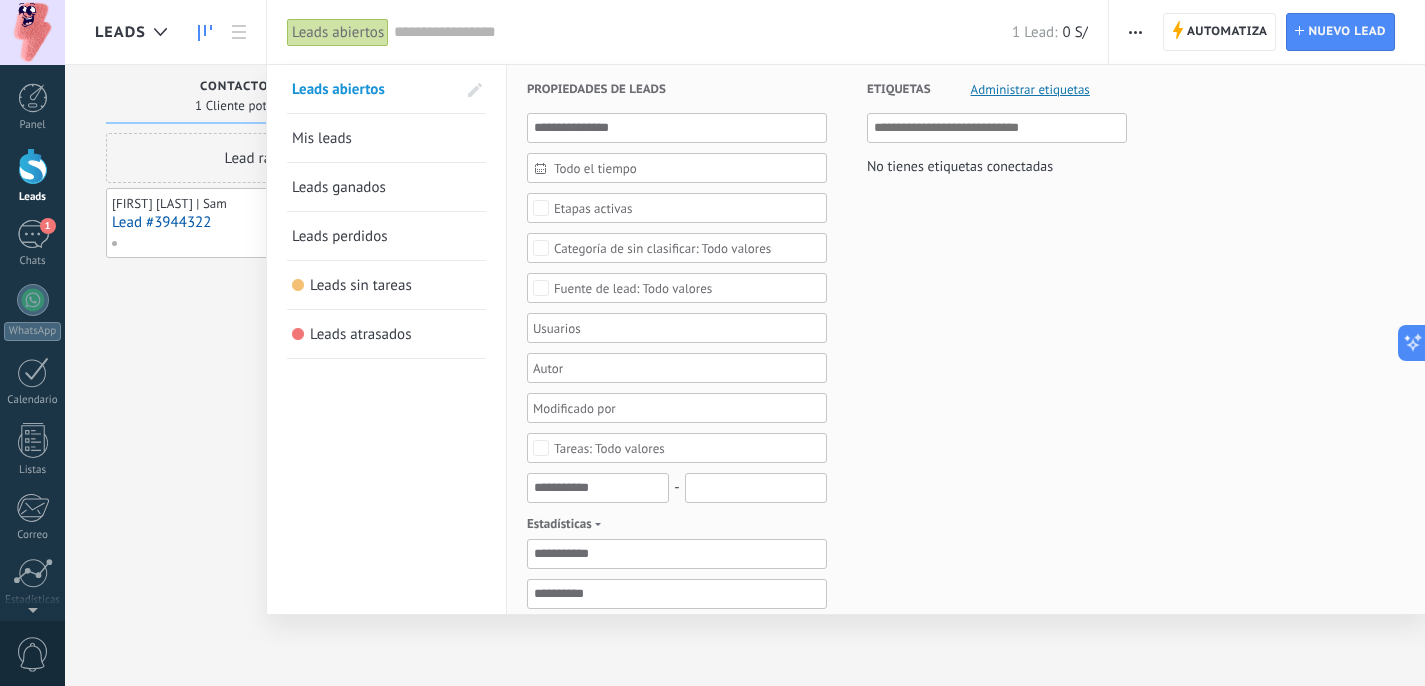 click on "Todo el tiempo" at bounding box center (685, 168) 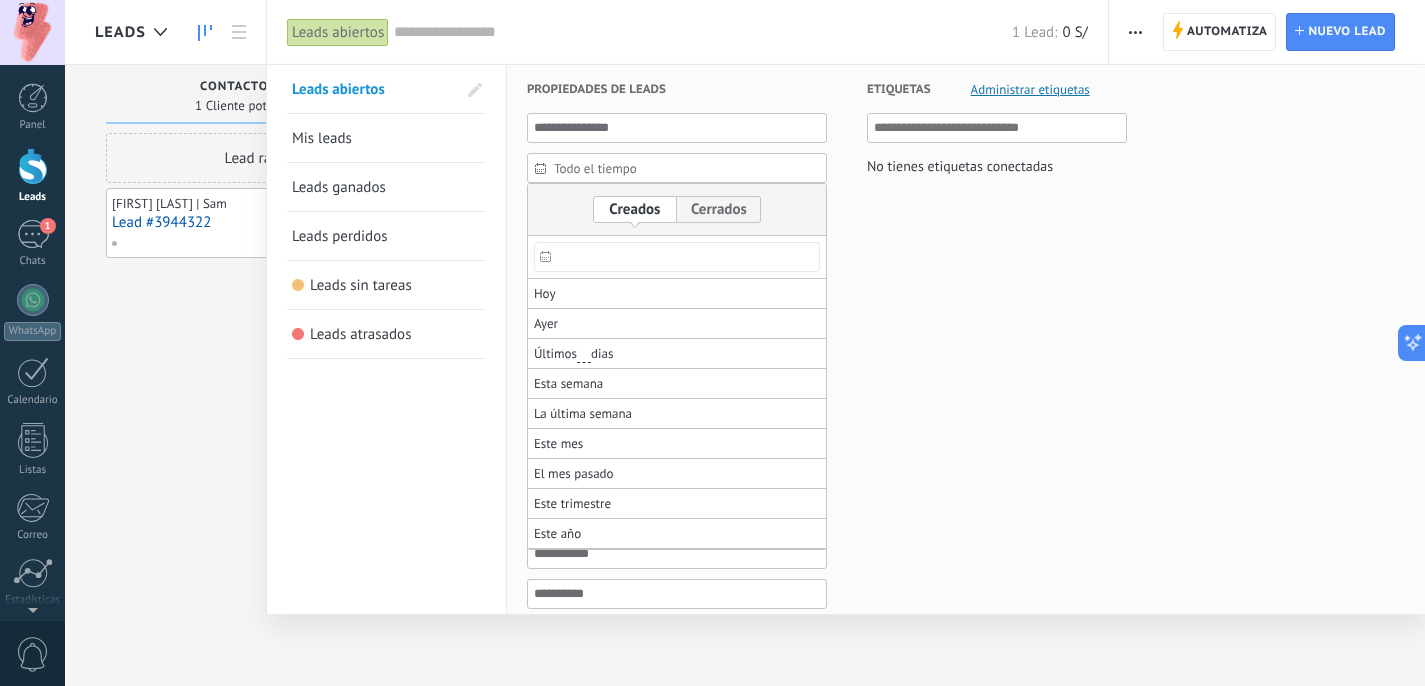 click at bounding box center (677, 257) 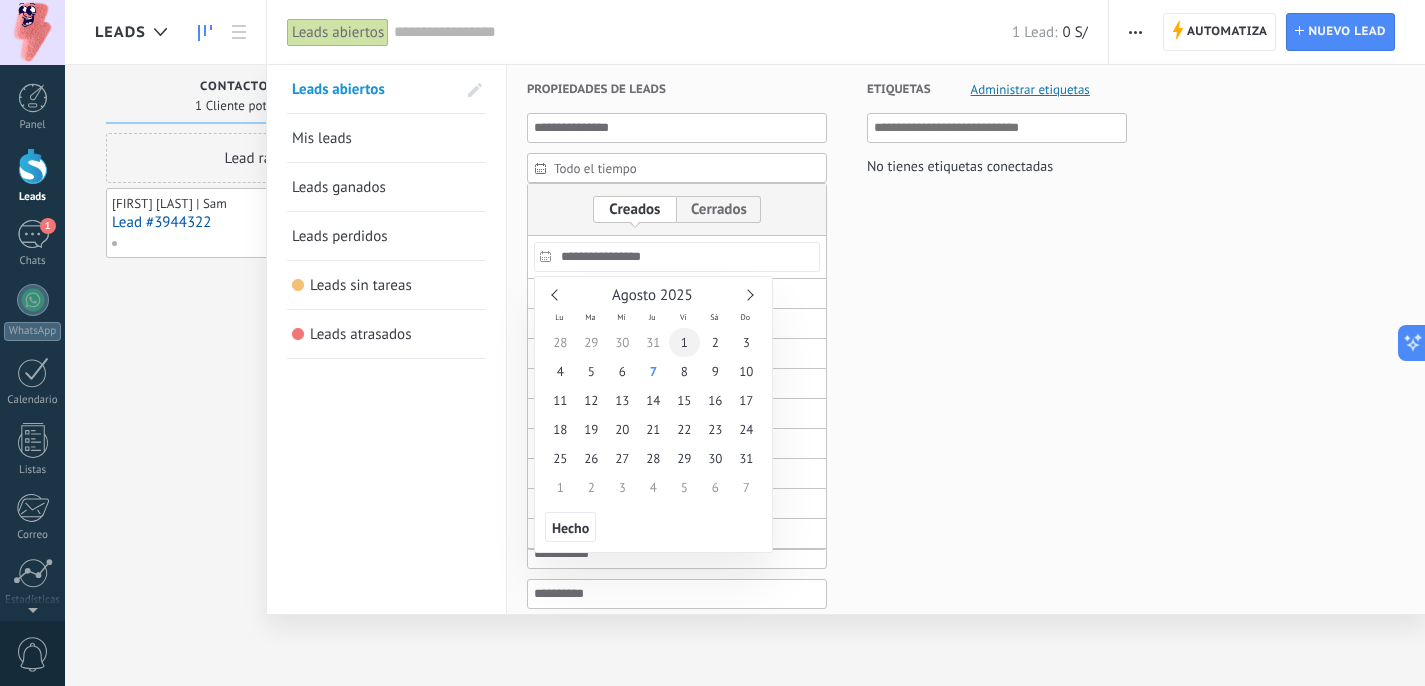 click on "1" at bounding box center [684, 342] 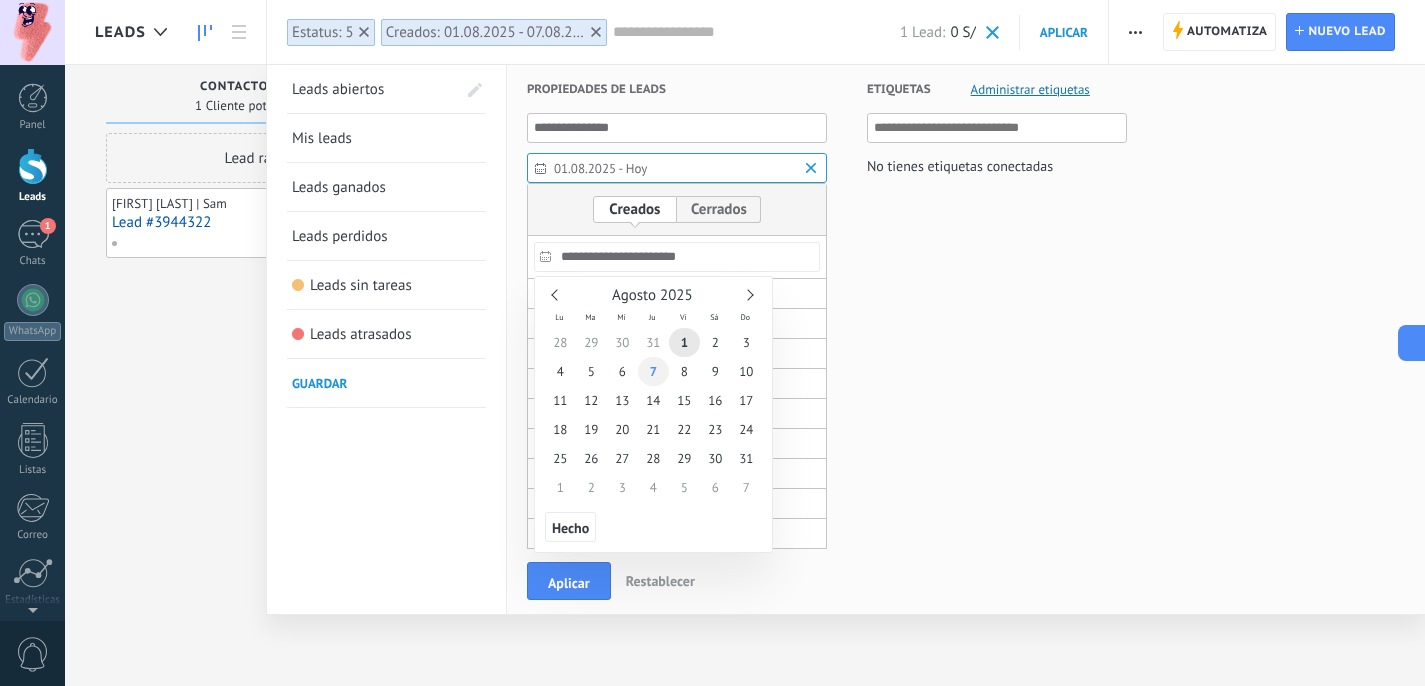 click on "7" at bounding box center (653, 371) 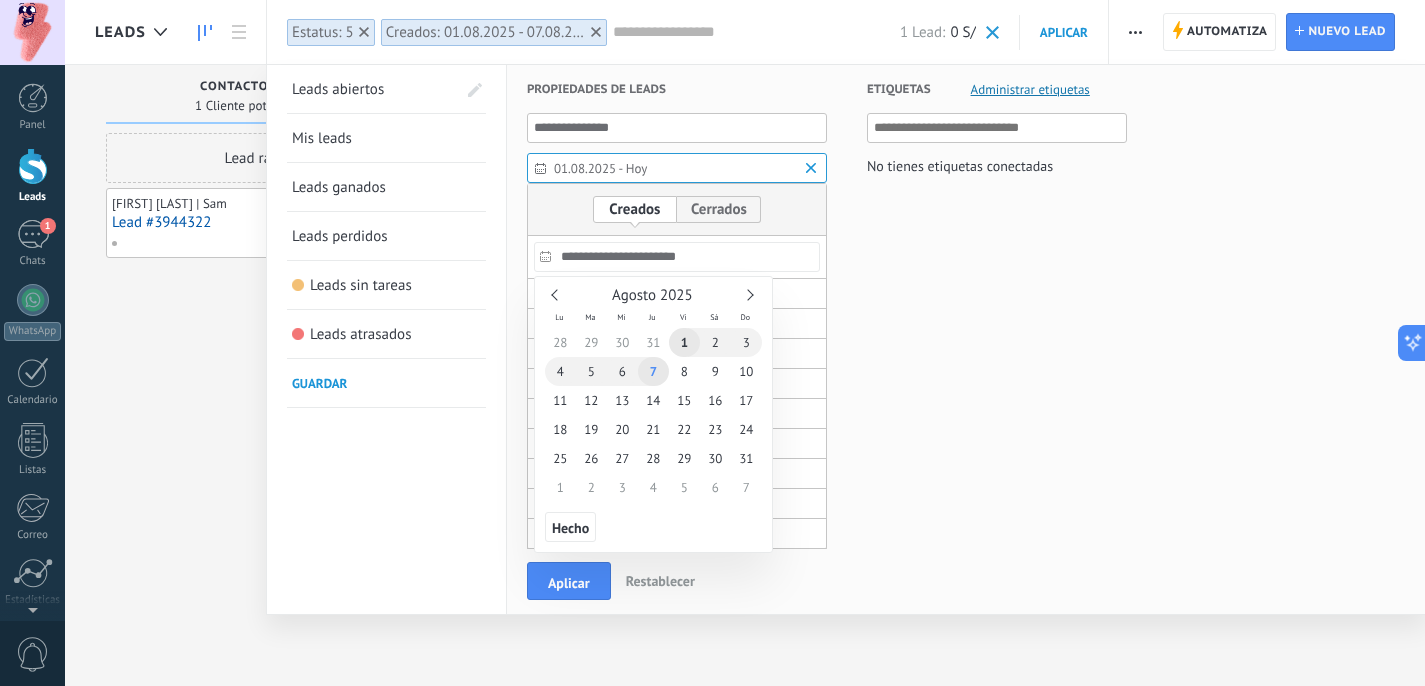 type on "**********" 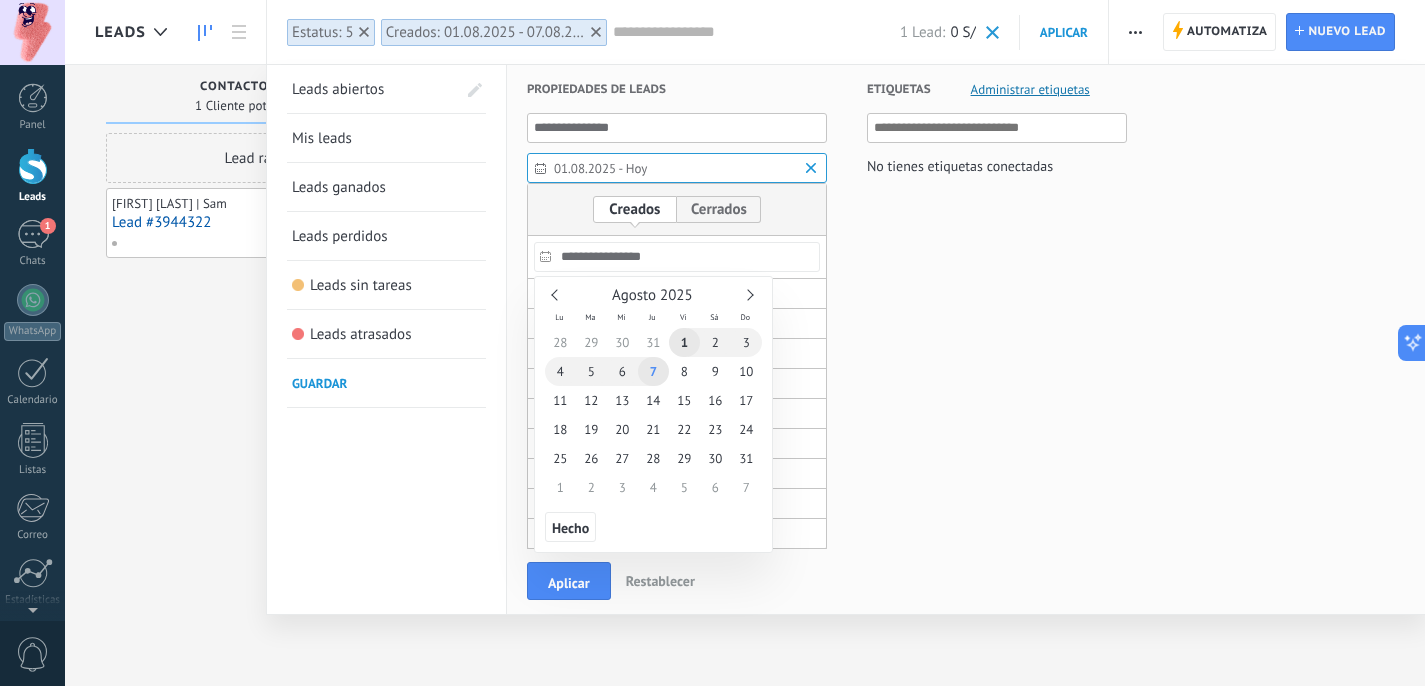 click at bounding box center (712, 479) 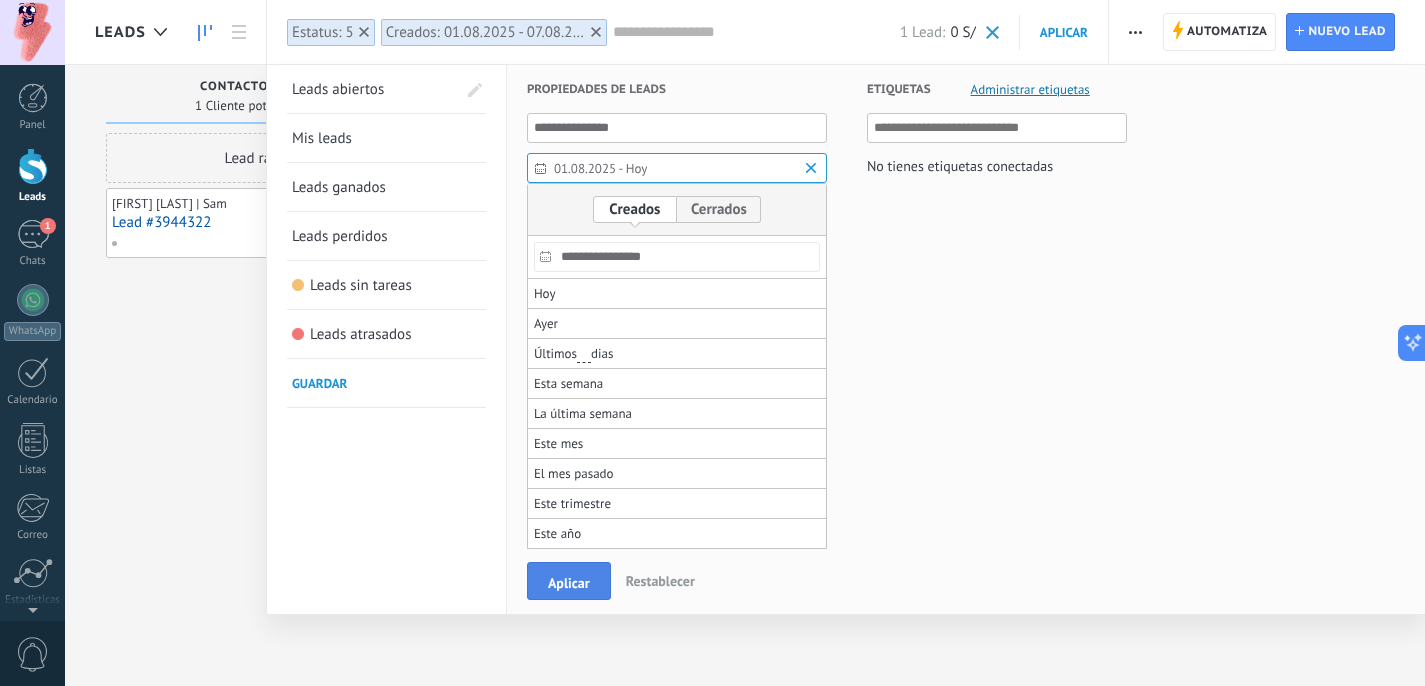 click on "Aplicar" at bounding box center [569, 583] 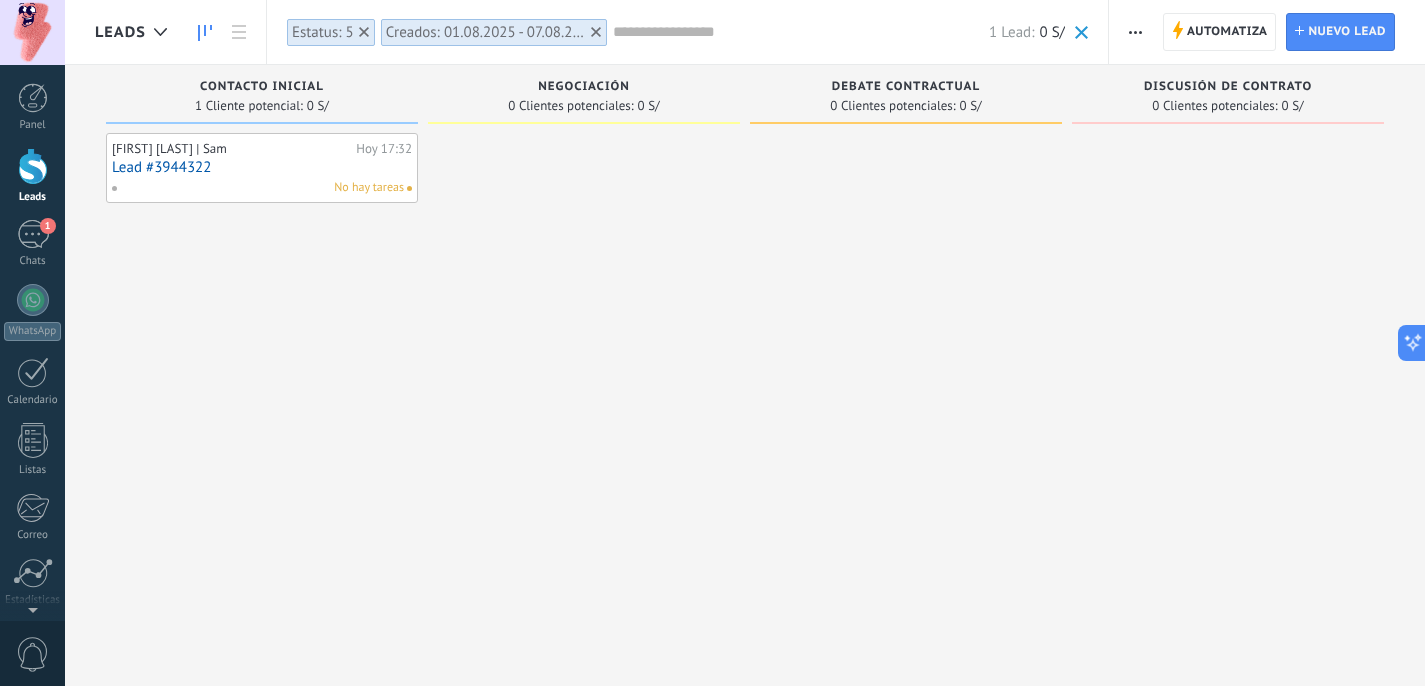 click on "Creados: 01.08.2025 - 07.08.2025" at bounding box center (486, 32) 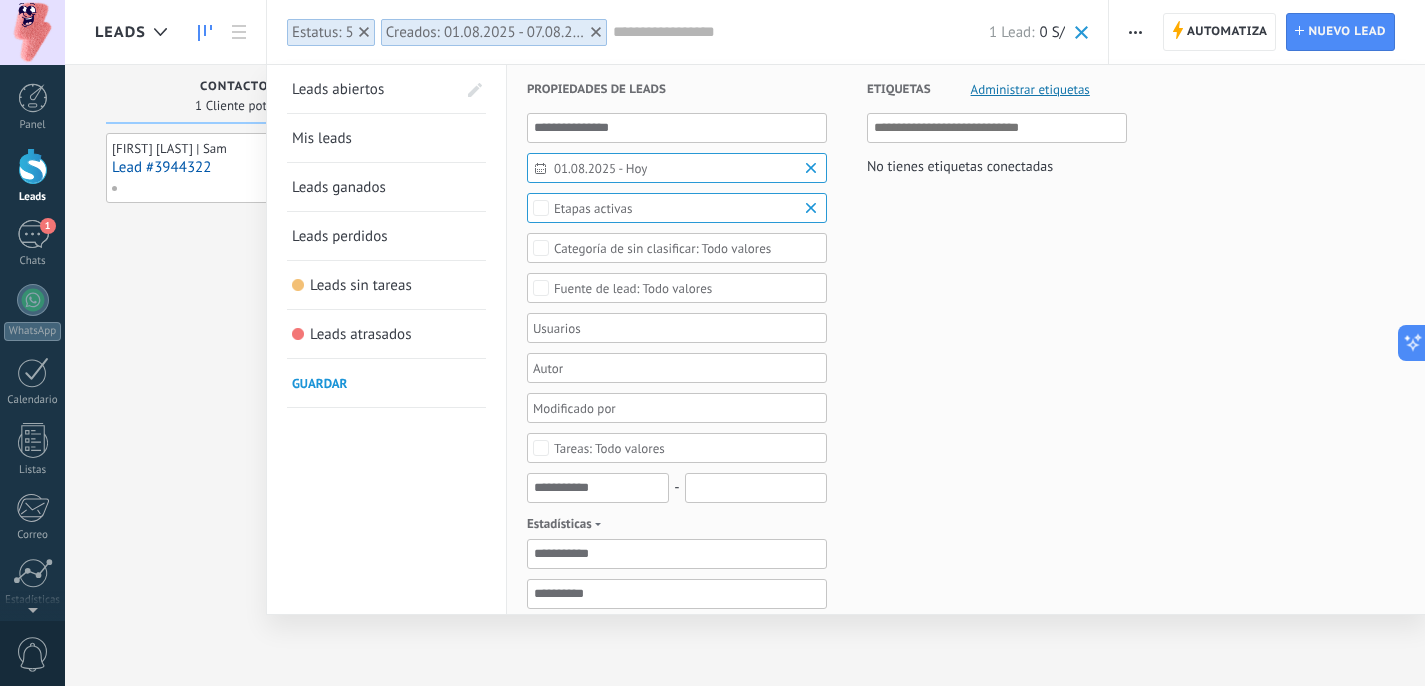 click on "Creados: 01.08.2025 - 07.08.2025" at bounding box center (486, 32) 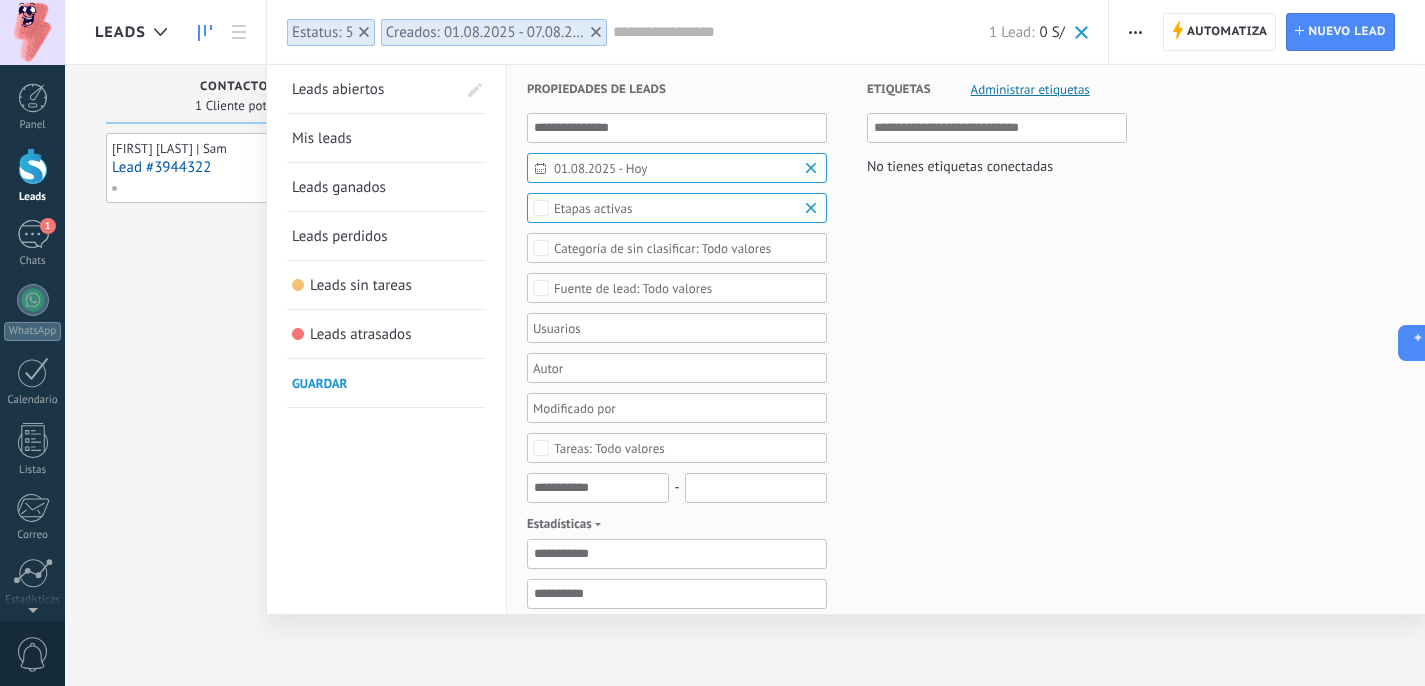 click at bounding box center [712, 343] 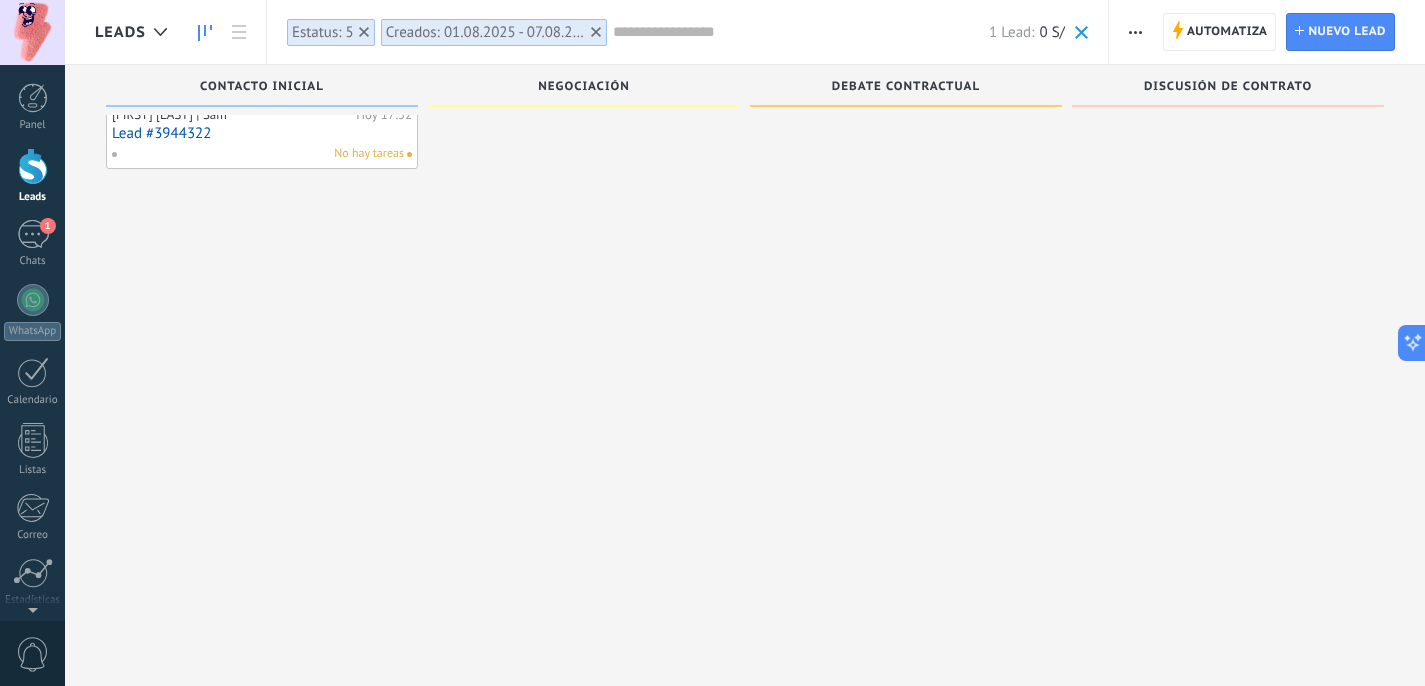 scroll, scrollTop: 0, scrollLeft: 0, axis: both 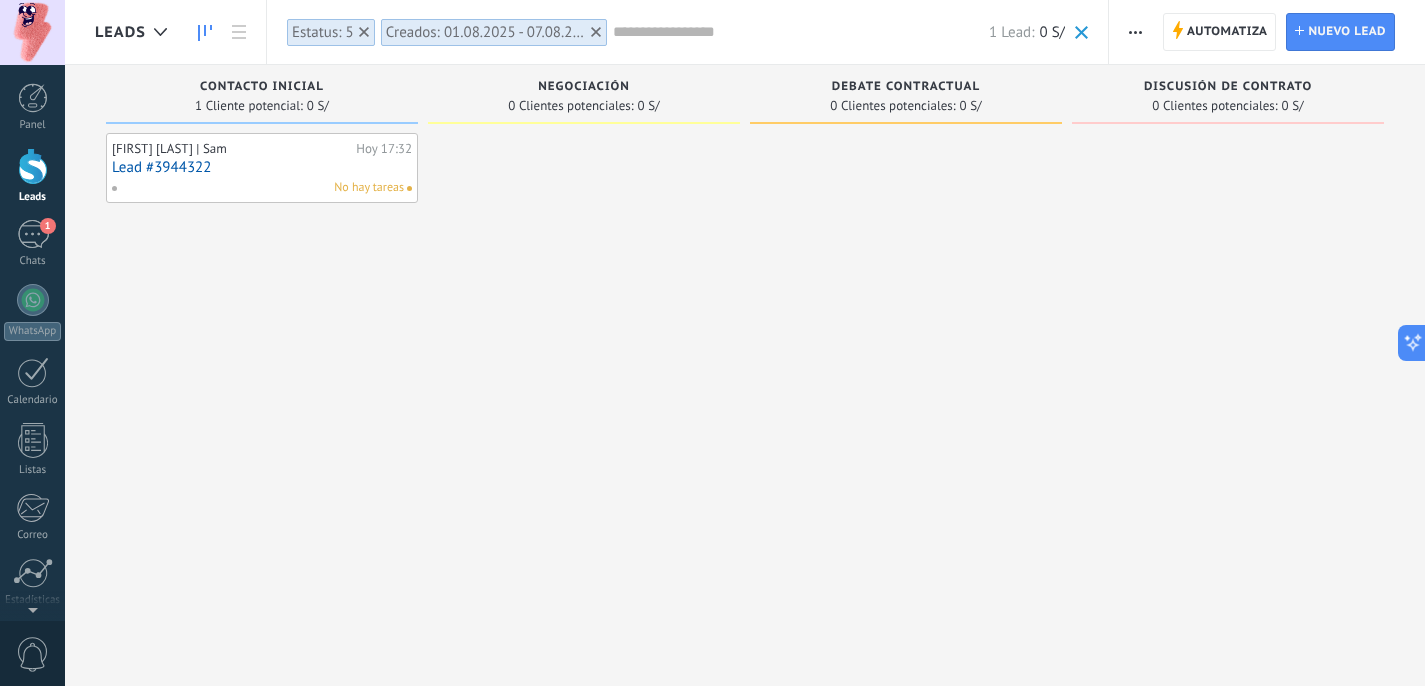 click on "Creados: 01.08.2025 - 07.08.2025" at bounding box center [486, 32] 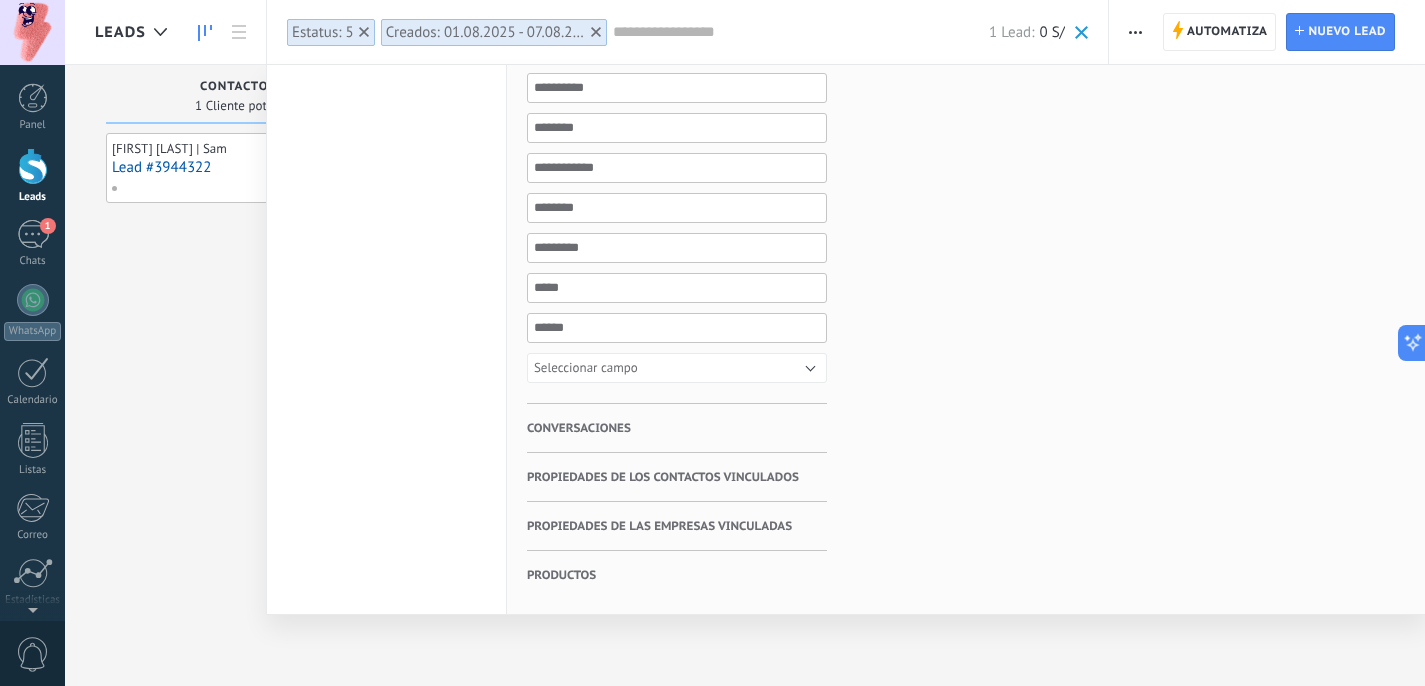 scroll, scrollTop: 77, scrollLeft: 0, axis: vertical 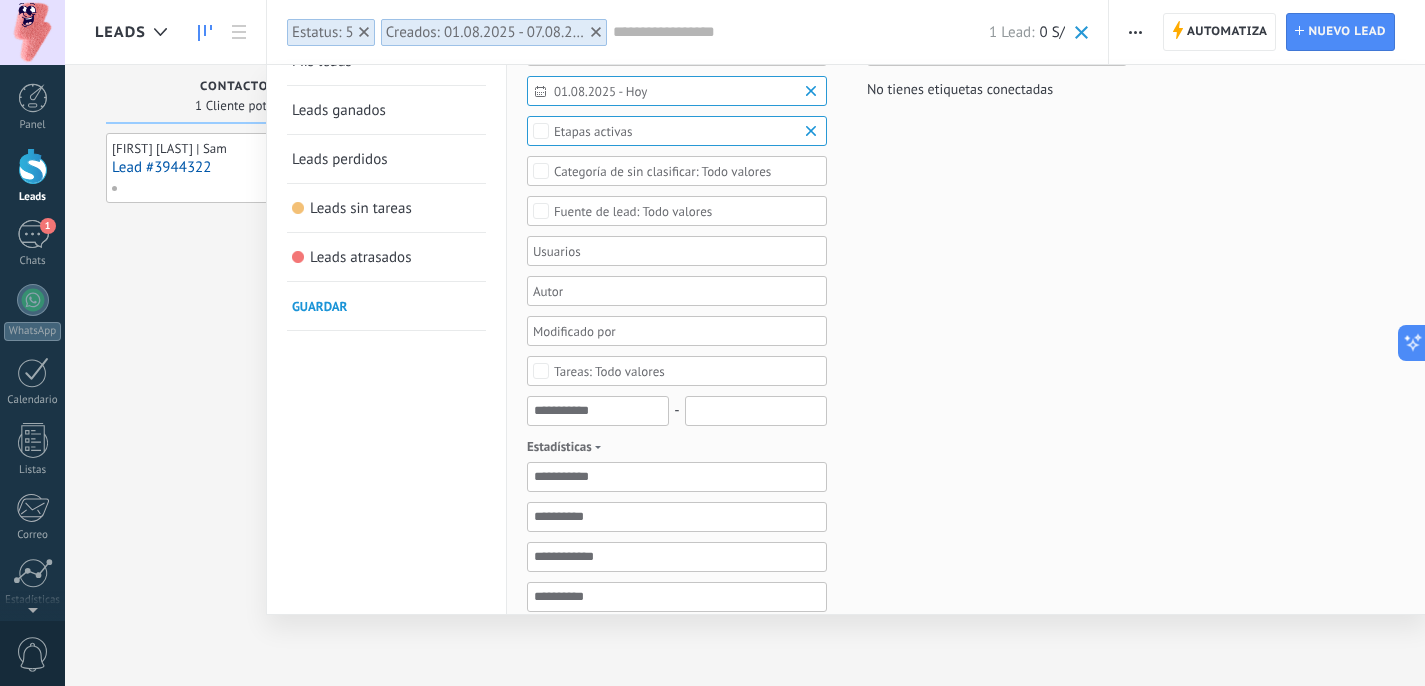 click at bounding box center (712, 343) 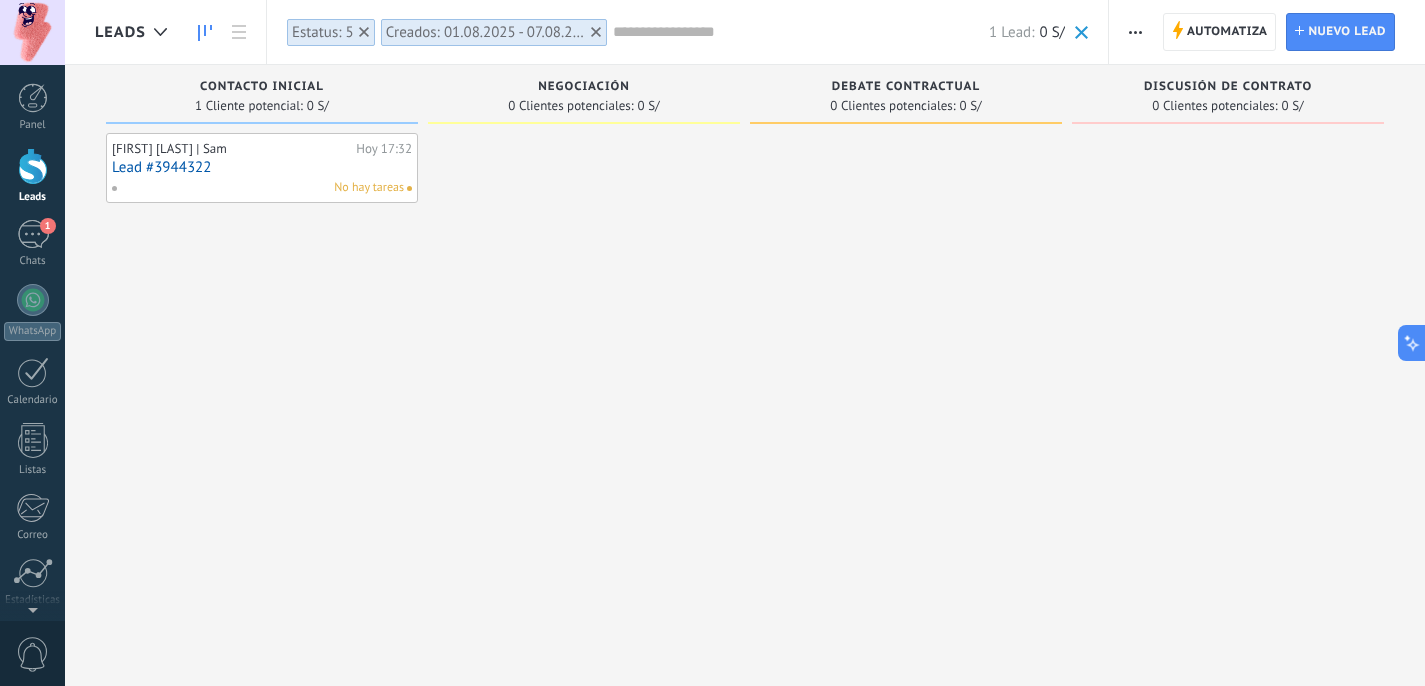 click at bounding box center [1135, 32] 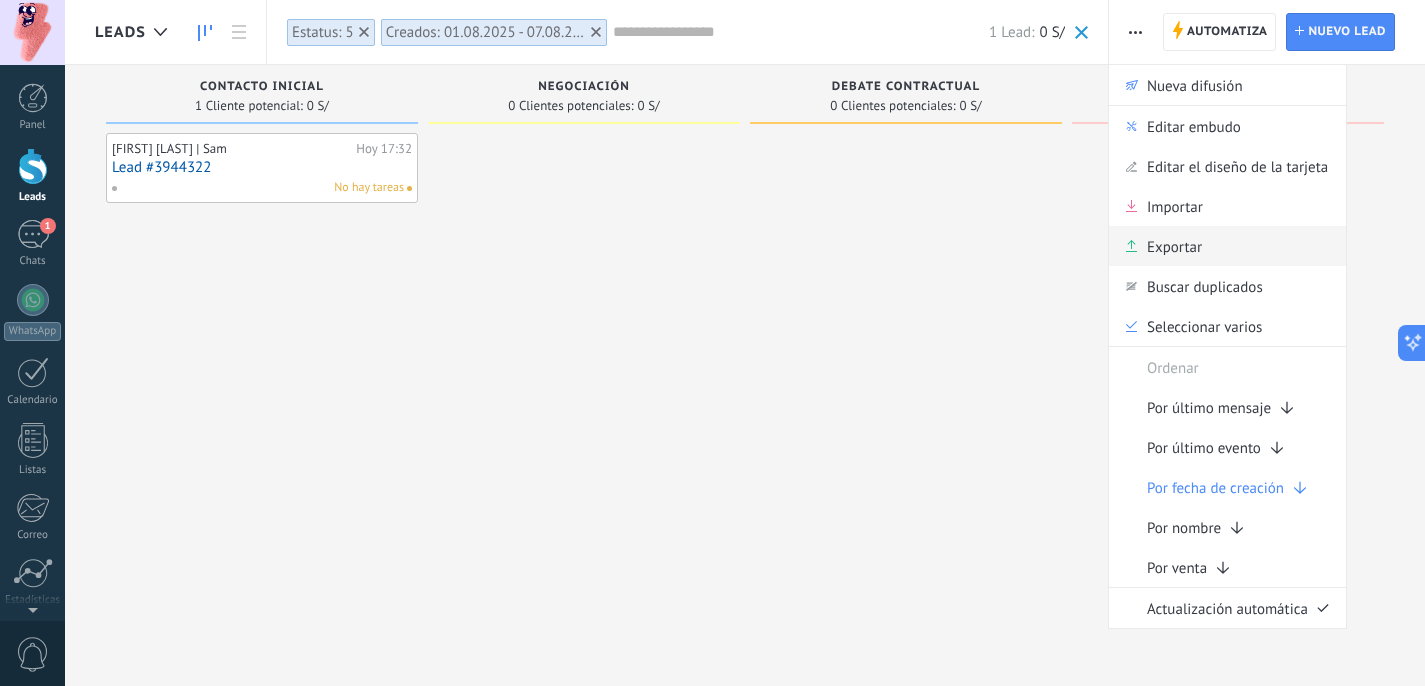 click on "Exportar" at bounding box center (1174, 246) 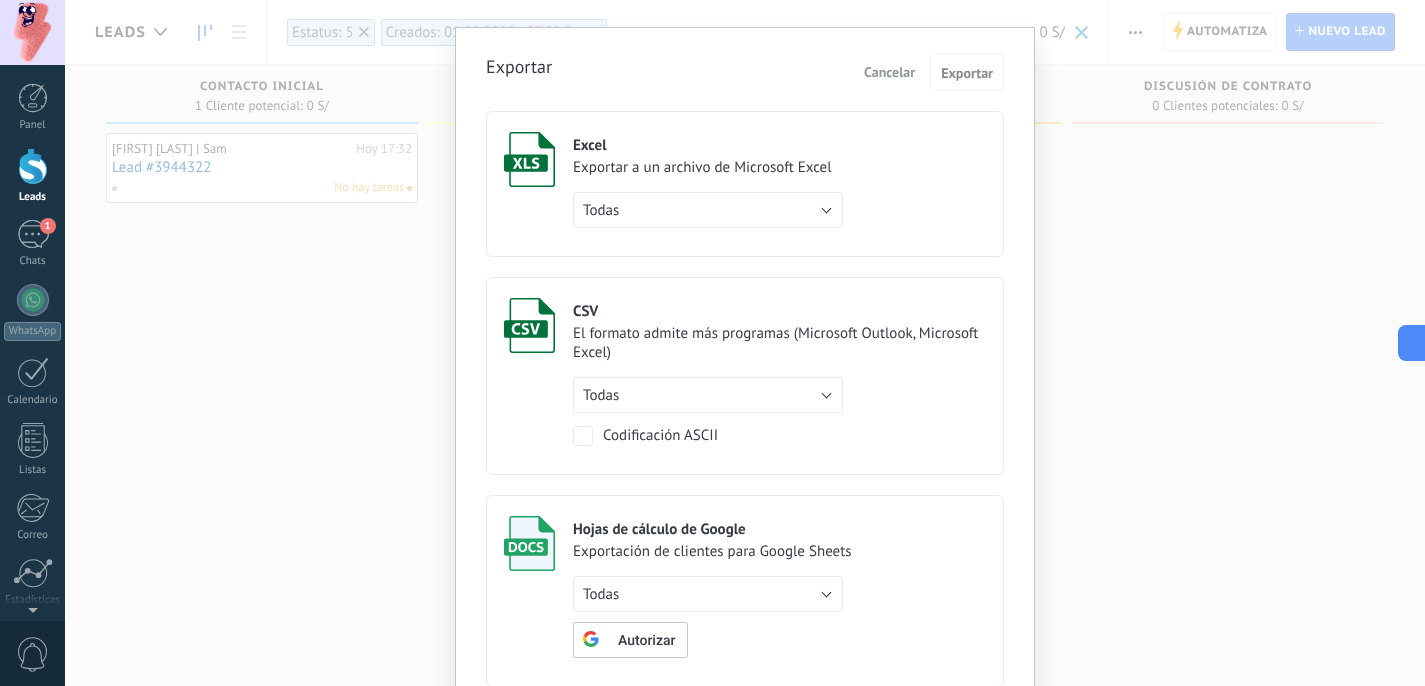 scroll, scrollTop: 32, scrollLeft: 0, axis: vertical 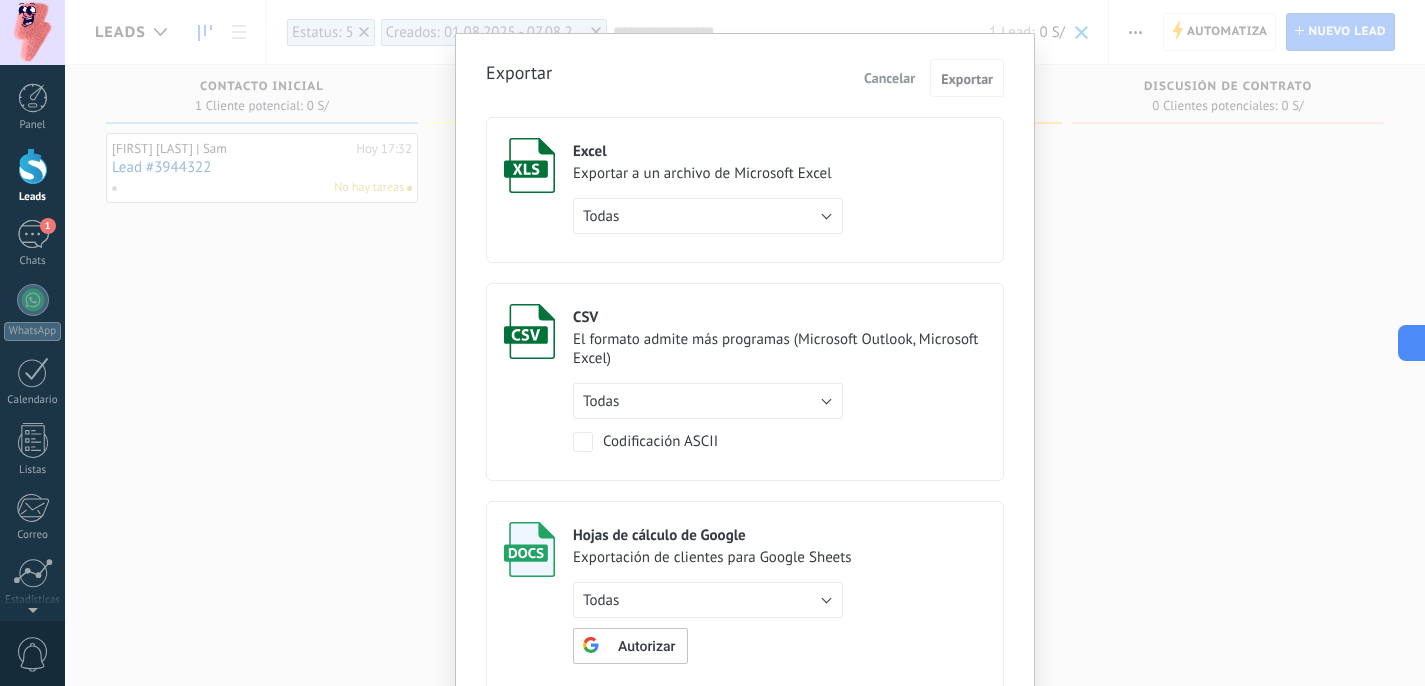 click on "Excel Exportar  a un archivo de Microsoft Excel Todas   de filtro activo Todas" at bounding box center (708, 186) 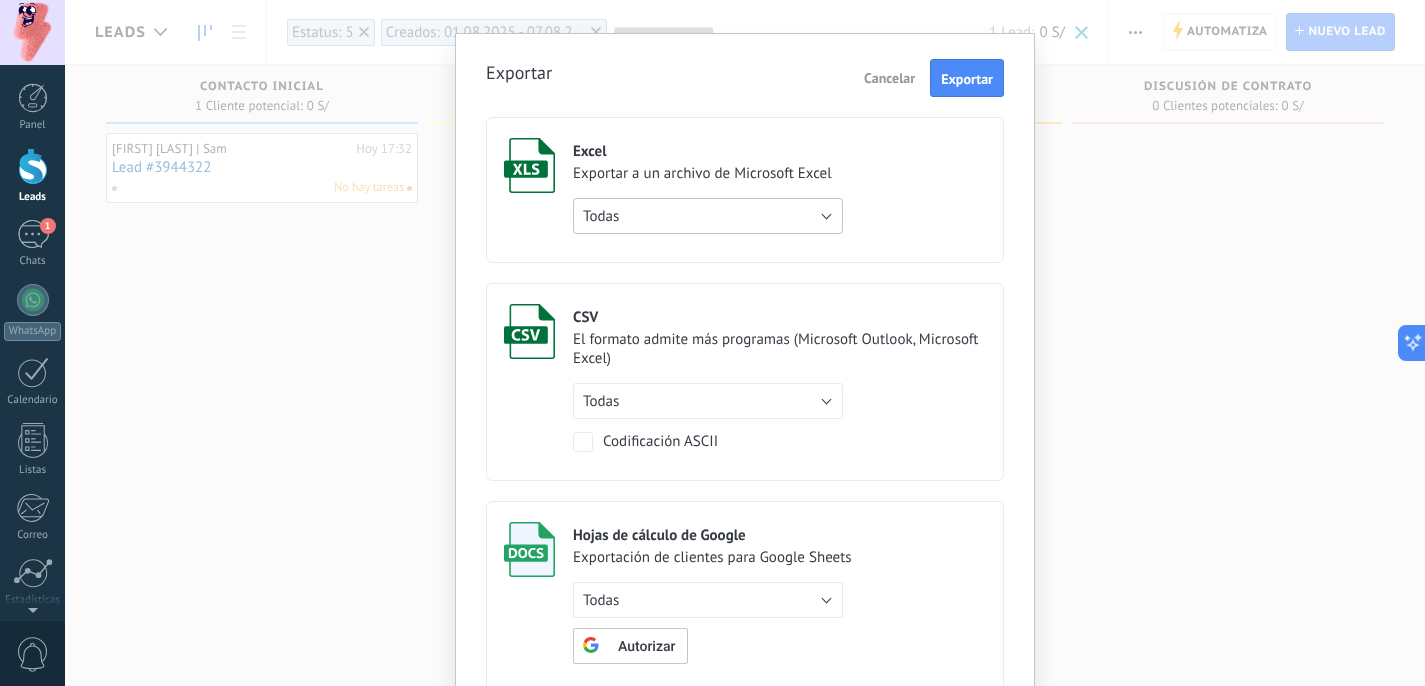 click on "Todas" at bounding box center (708, 216) 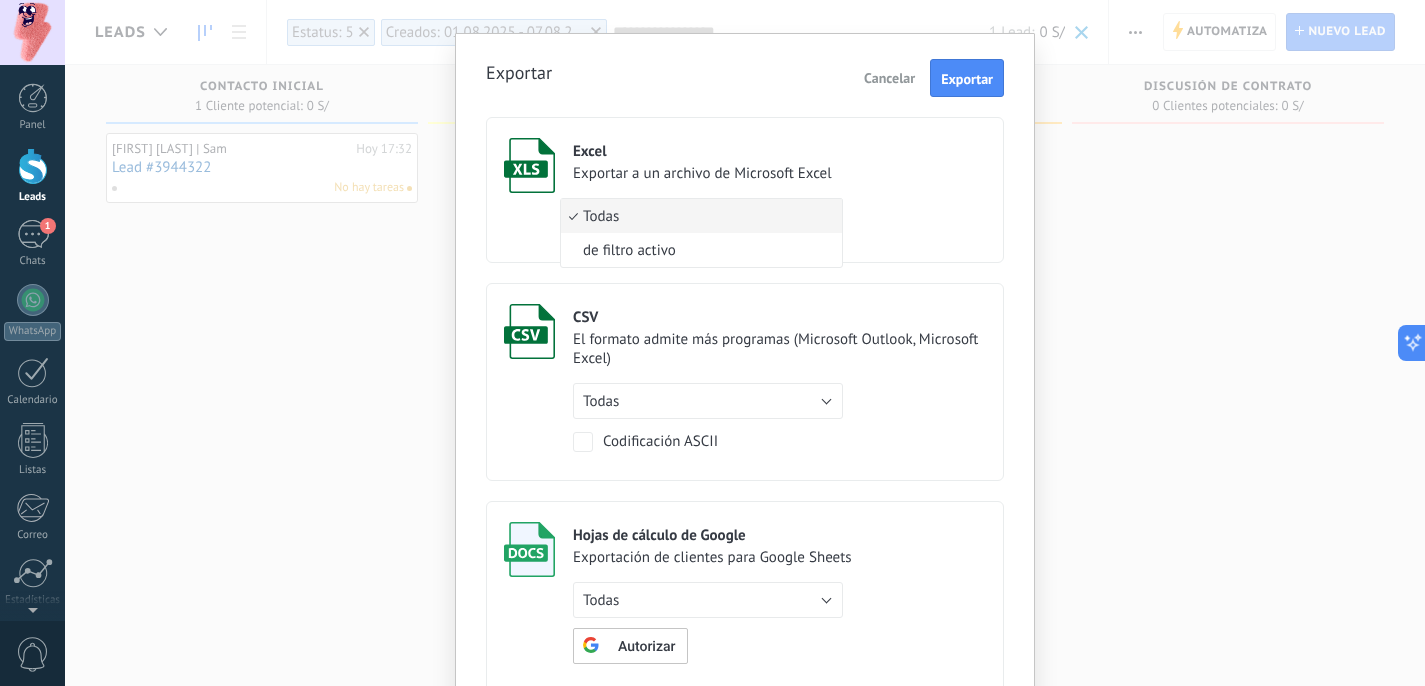 click on "Todas" at bounding box center (698, 216) 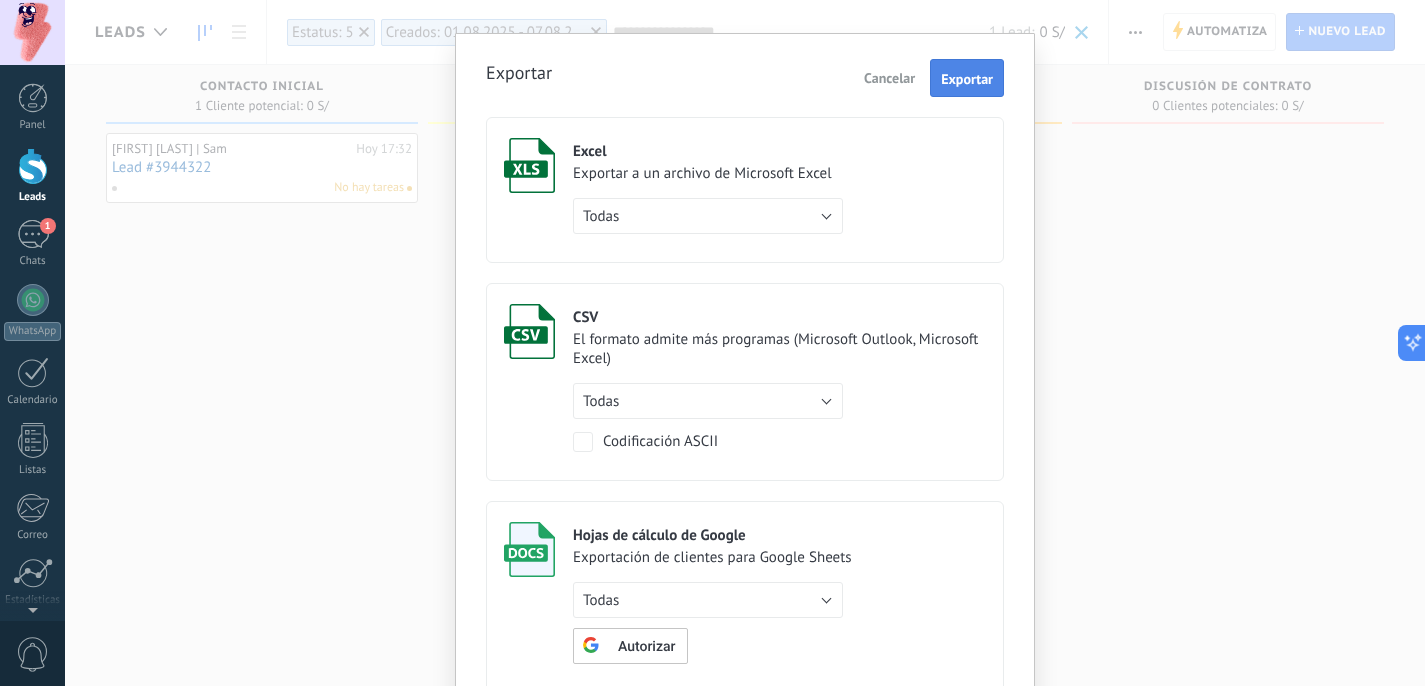 click on "Exportar" at bounding box center [967, 78] 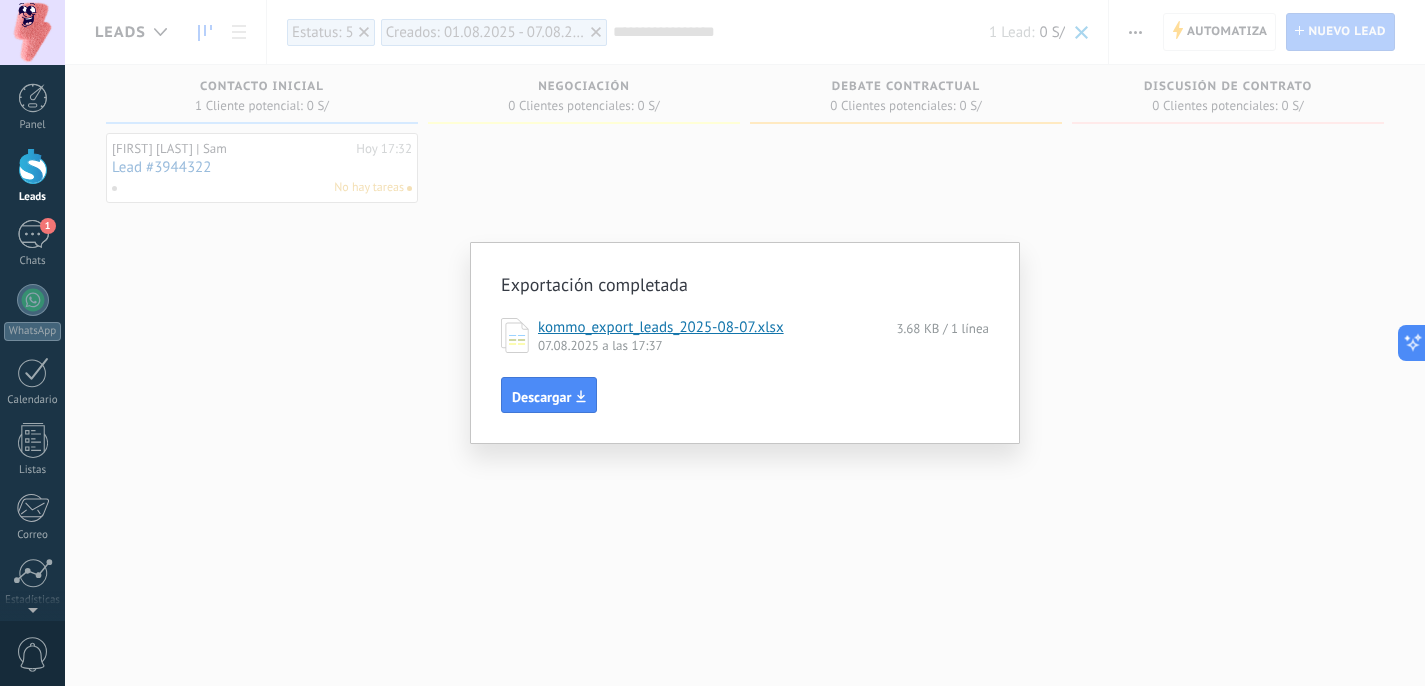 click on "kommo_export_leads_2025-08-07.xlsx" at bounding box center [661, 327] 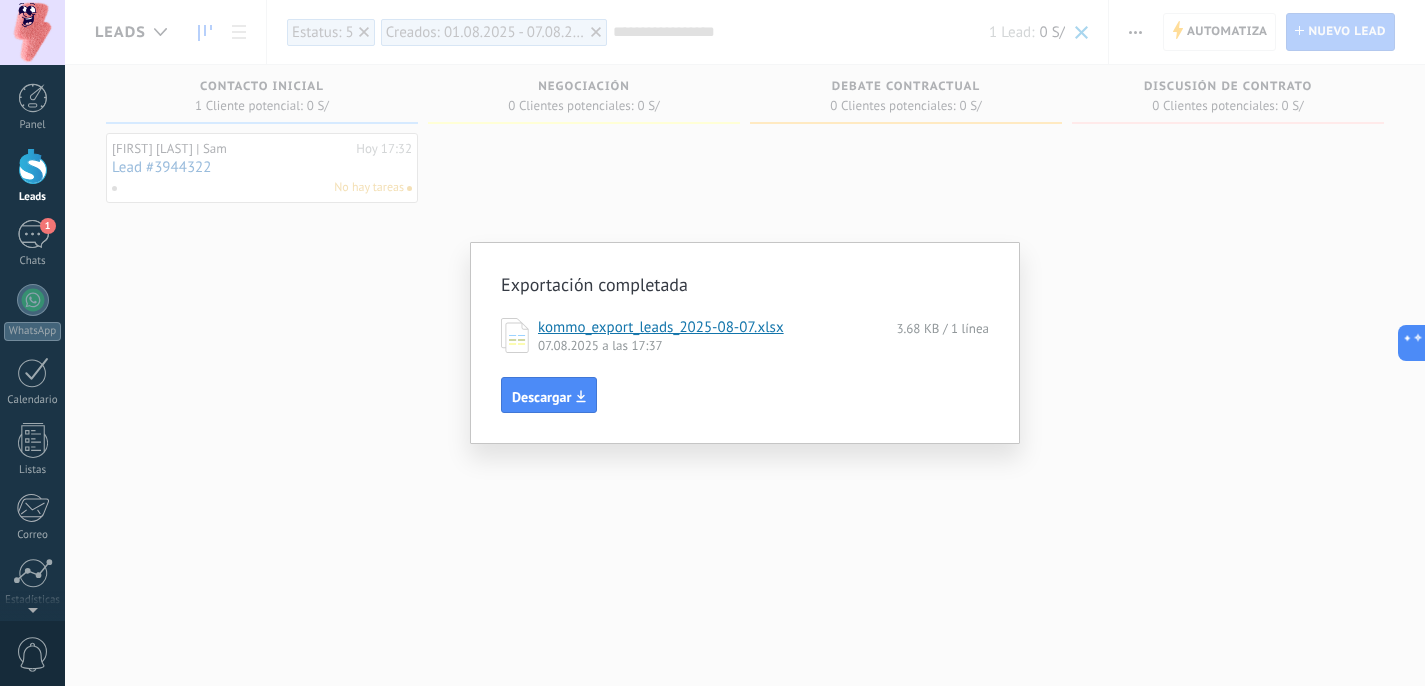 click on "Exportación completada kommo_export_leads_2025-08-07.xlsx 3.68 KB / 1 línea 07.08.2025 a las 17:37 Descargar" at bounding box center [745, 343] 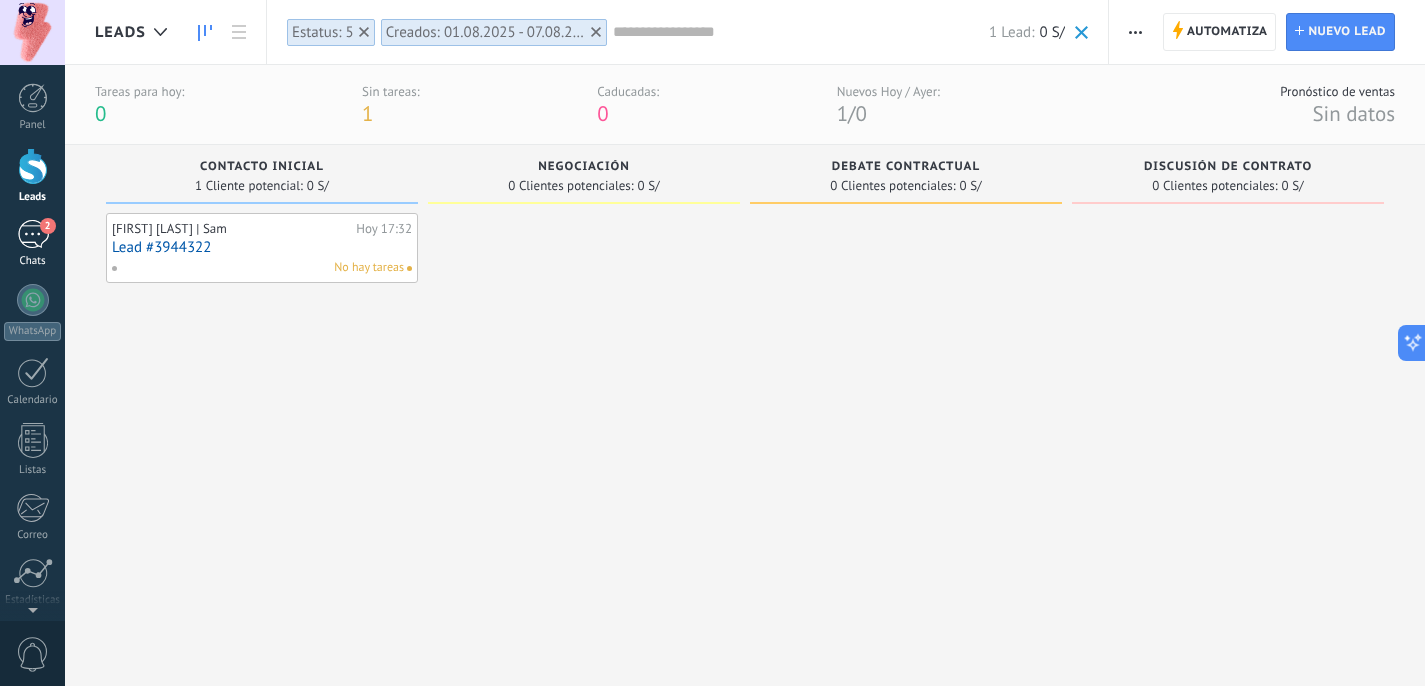click on "2
Chats" at bounding box center (32, 244) 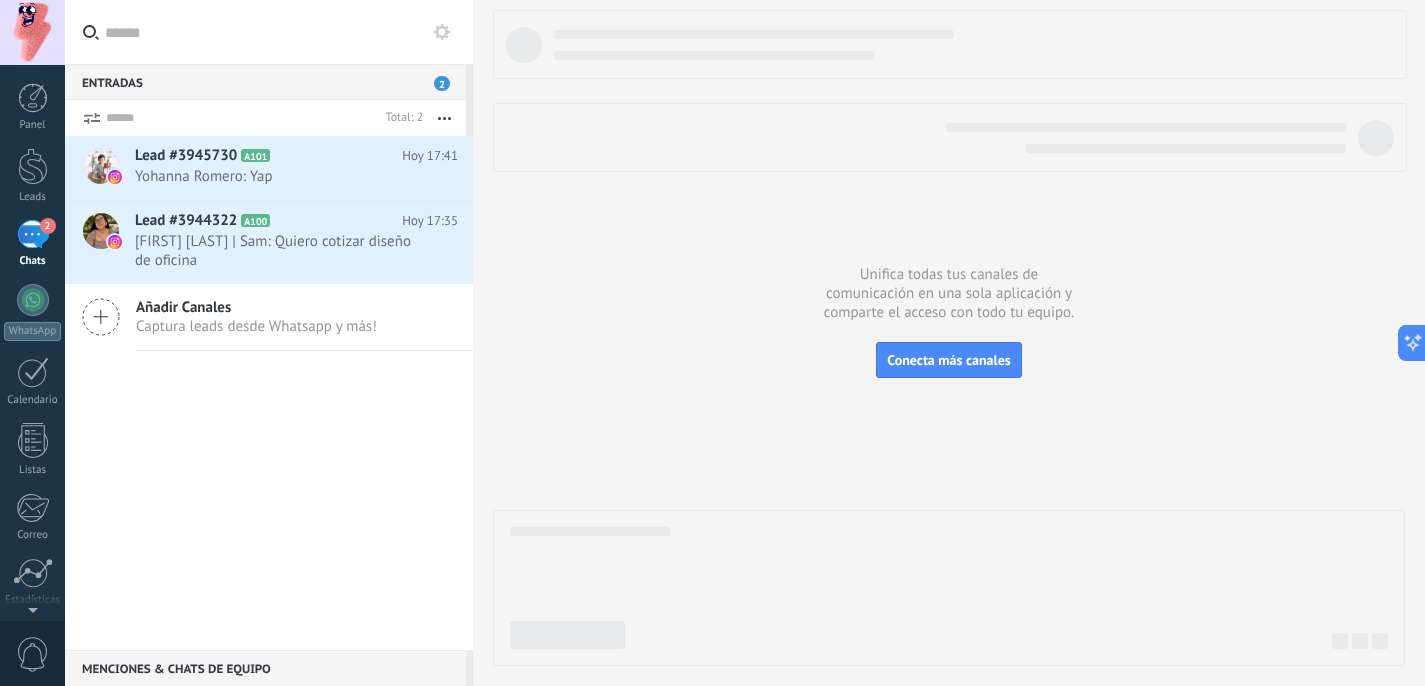click on "Lead #3945730
A101
Hoy 17:41
[FIRST] [LAST]: Yap
Lead #3944322
A100
Hoy 17:35" at bounding box center [269, 393] 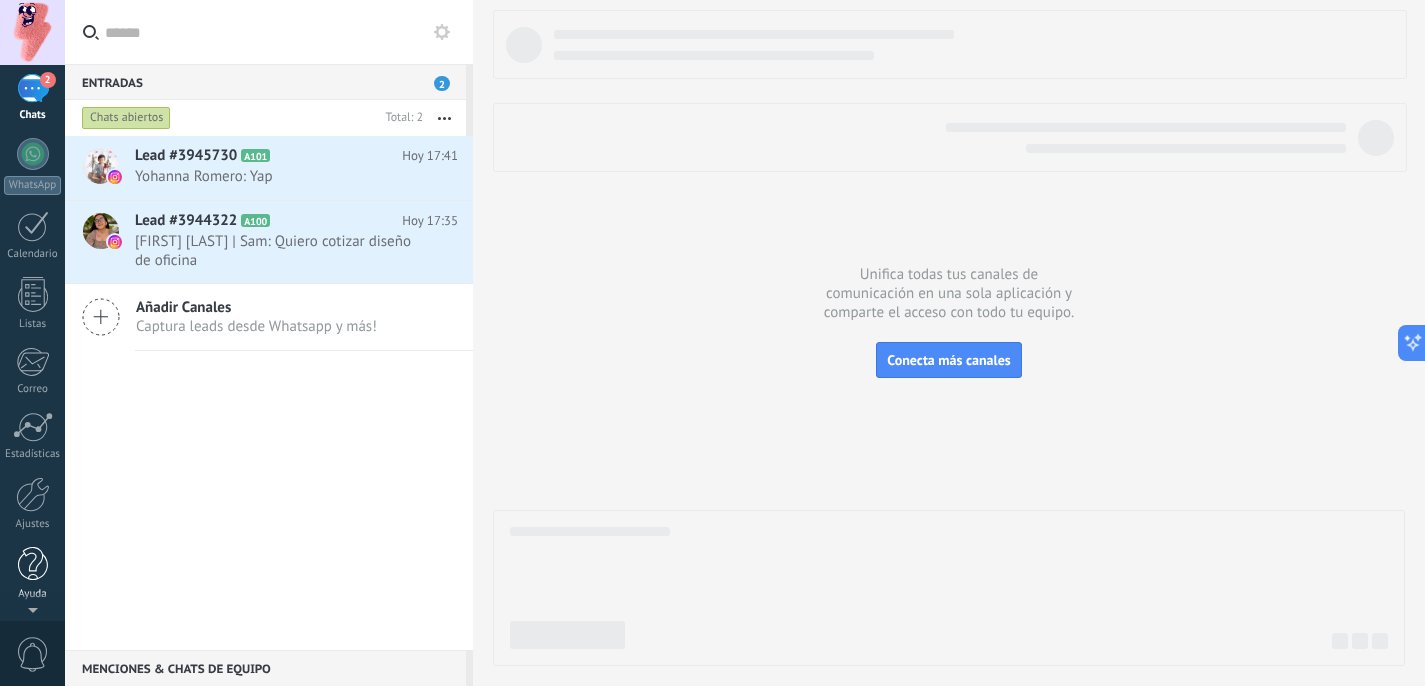 scroll, scrollTop: 0, scrollLeft: 0, axis: both 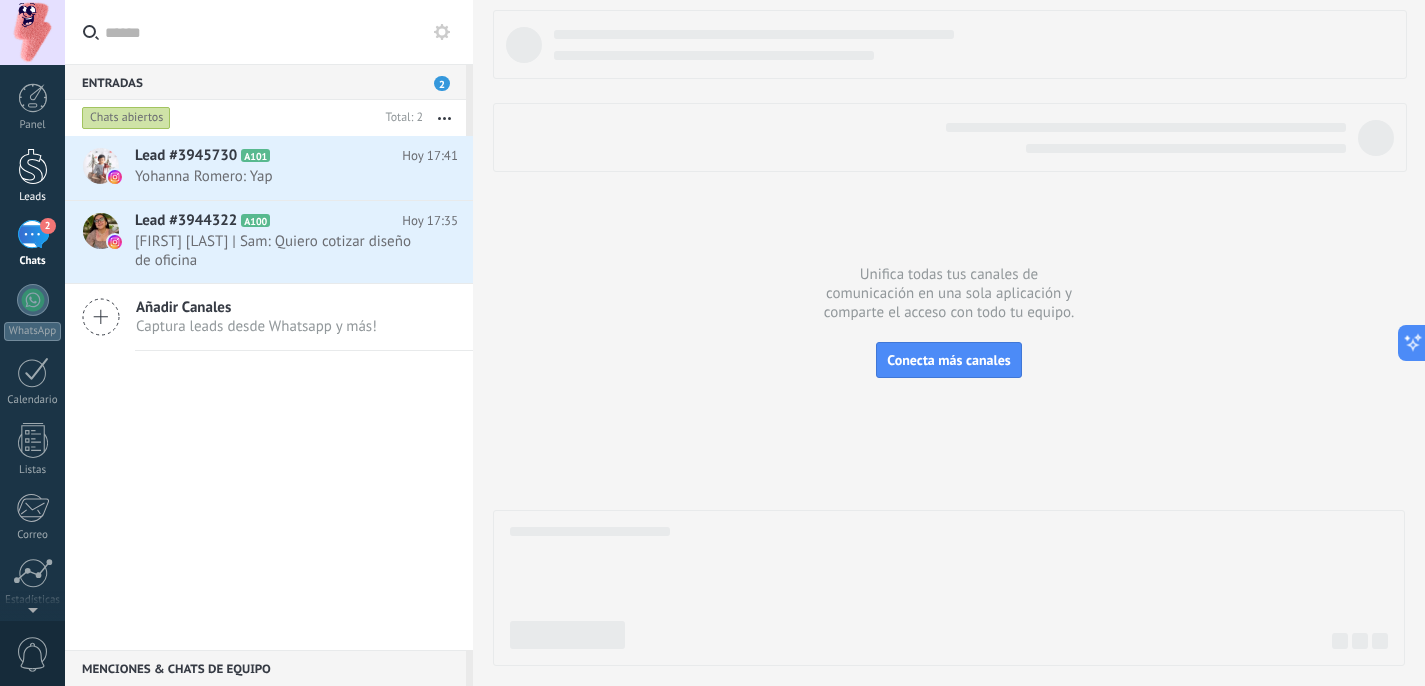 click at bounding box center (33, 166) 